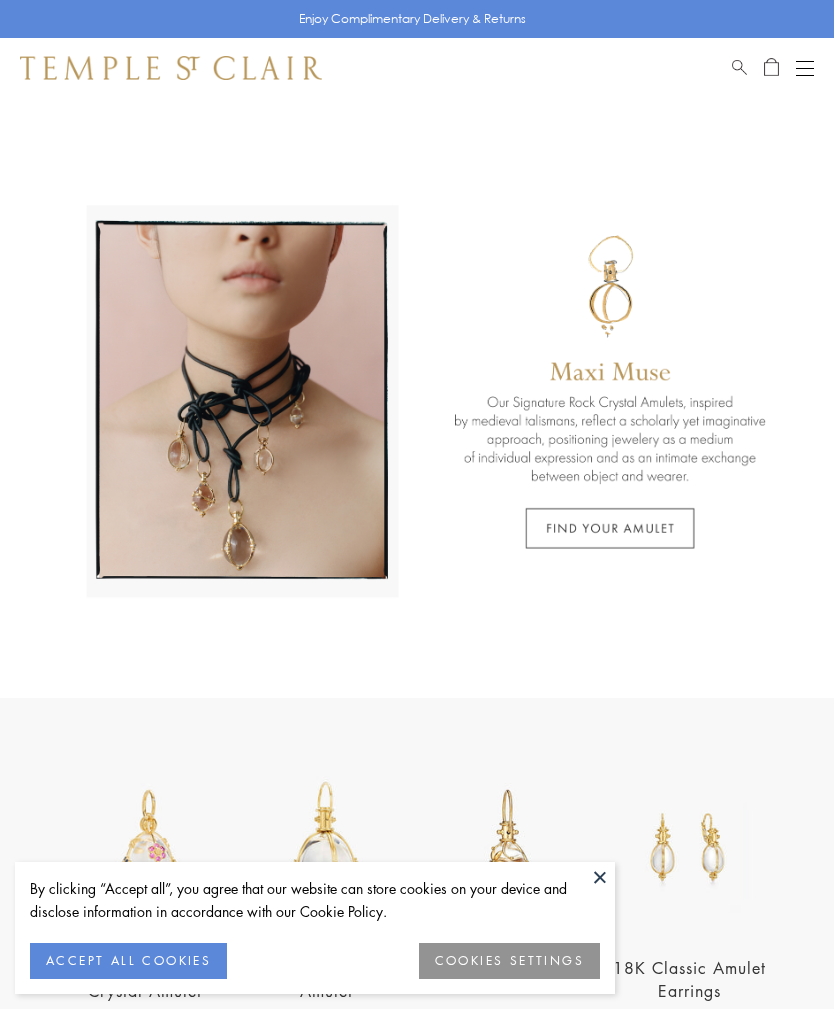 scroll, scrollTop: 0, scrollLeft: 0, axis: both 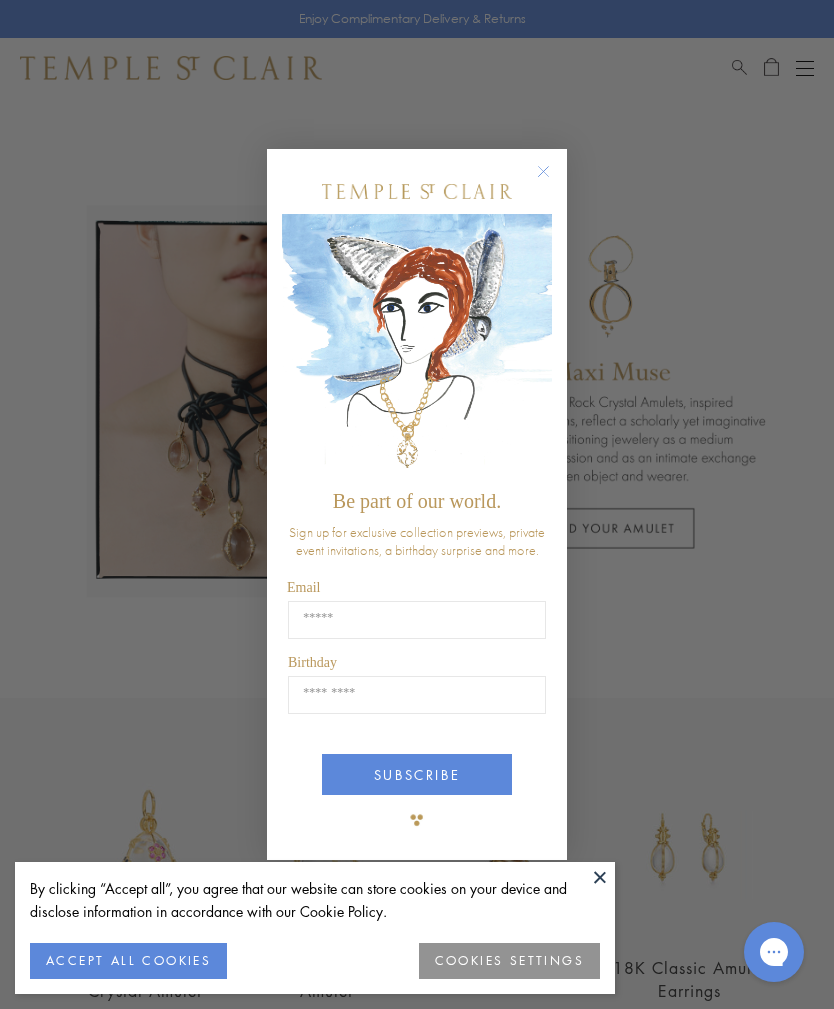 click 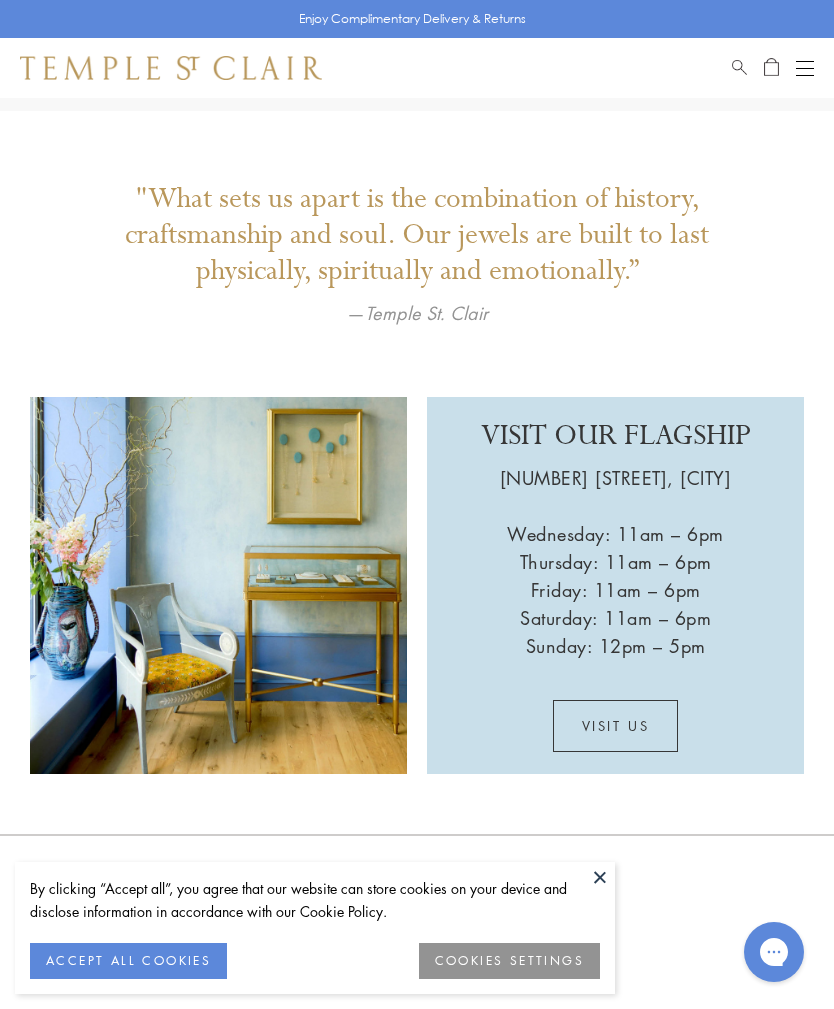 scroll, scrollTop: 2241, scrollLeft: 0, axis: vertical 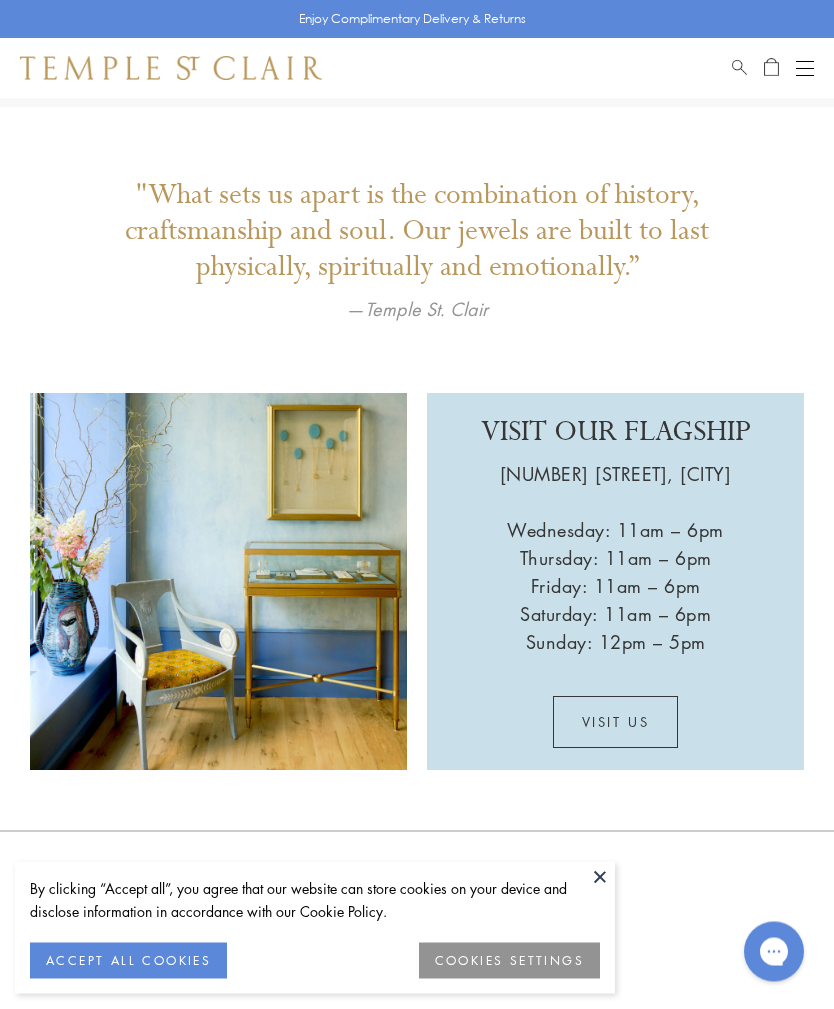 click on "ACCEPT ALL COOKIES" at bounding box center (128, 961) 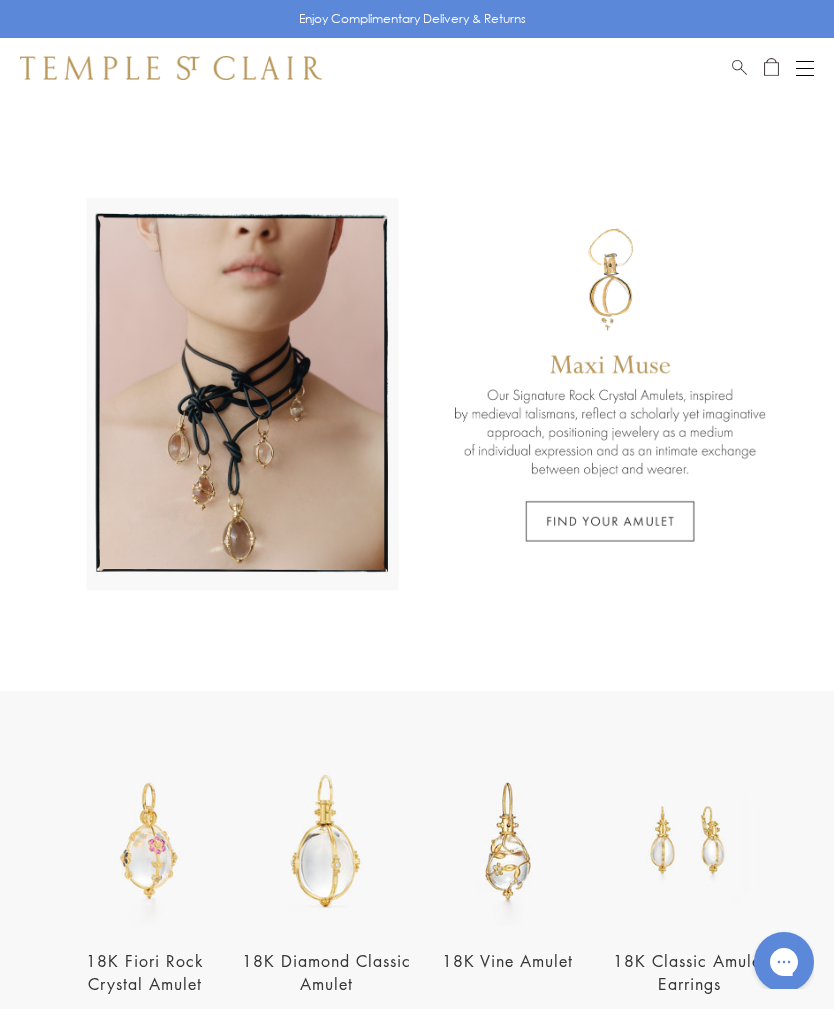 scroll, scrollTop: 0, scrollLeft: 0, axis: both 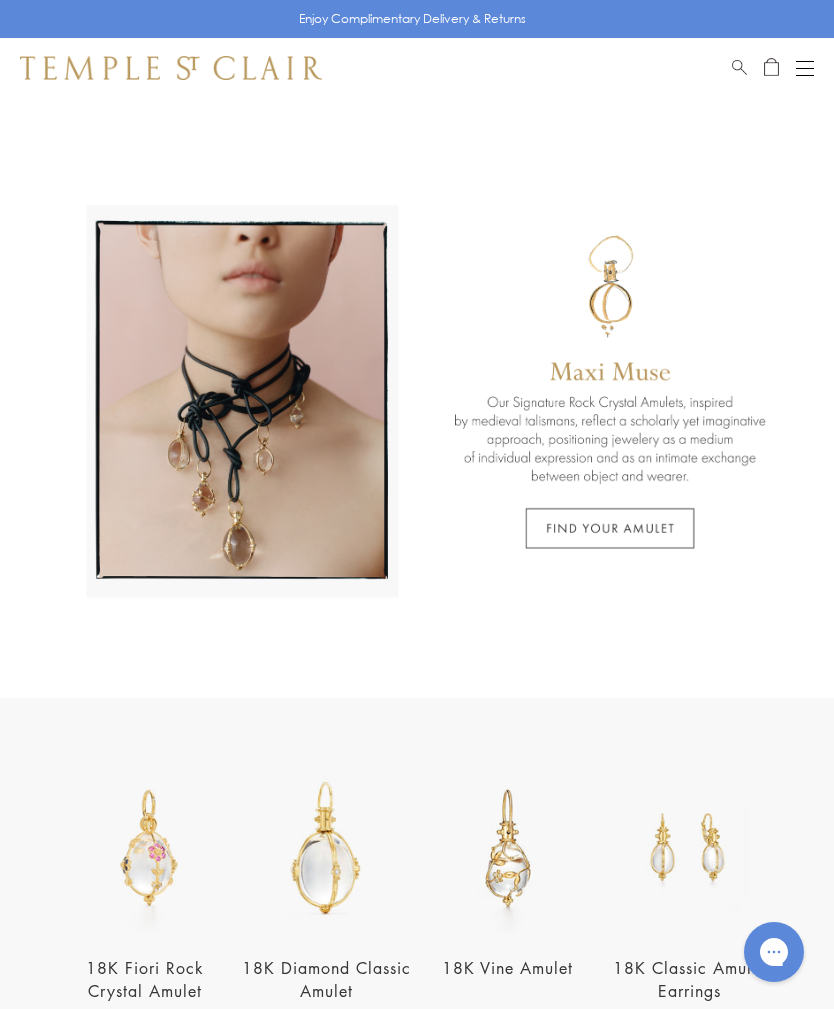 click at bounding box center [805, 68] 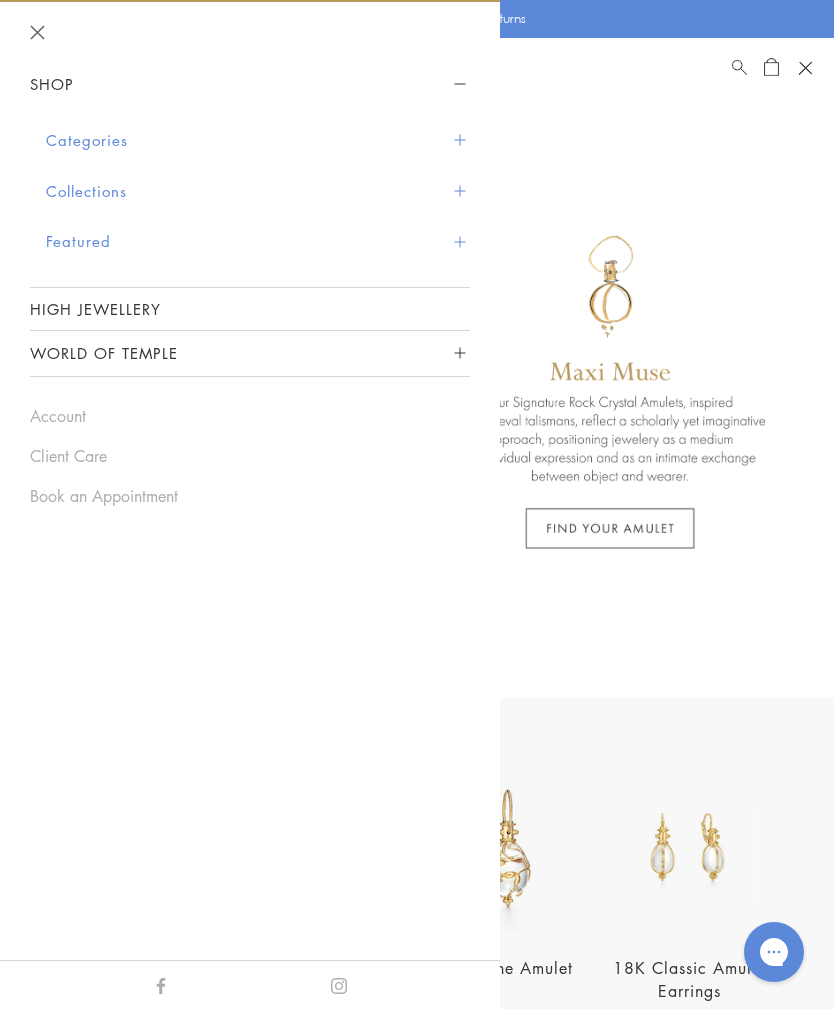 click on "Categories" at bounding box center [258, 140] 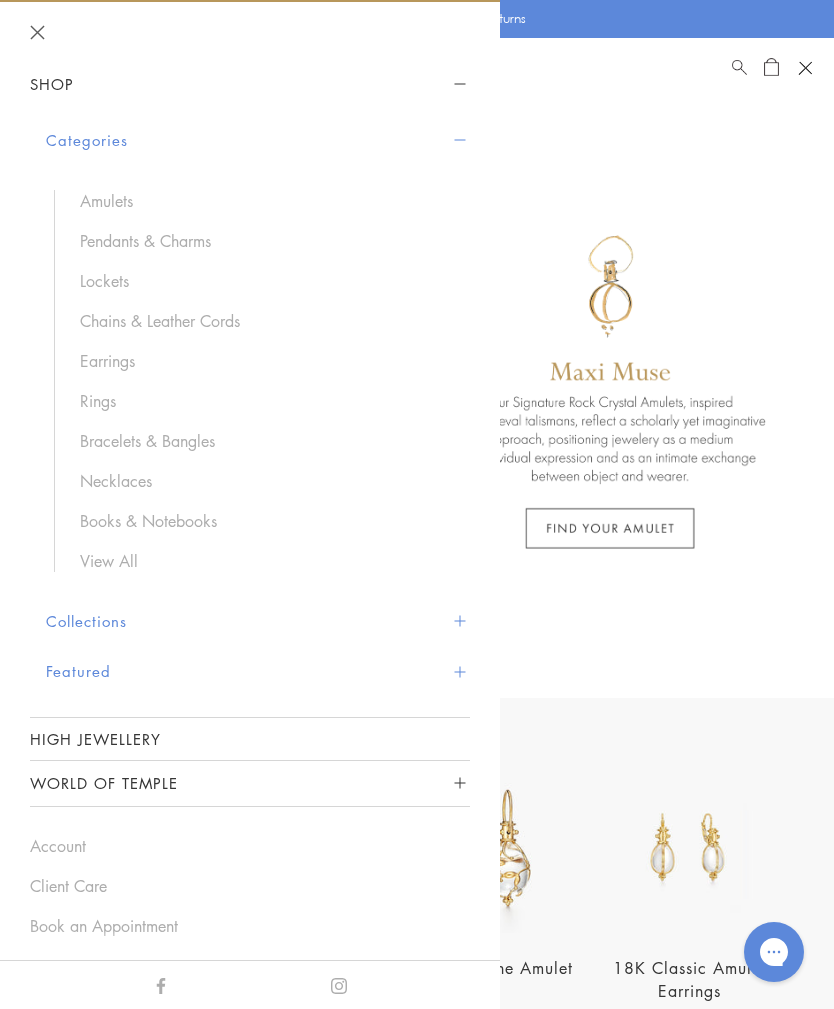 click on "Chains & Leather Cords" at bounding box center [265, 321] 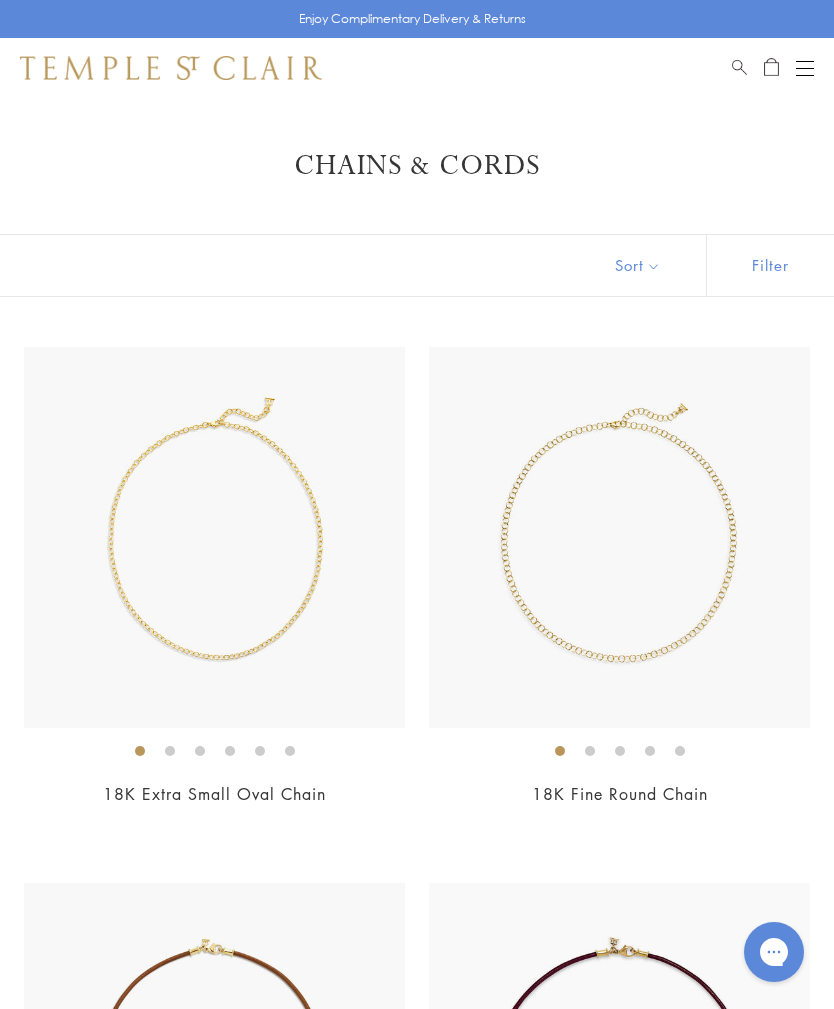 scroll, scrollTop: 0, scrollLeft: 0, axis: both 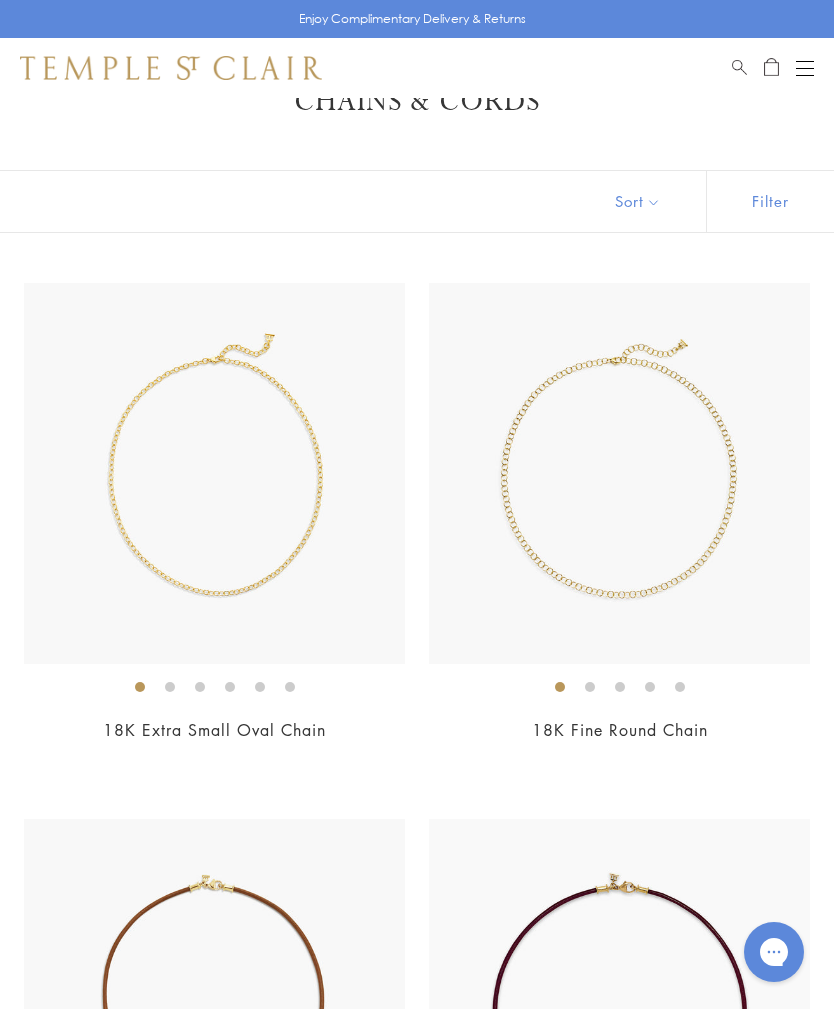 click on "Filter" at bounding box center [770, 201] 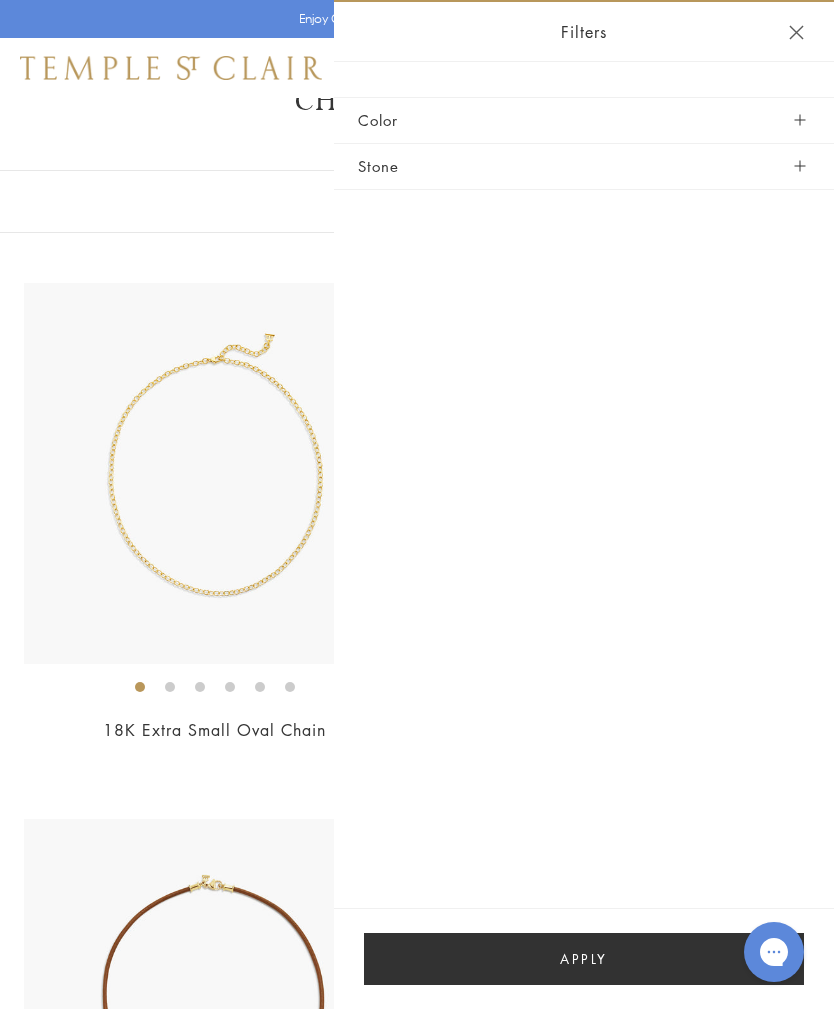 click at bounding box center (799, 166) 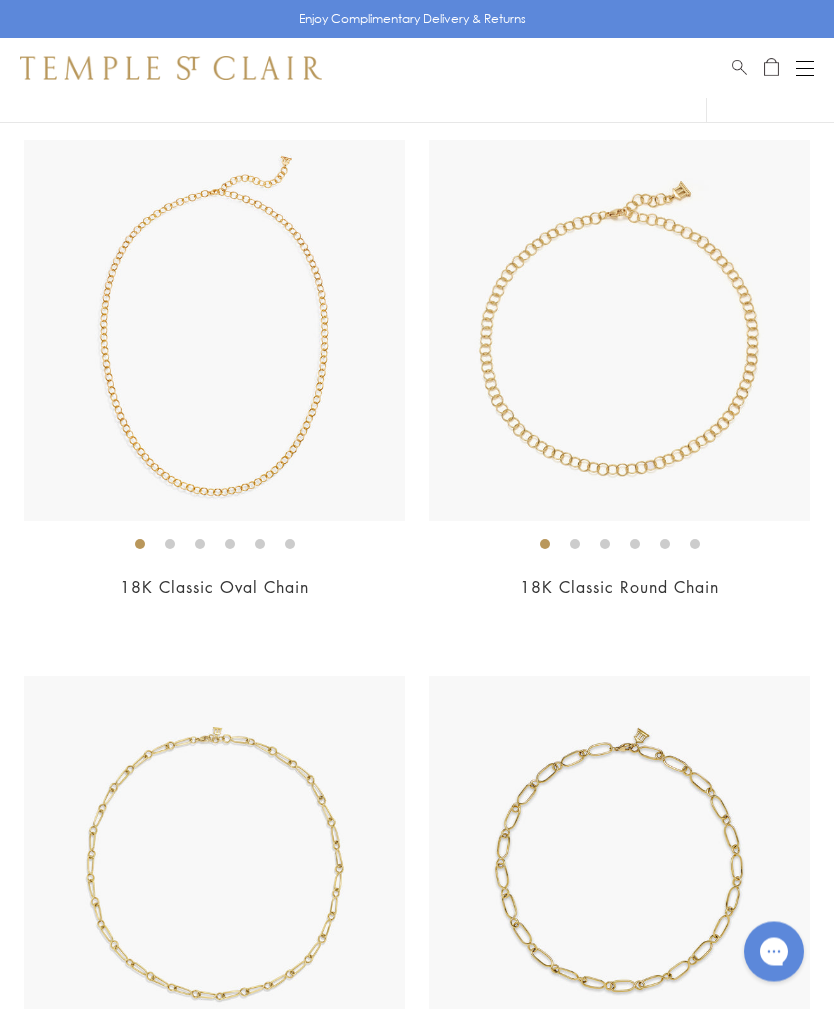 scroll, scrollTop: 3458, scrollLeft: 0, axis: vertical 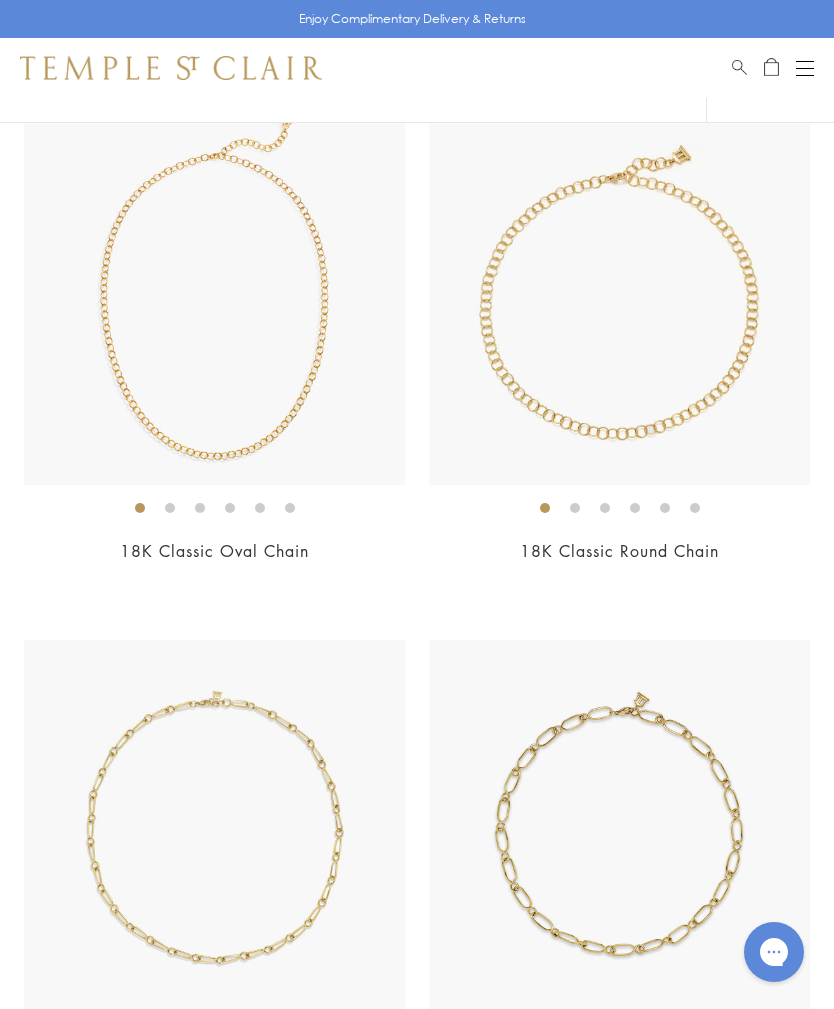 click at bounding box center [619, 294] 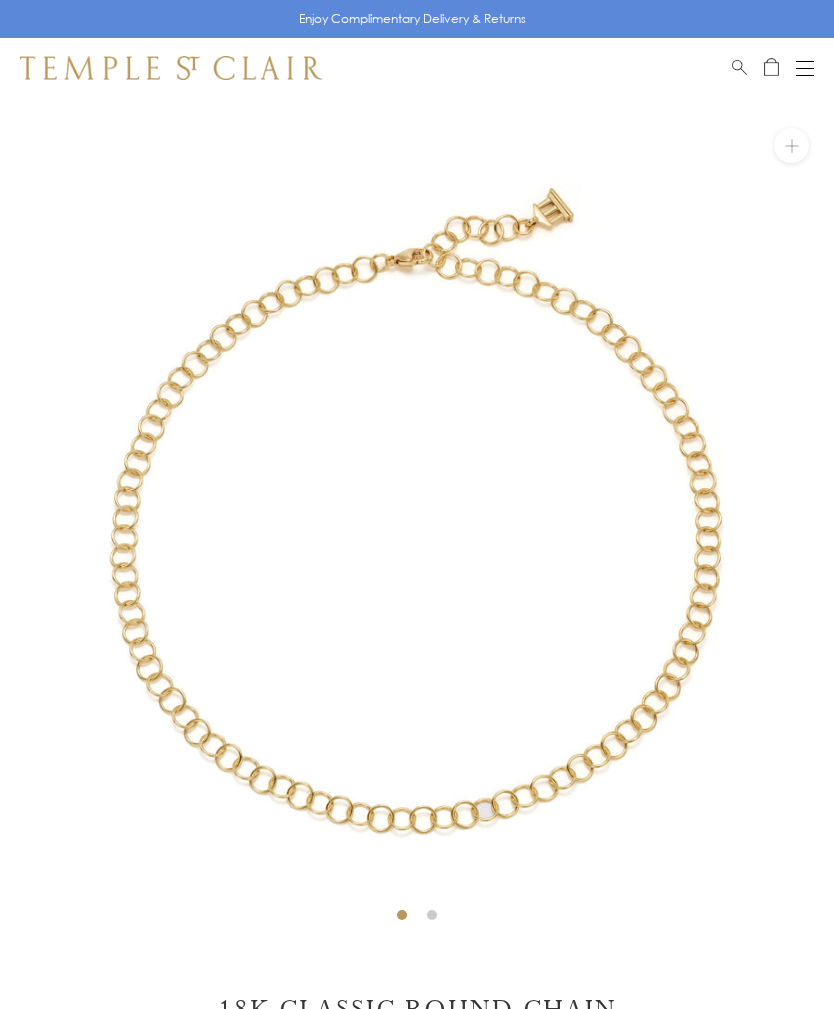 scroll, scrollTop: 98, scrollLeft: 0, axis: vertical 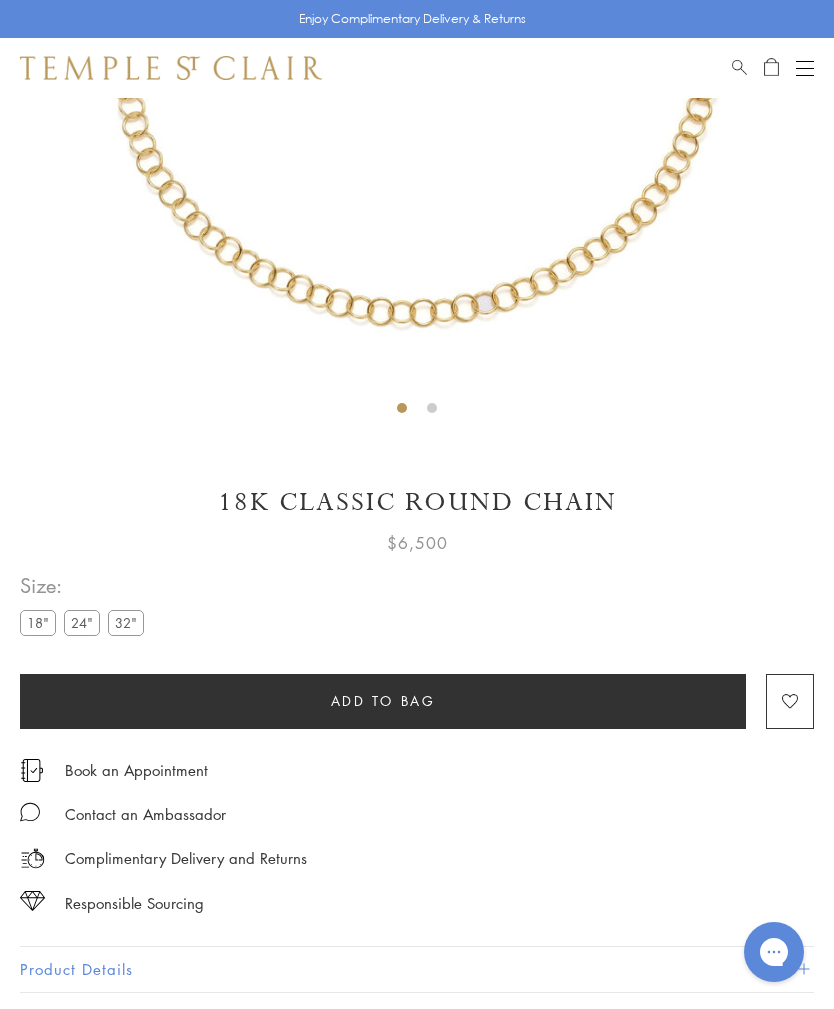 click on "32"" at bounding box center [126, 622] 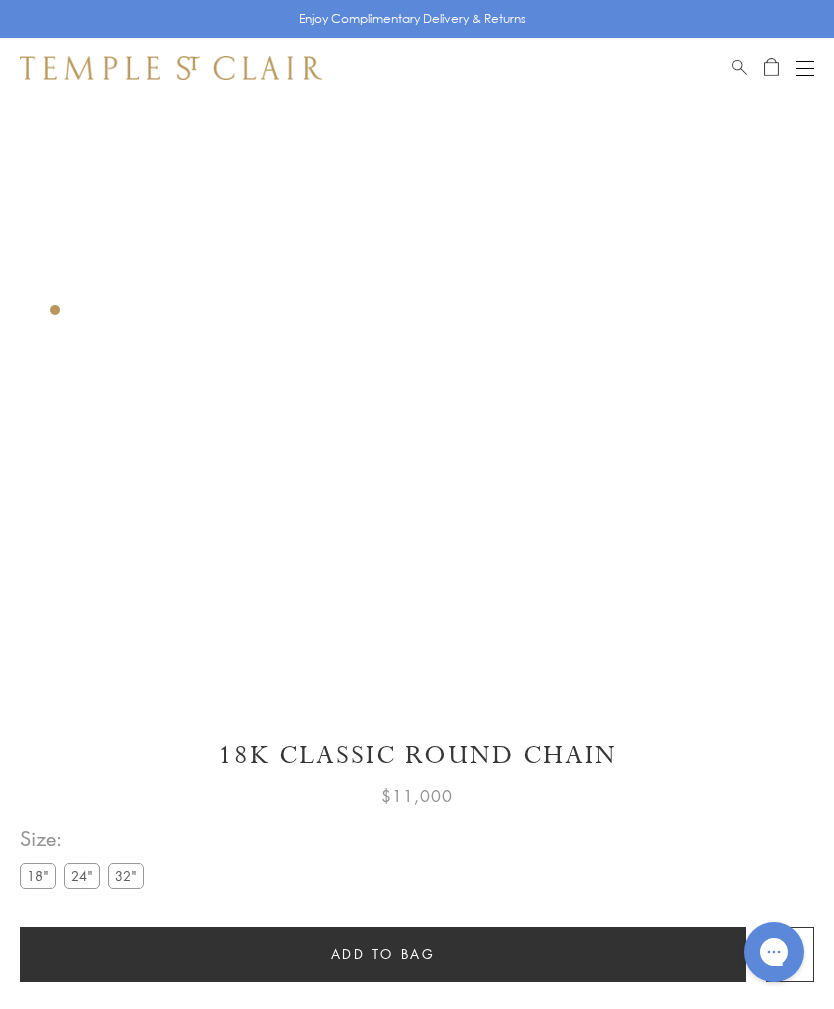 scroll, scrollTop: 98, scrollLeft: 0, axis: vertical 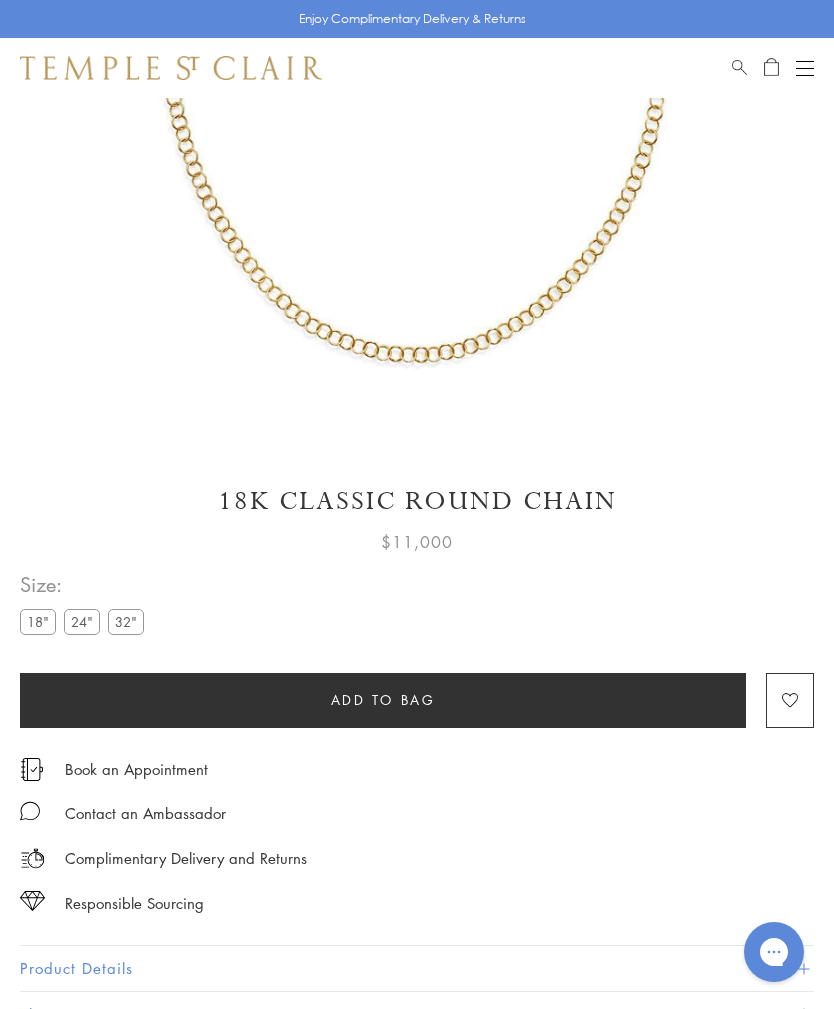 click on "24"" at bounding box center [82, 621] 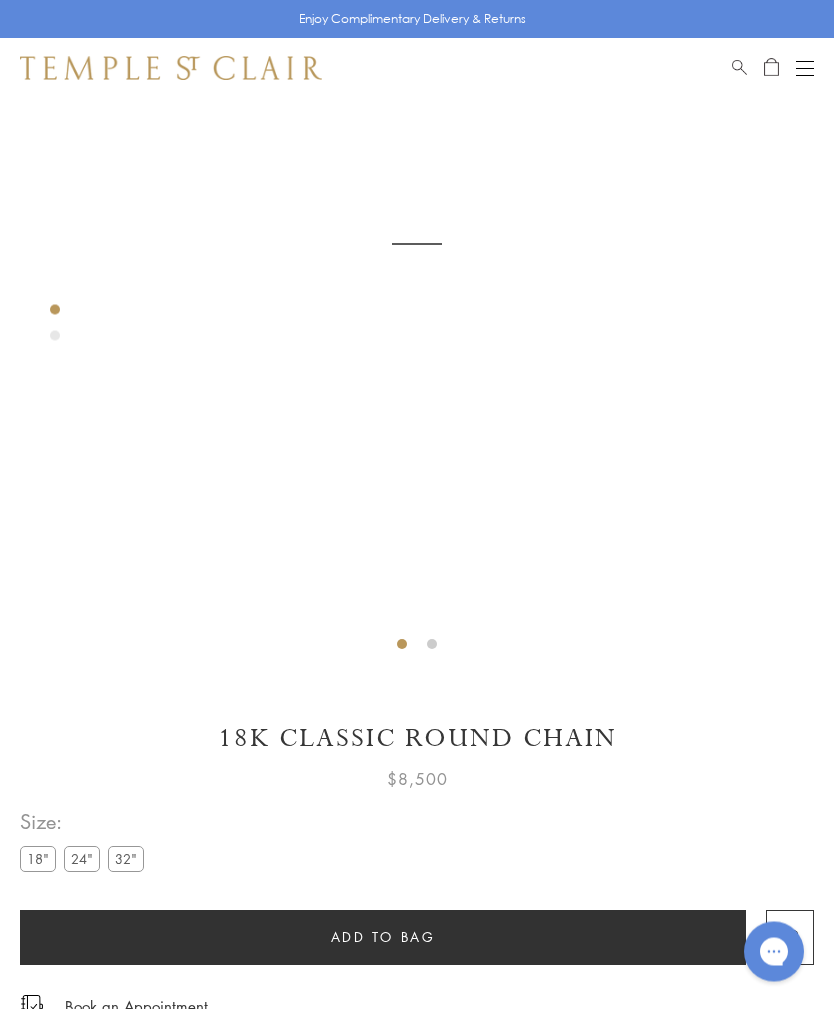 scroll, scrollTop: 98, scrollLeft: 0, axis: vertical 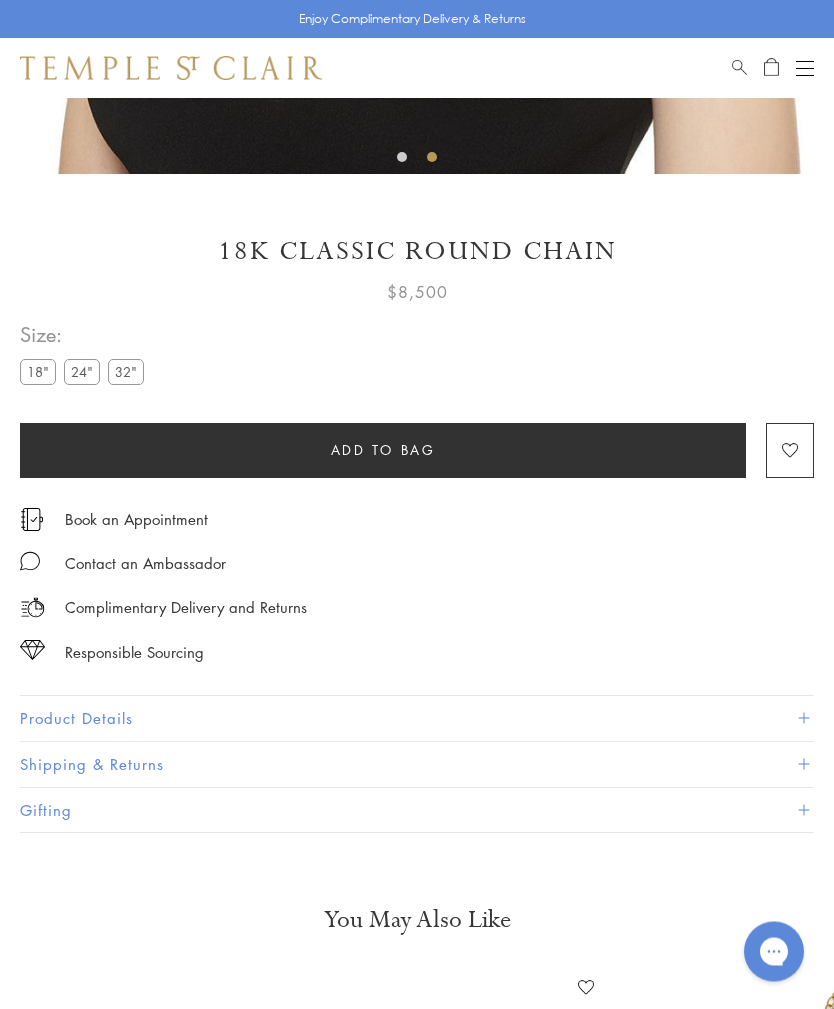 click on "Add to bag" at bounding box center [383, 451] 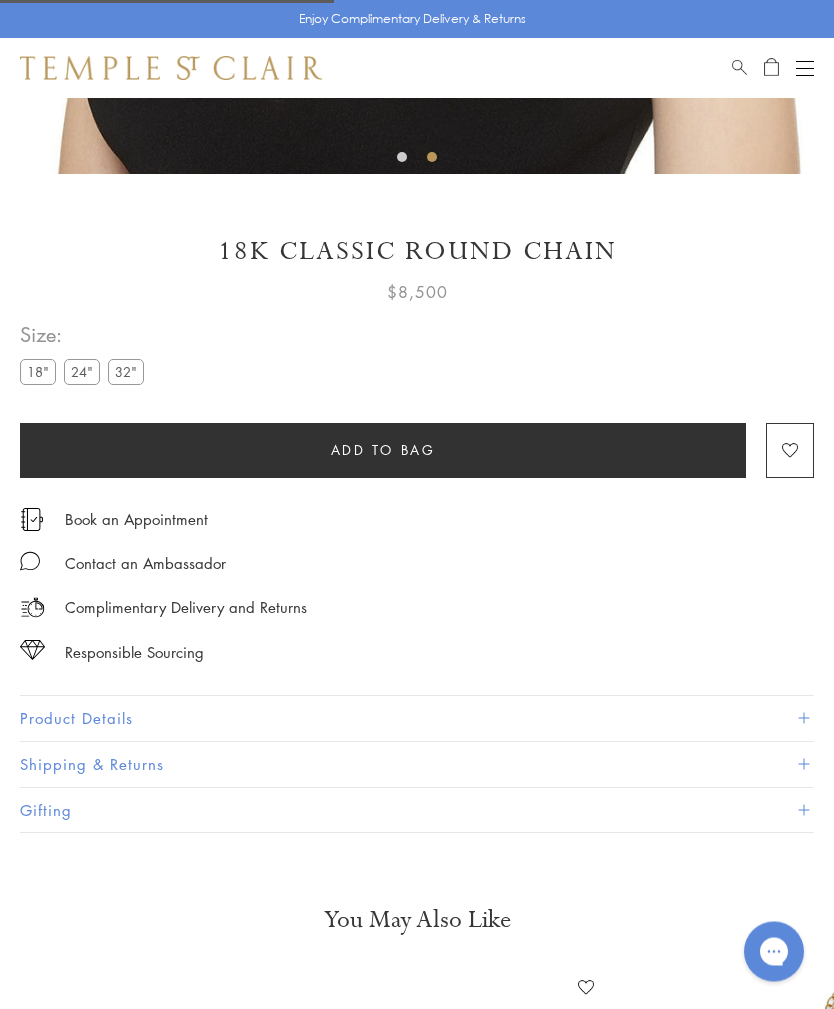 scroll, scrollTop: 758, scrollLeft: 0, axis: vertical 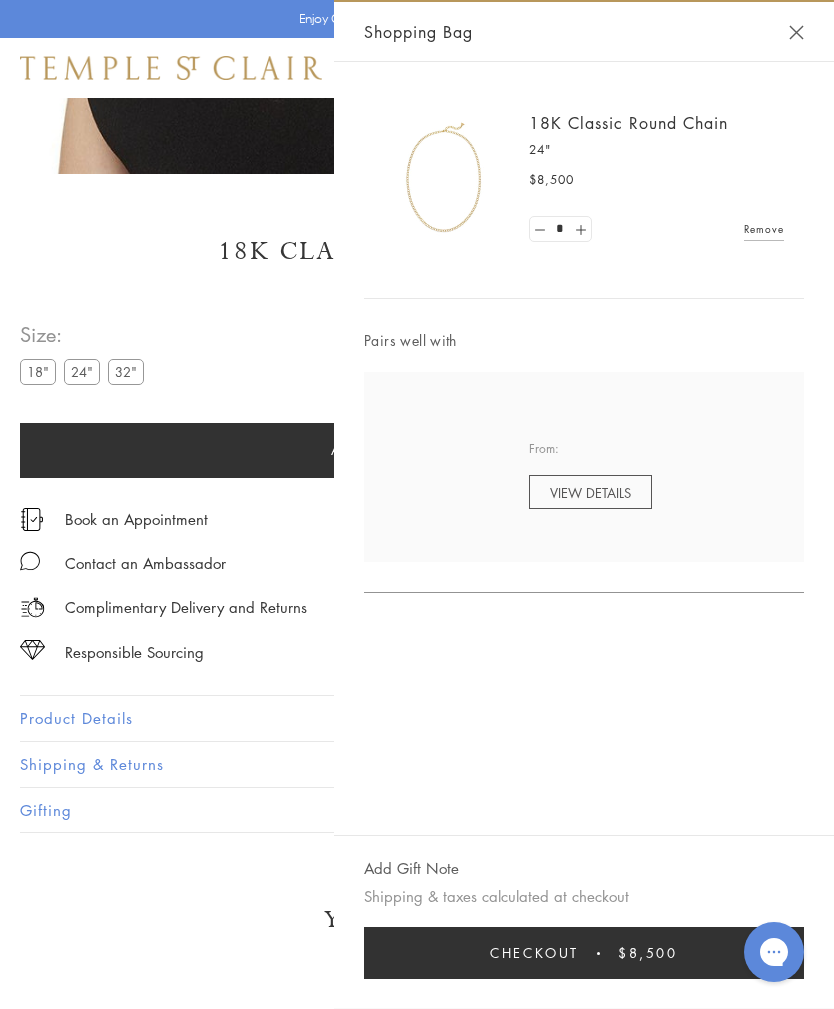 click at bounding box center (796, 32) 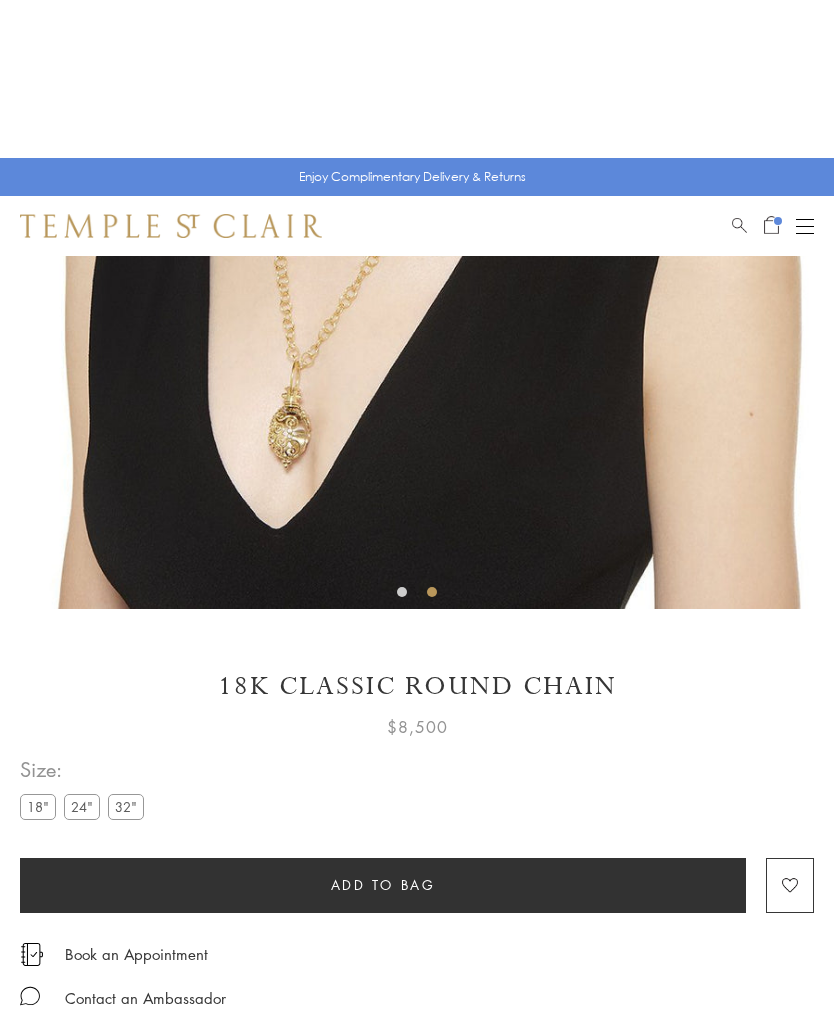 scroll, scrollTop: 0, scrollLeft: 0, axis: both 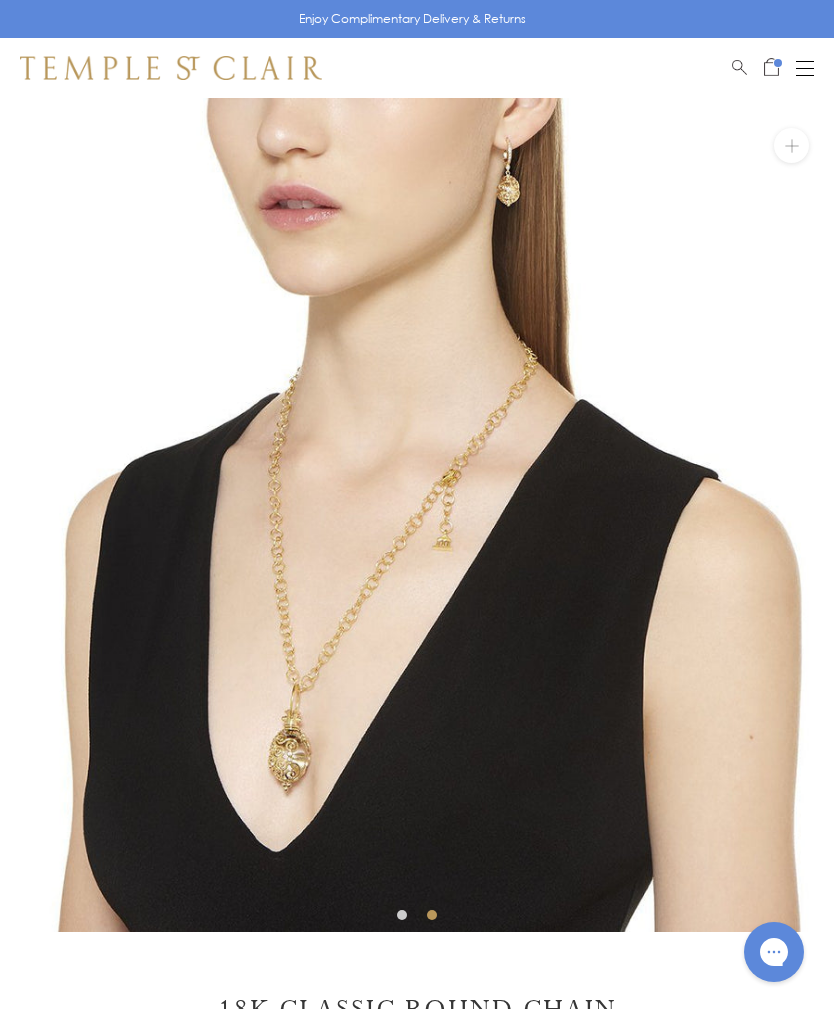 click at bounding box center [805, 68] 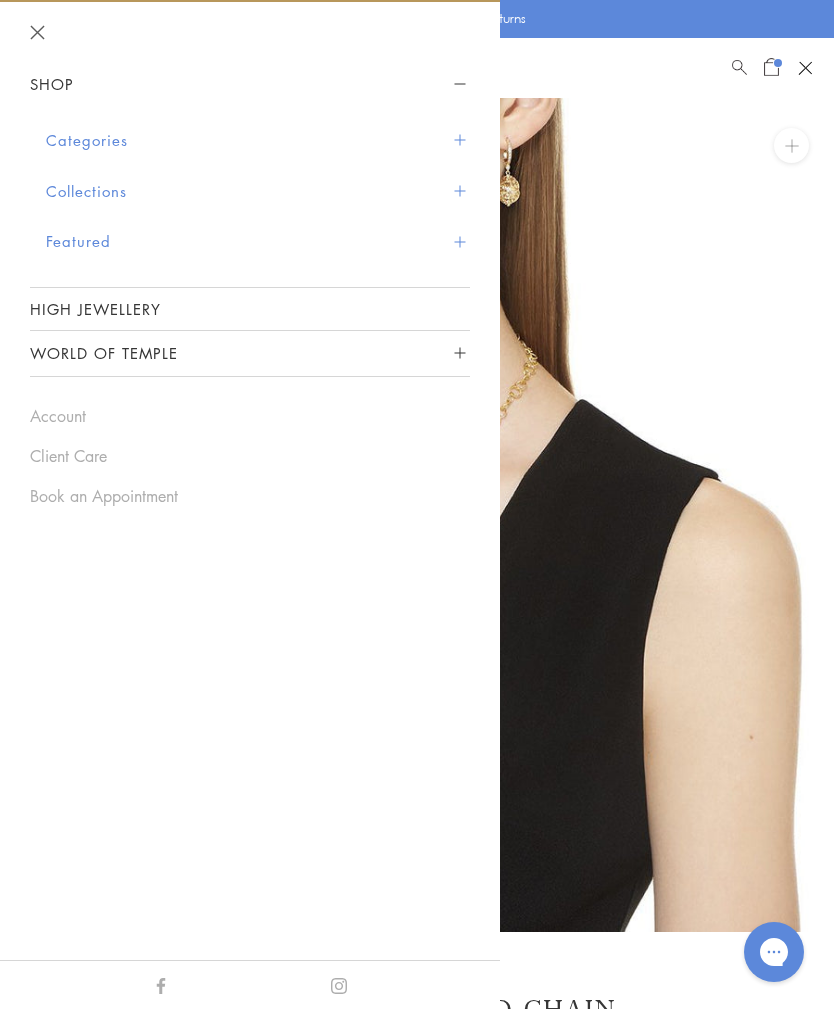 click at bounding box center [459, 140] 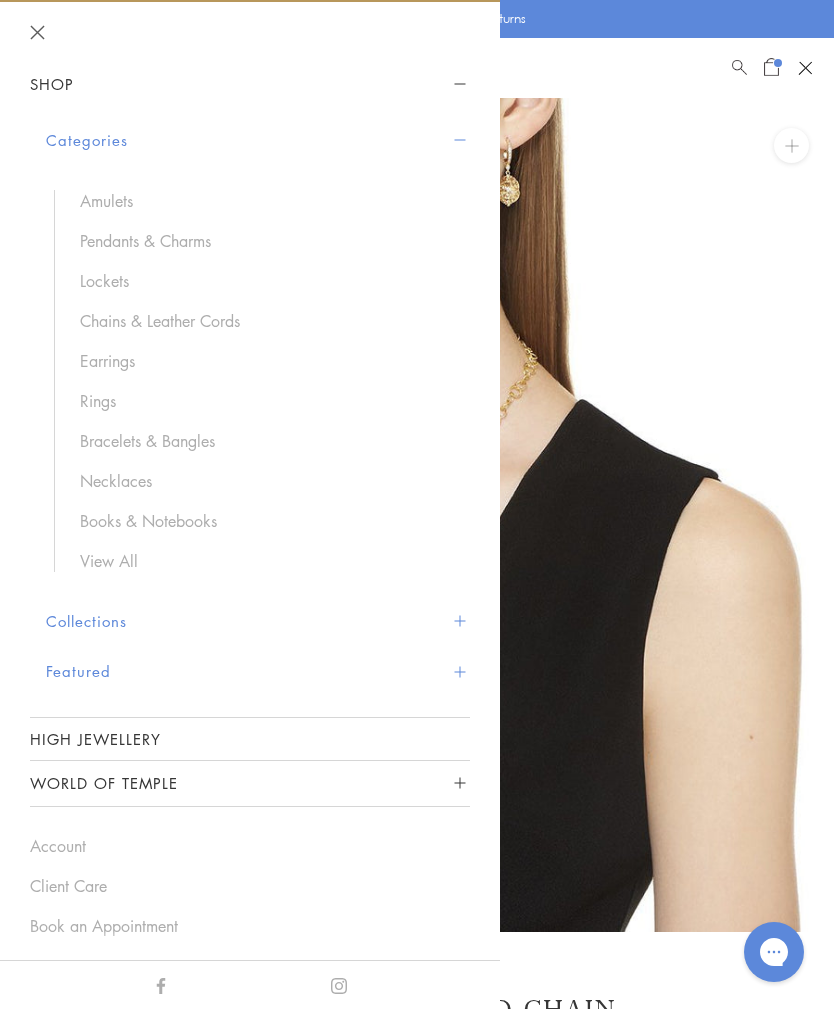click on "Pendants & Charms" at bounding box center [265, 241] 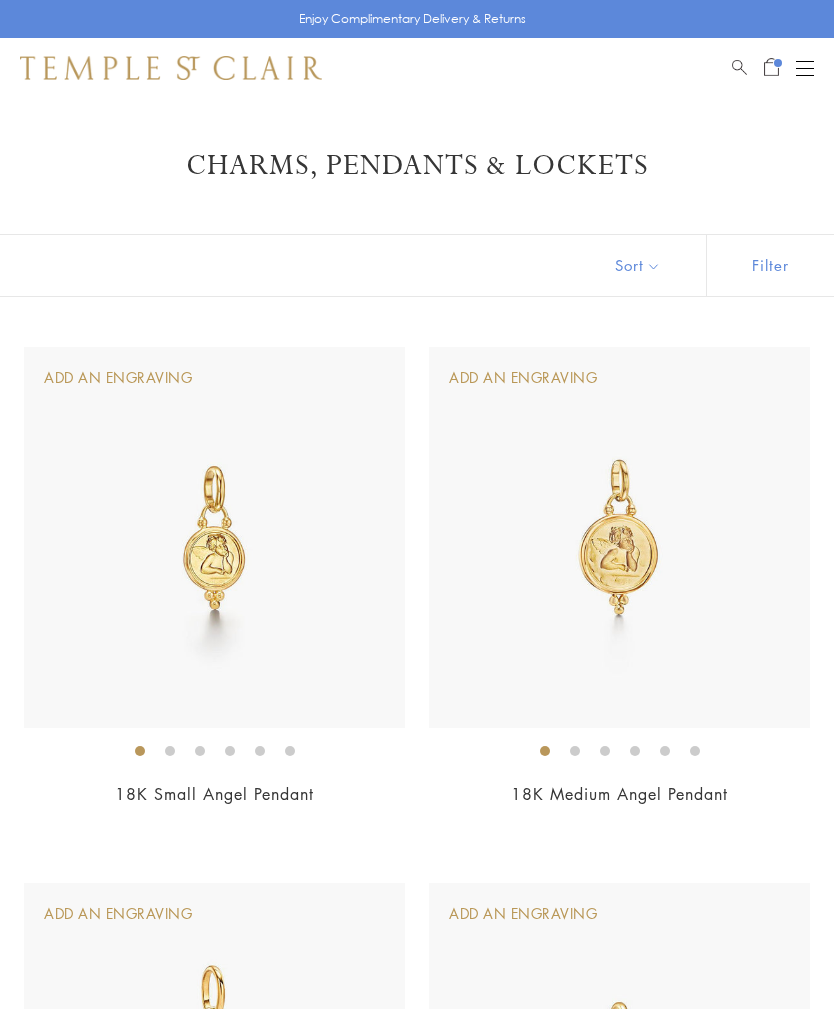 scroll, scrollTop: 0, scrollLeft: 0, axis: both 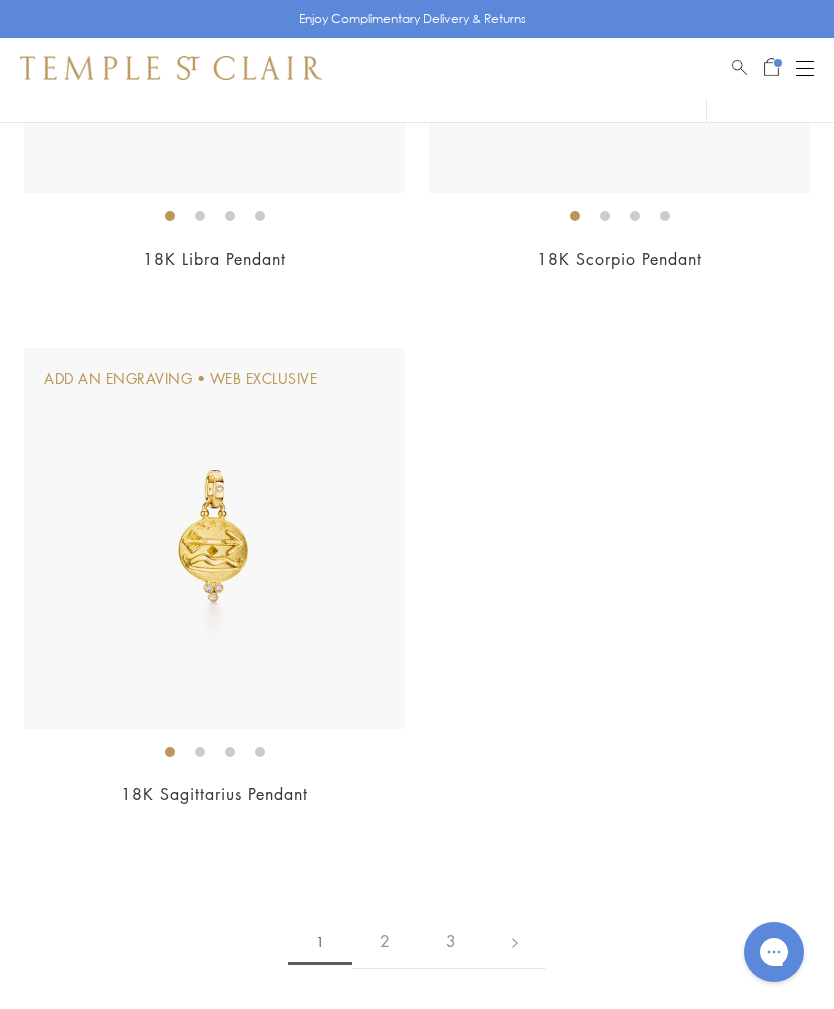 click on "2" at bounding box center [385, 941] 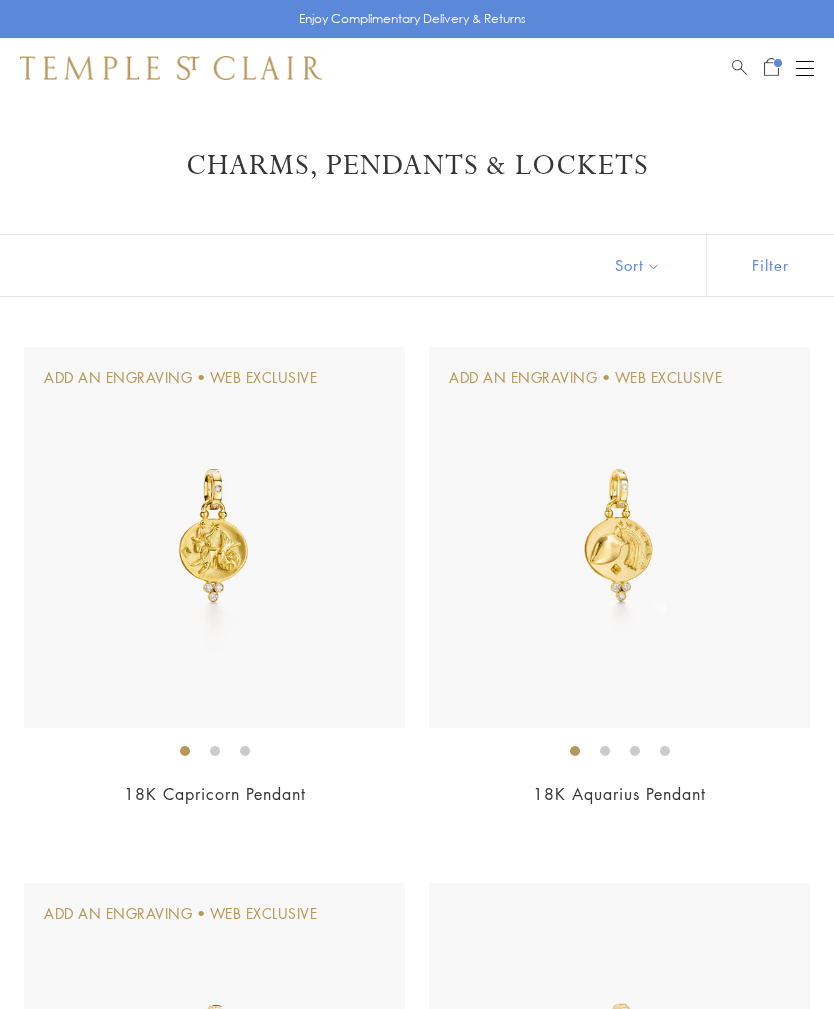 scroll, scrollTop: 0, scrollLeft: 0, axis: both 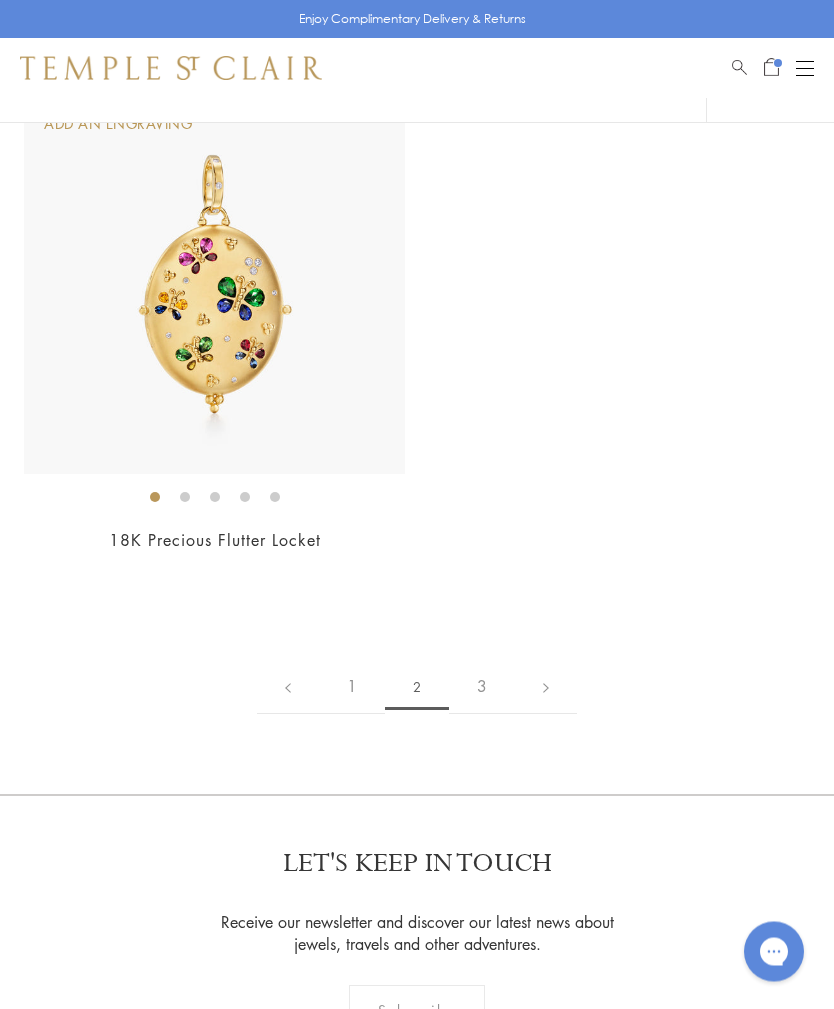 click on "3" at bounding box center [482, 687] 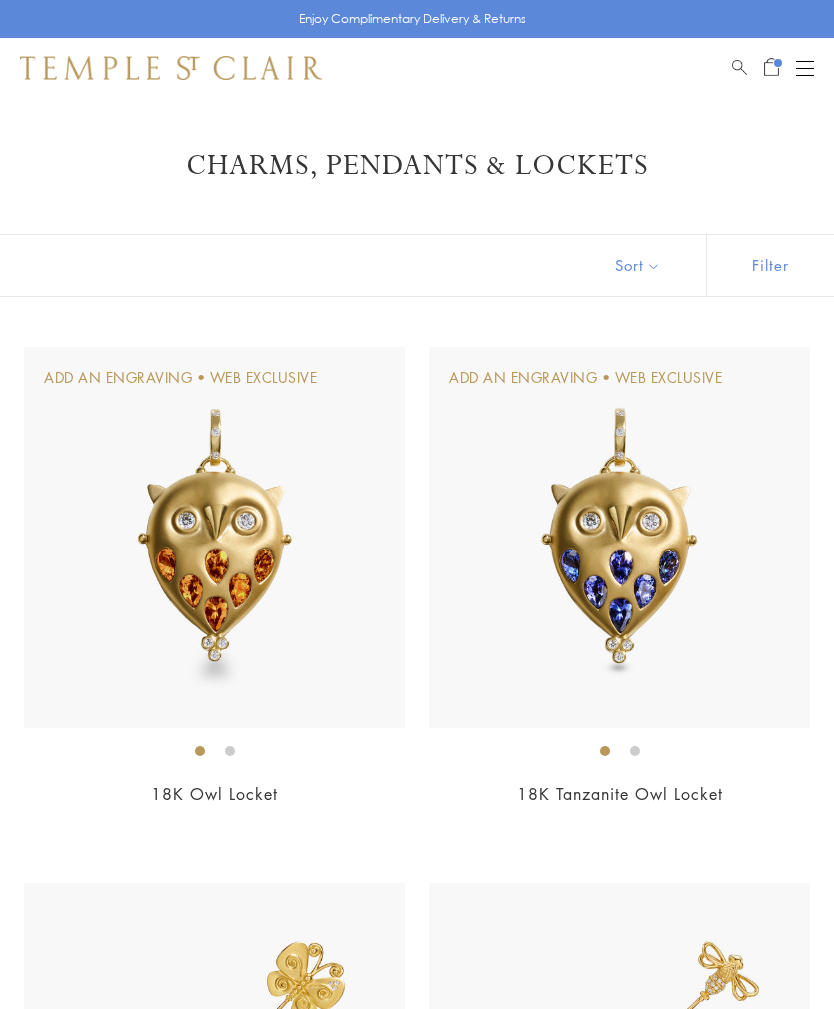 scroll, scrollTop: 0, scrollLeft: 0, axis: both 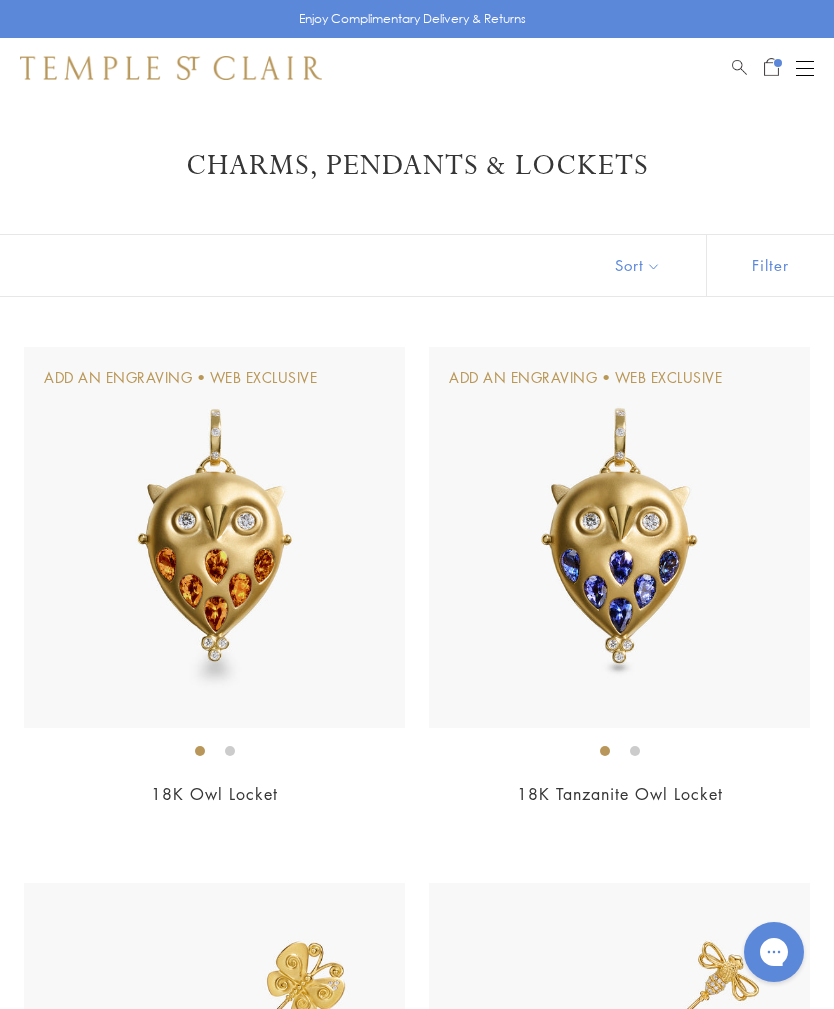 click at bounding box center (805, 68) 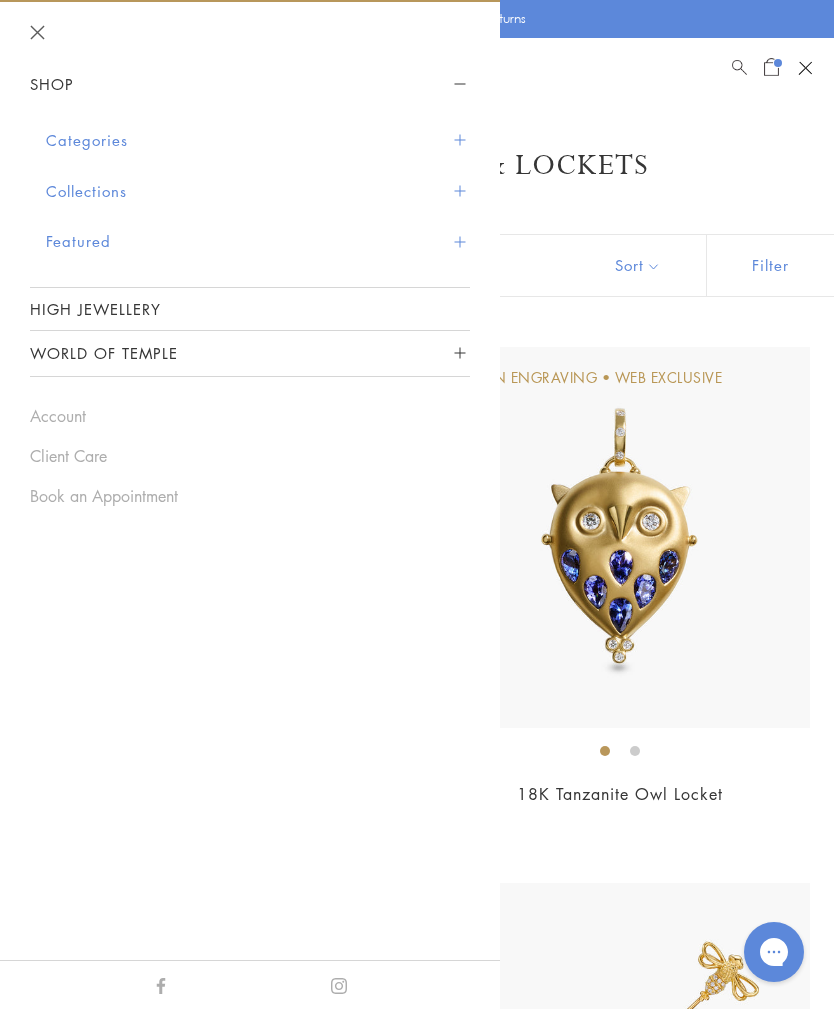 click on "Categories" at bounding box center (258, 140) 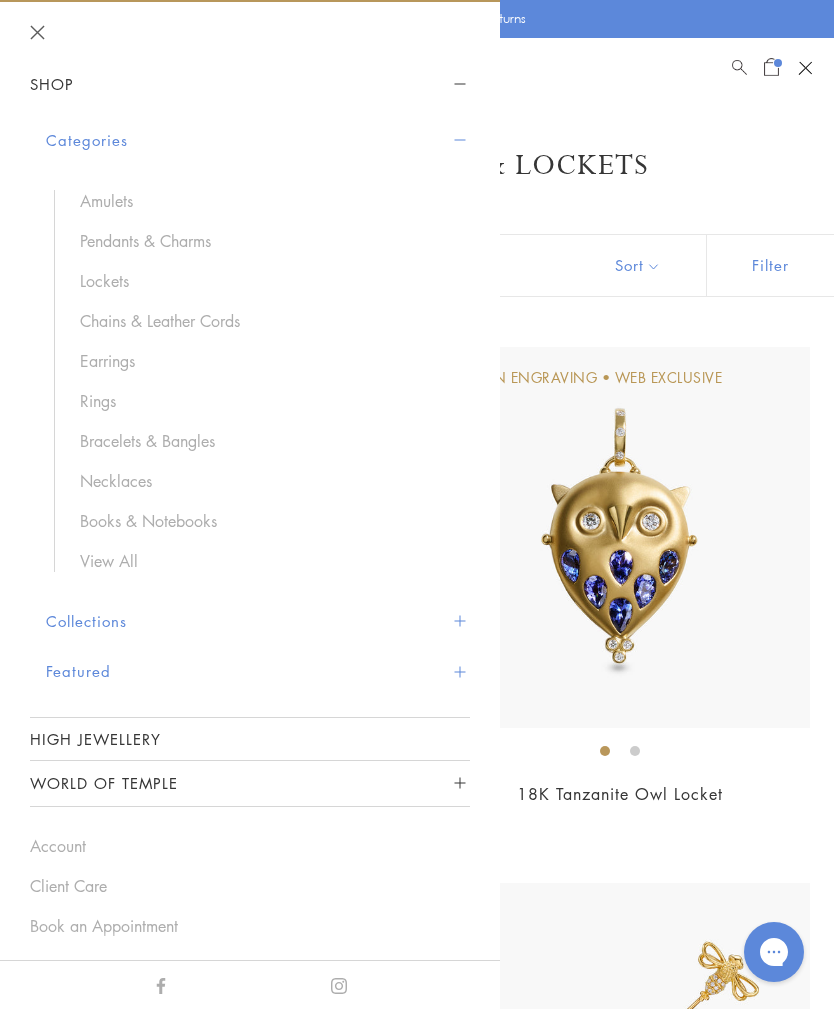 click on "Amulets" at bounding box center (265, 201) 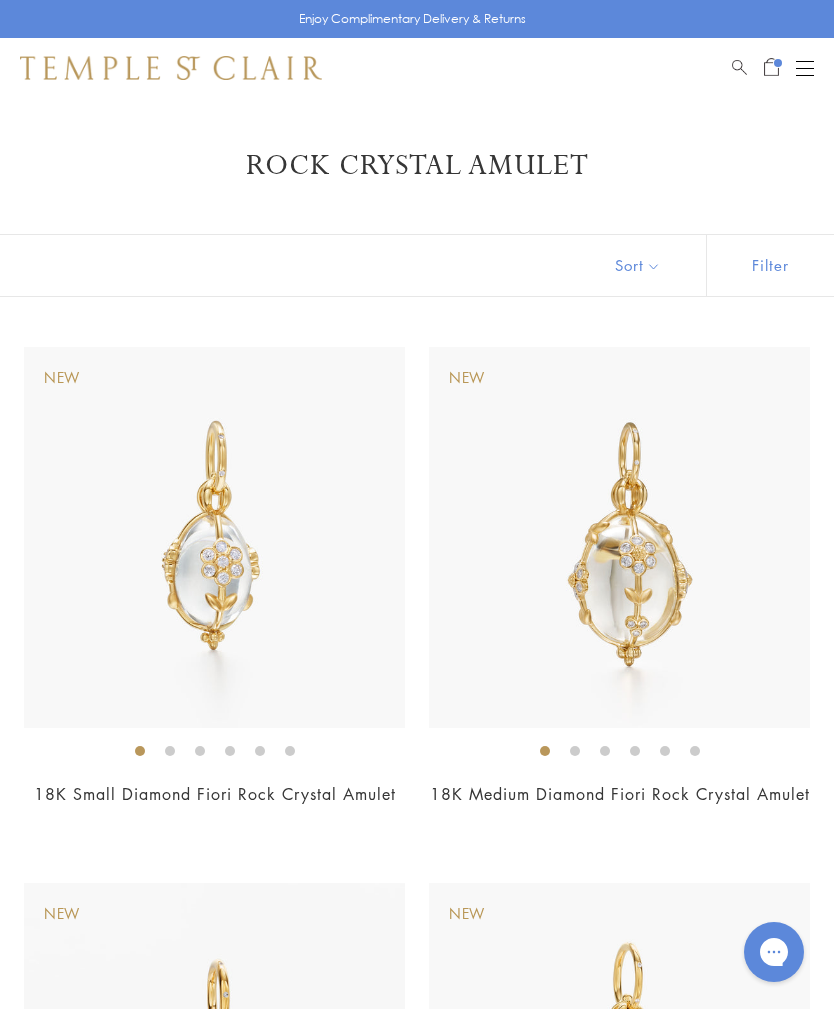 scroll, scrollTop: 0, scrollLeft: 0, axis: both 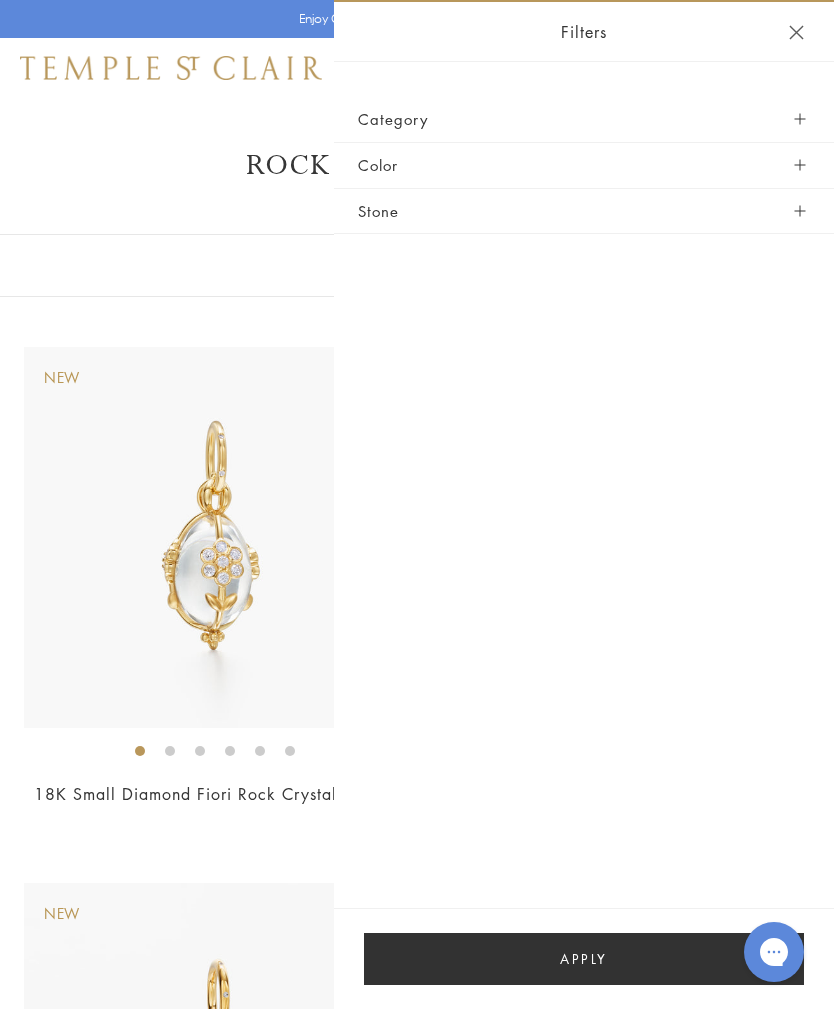 click on "Rock Crystal Amulet" at bounding box center (417, 166) 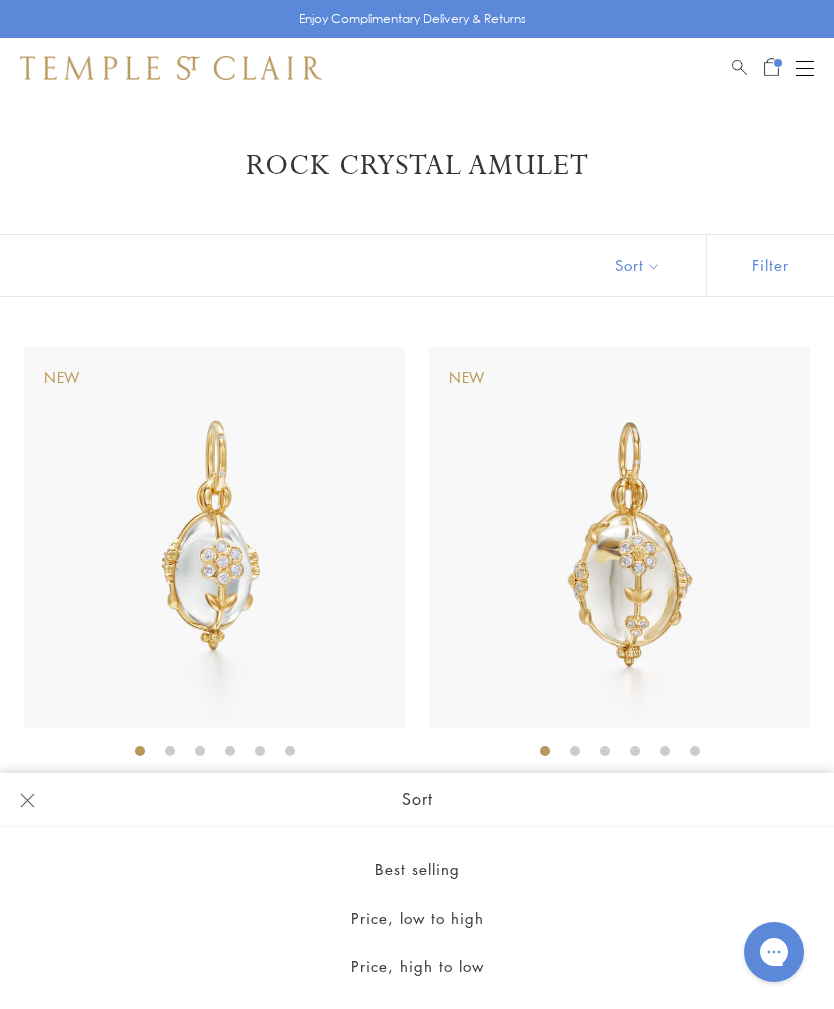 click on "Sort" at bounding box center (638, 265) 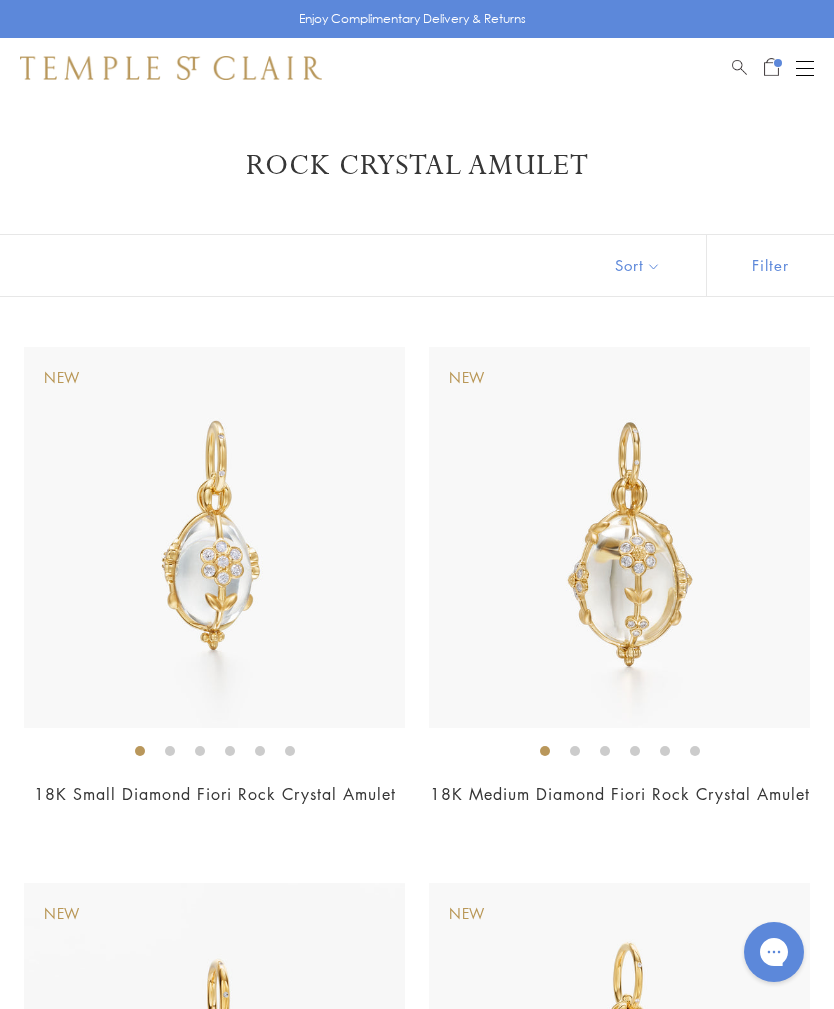 click on "Sort" at bounding box center (638, 265) 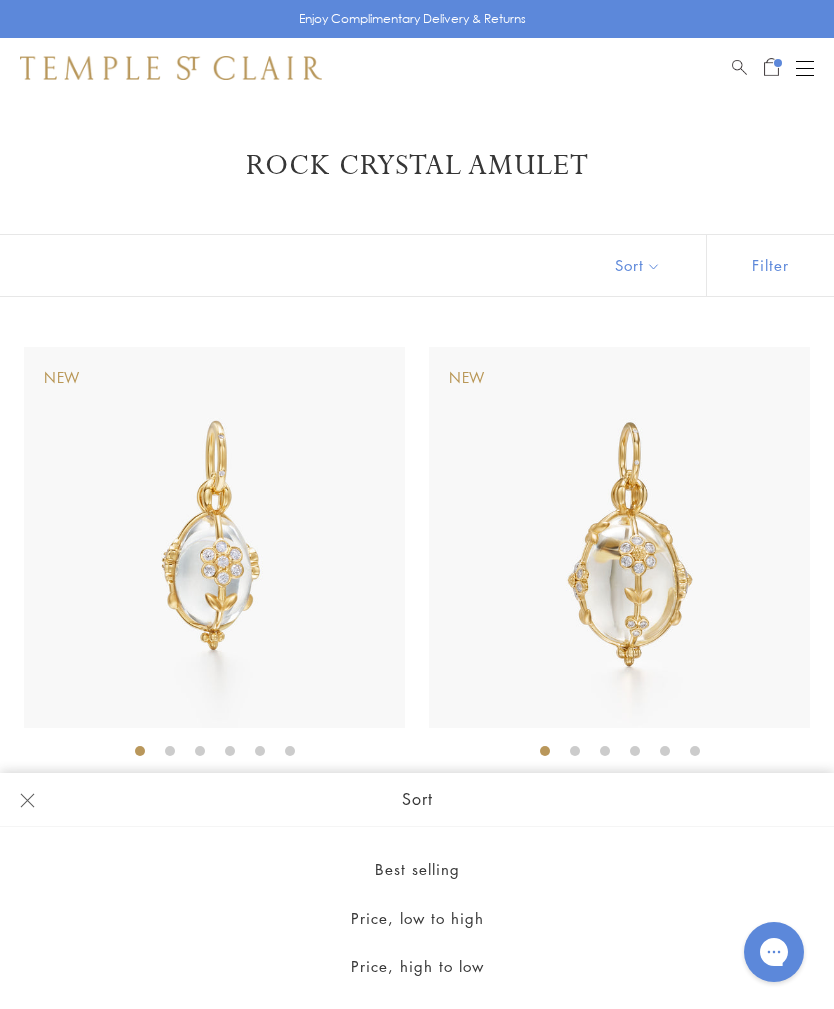 click on "Price, low to high" at bounding box center (417, 918) 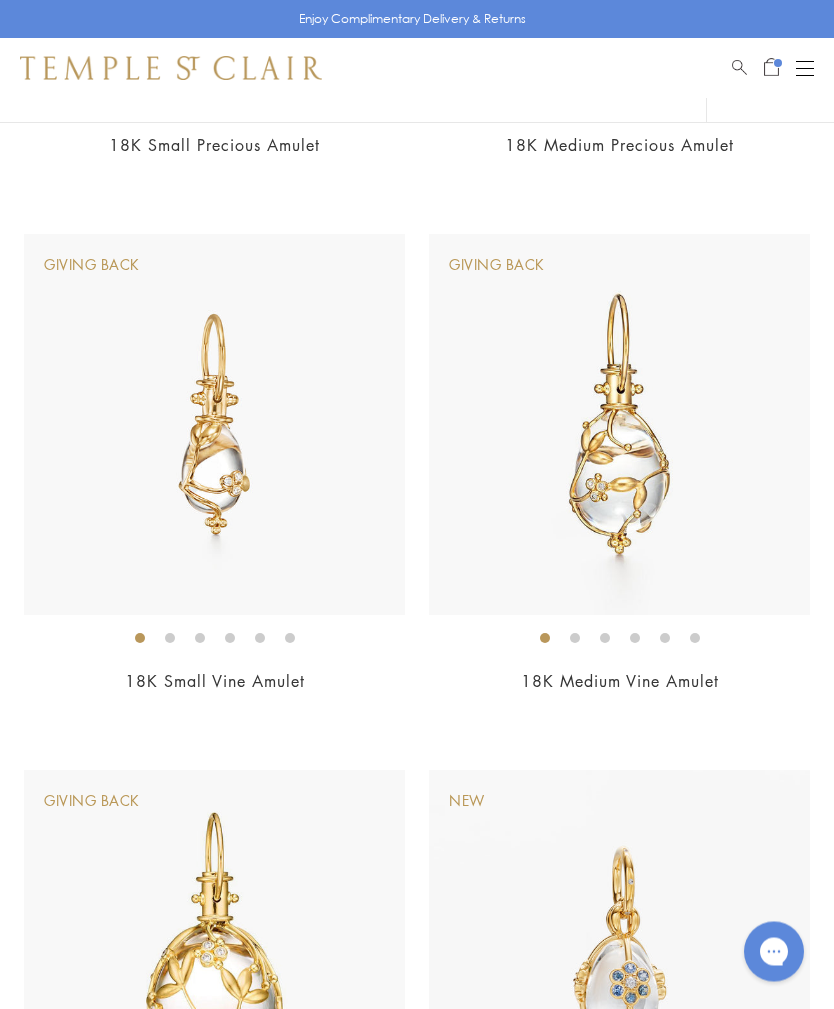 scroll, scrollTop: 4400, scrollLeft: 0, axis: vertical 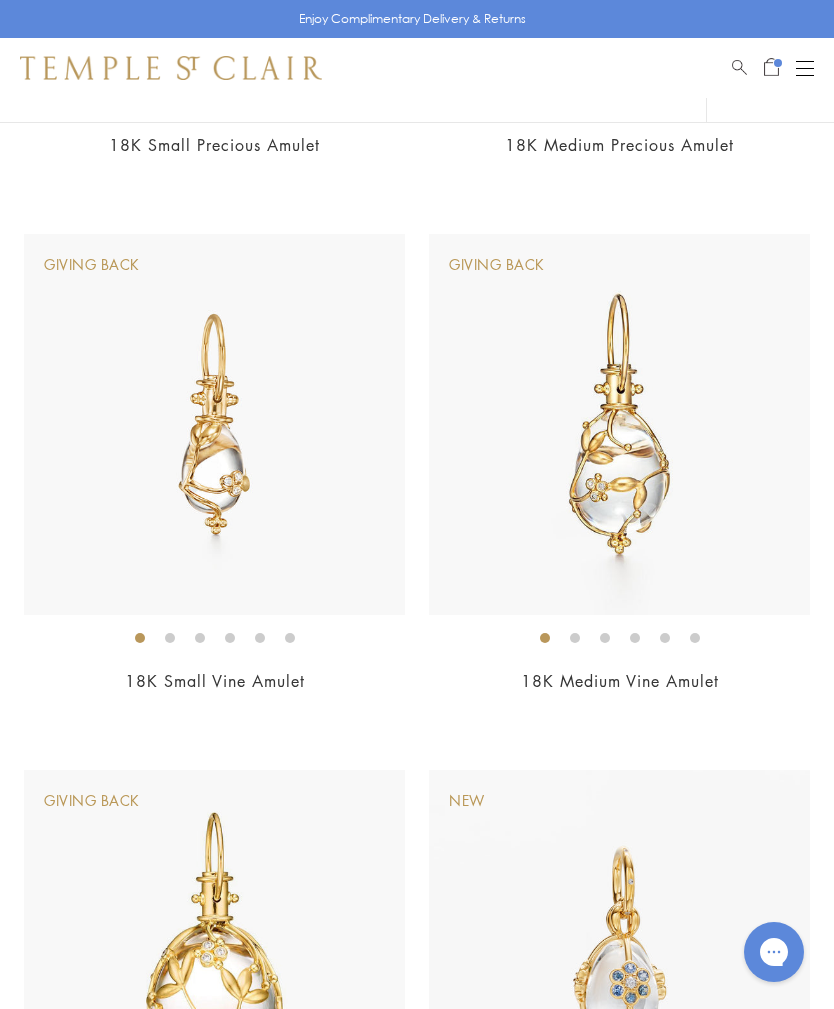 click at bounding box center (214, 424) 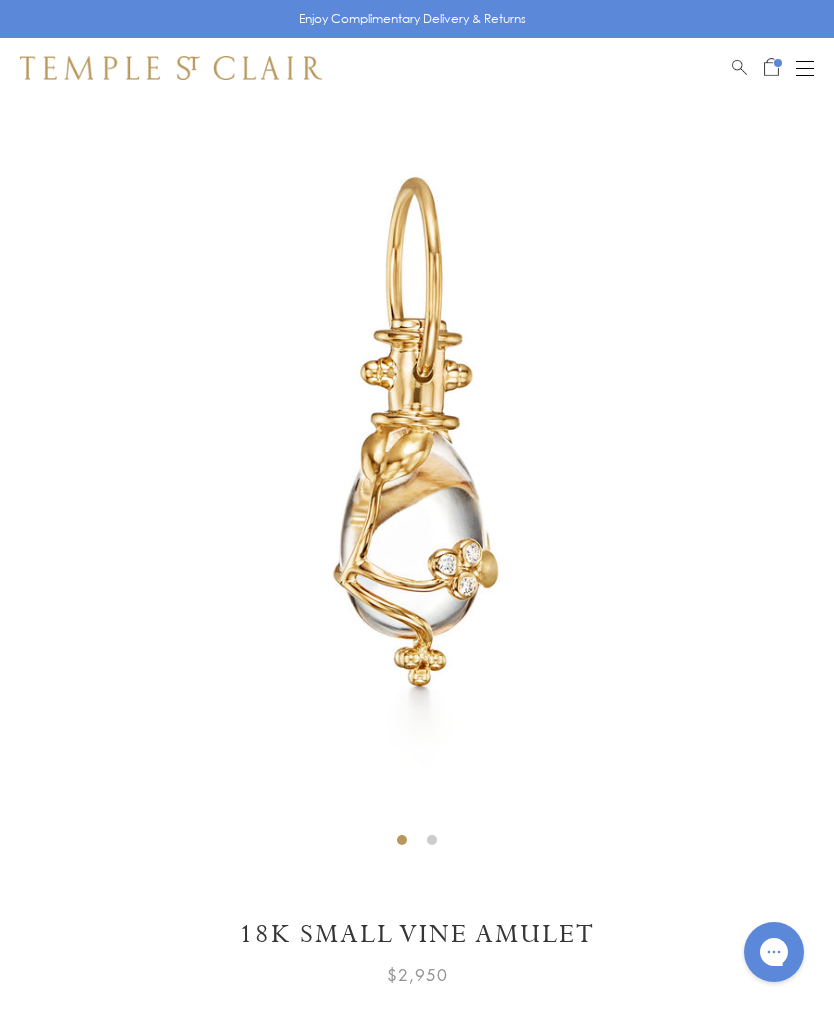 scroll, scrollTop: 98, scrollLeft: 0, axis: vertical 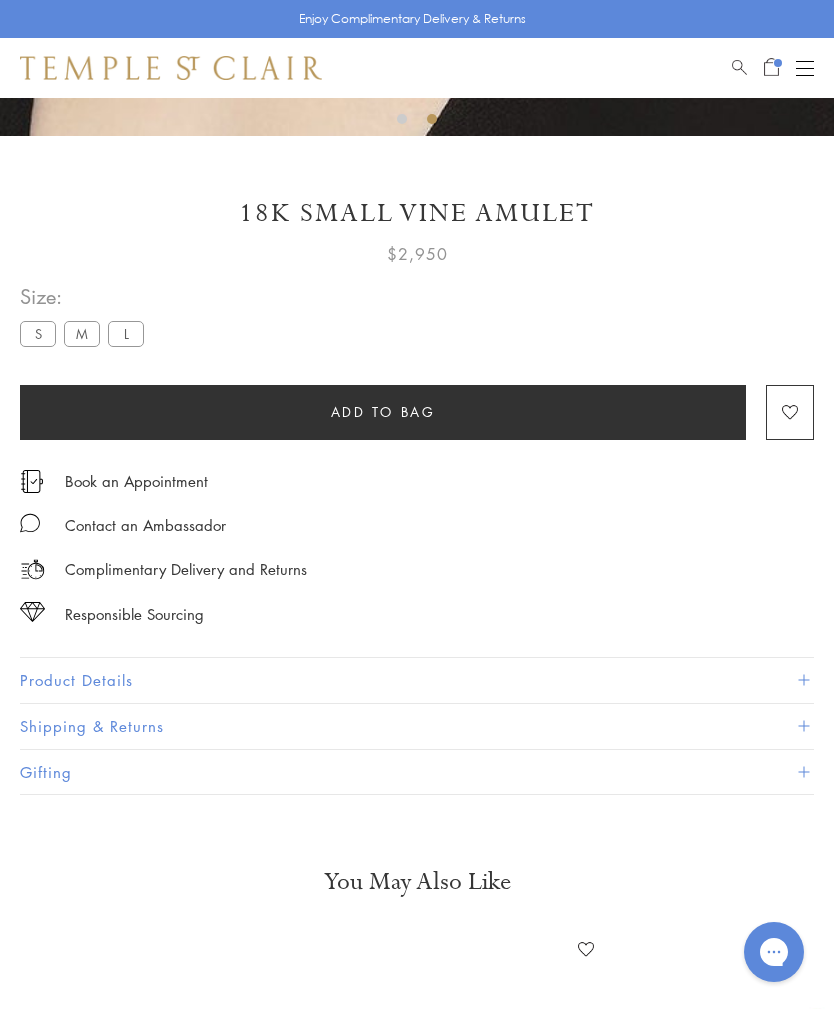 click on "Product Details" at bounding box center (417, 680) 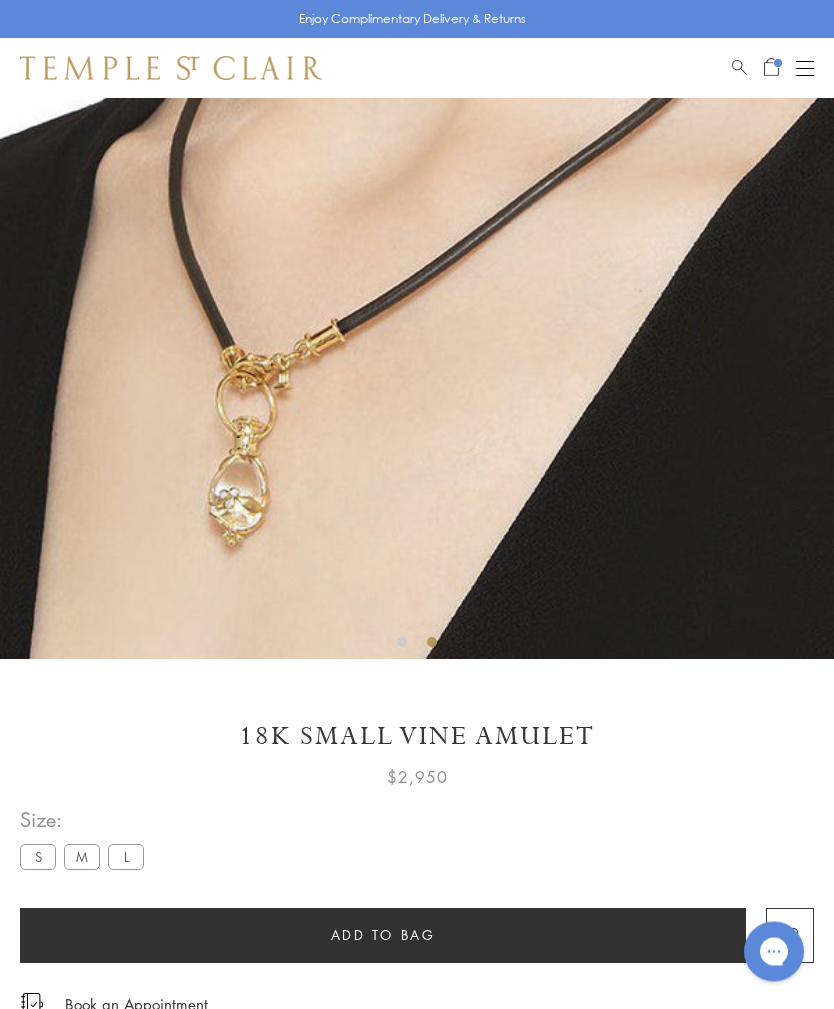 scroll, scrollTop: 273, scrollLeft: 0, axis: vertical 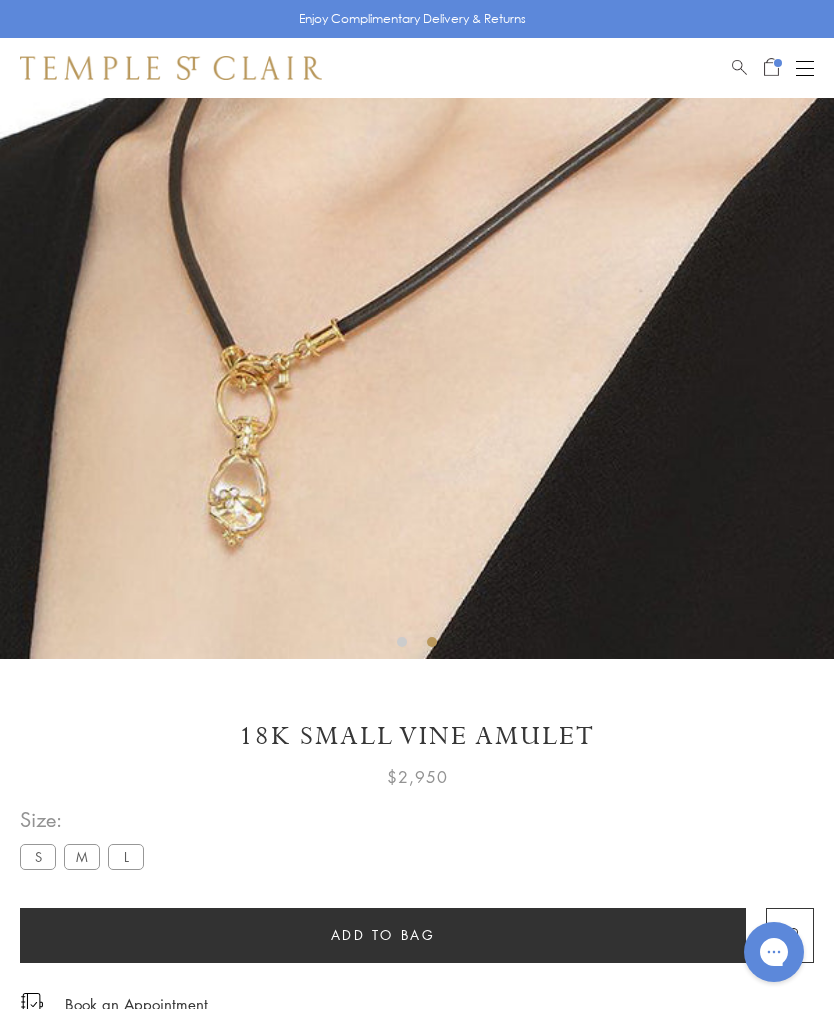 click on "M" at bounding box center [82, 856] 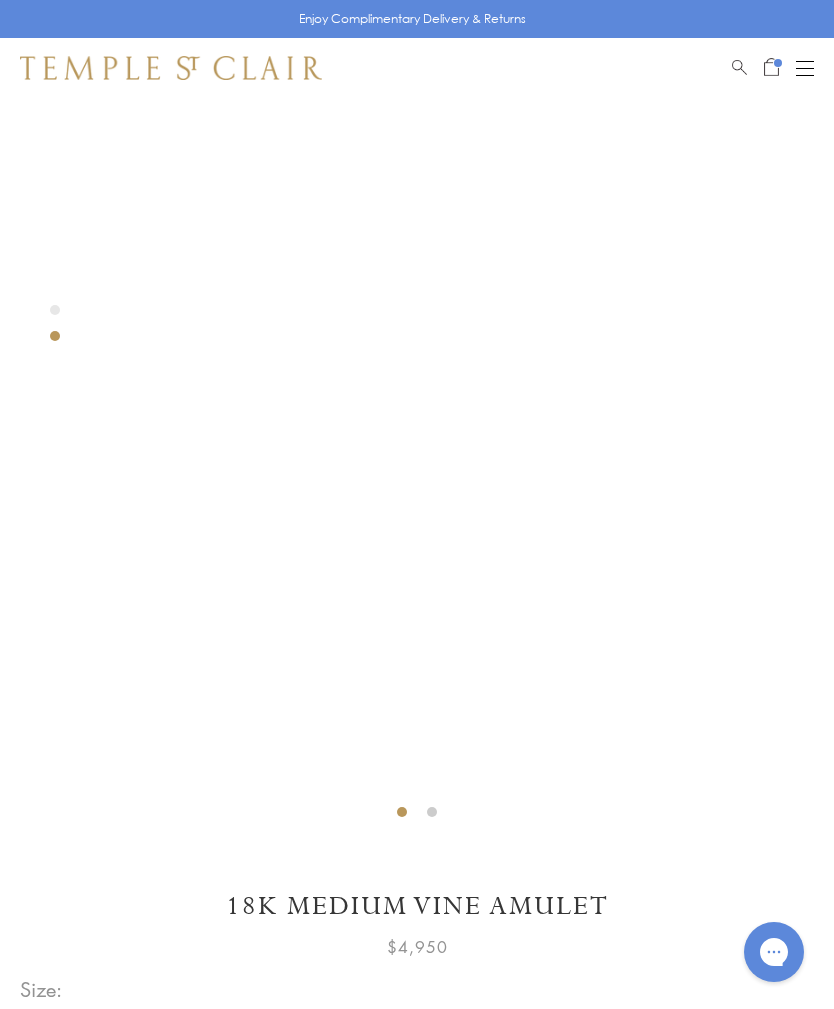 scroll, scrollTop: 98, scrollLeft: 0, axis: vertical 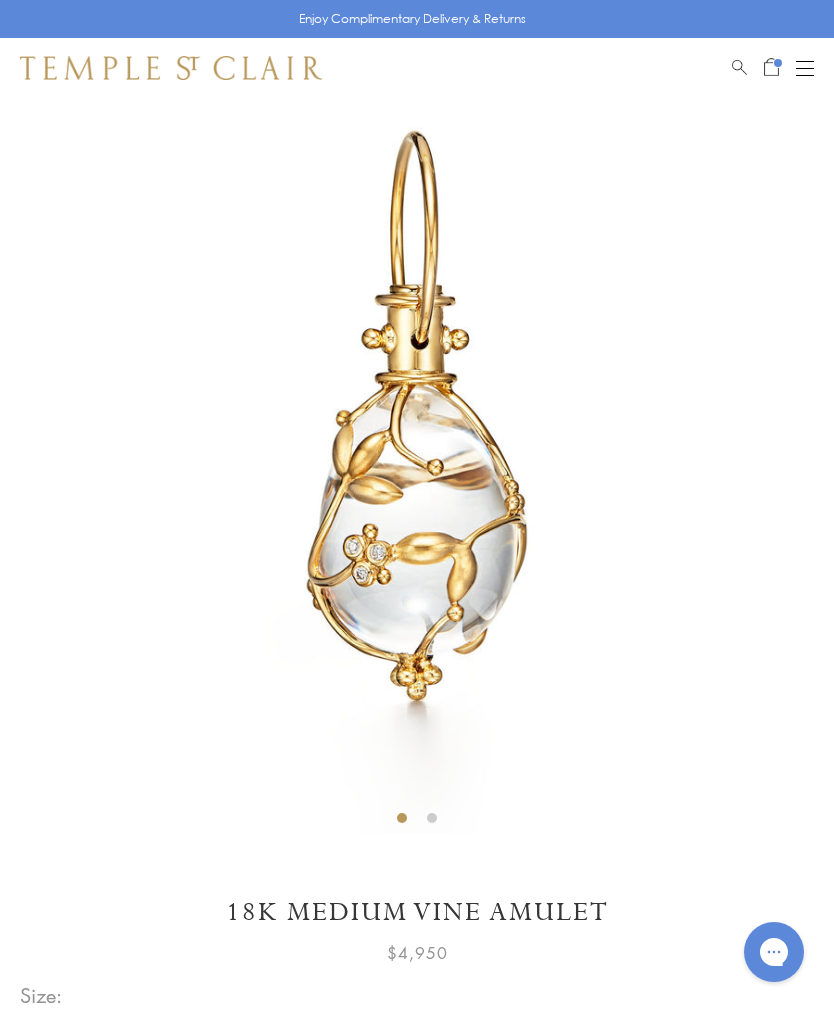 click on "S" at bounding box center [38, 1032] 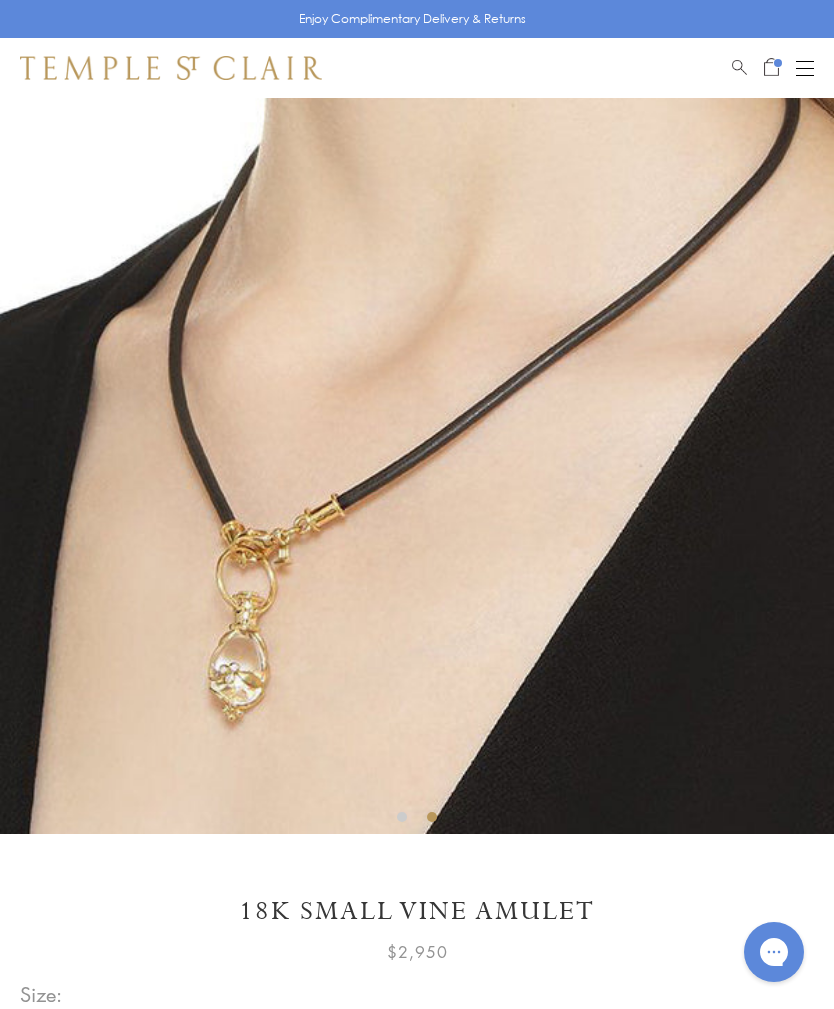 click on "Shop Shop
Categories Amulets   Pendants & Charms   Lockets   Chains & Leather Cords   Earrings   Rings   Bracelets & Bangles   Necklaces   Books & Notebooks   View All   Collections Rock Crystal Amulet   Angels   Color Theory   Celestial   Tree of Life   Royal Blue Moonstone   Zodiac   Featured Travel Jewels   New Arrivals   S25 Fiori Collection   Our Exclusive Jewels   Jewels to Personalize   Limited Edition Jewels   Sassini Rings   Temple Classics   Temple St. Clair x Big Life Foundation    Curated for you
Temple Convertible Charm Bracelet Shop Now" at bounding box center [417, 68] 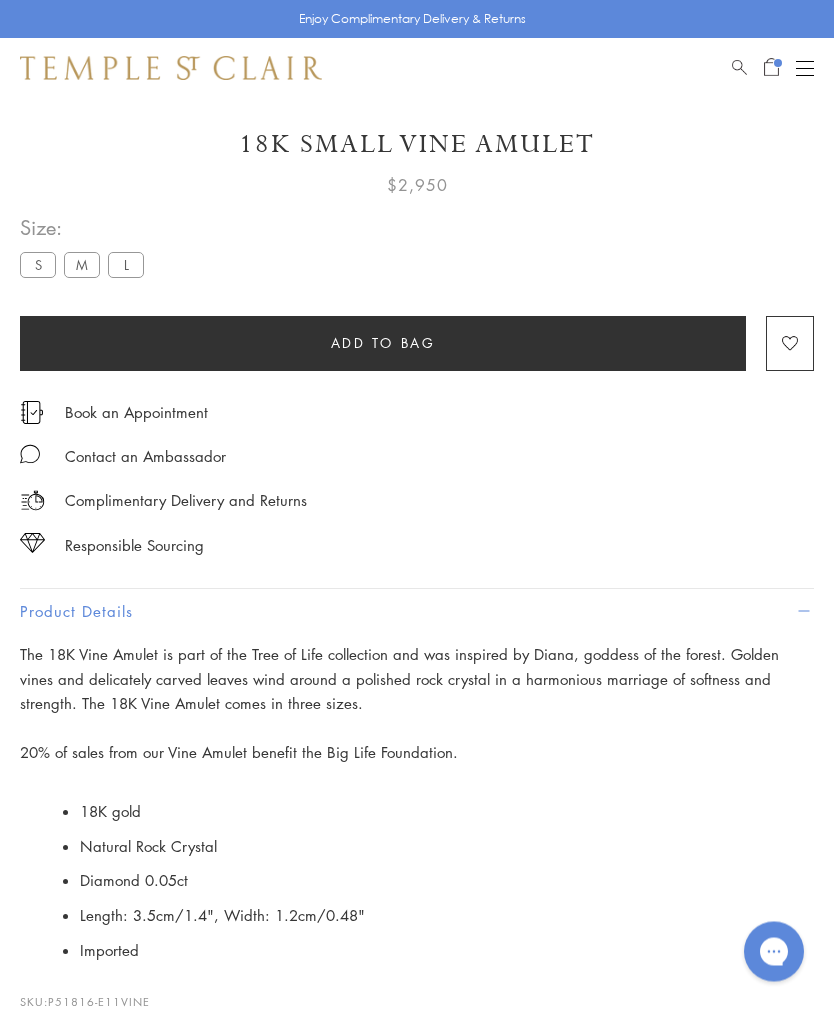 scroll, scrollTop: 865, scrollLeft: 0, axis: vertical 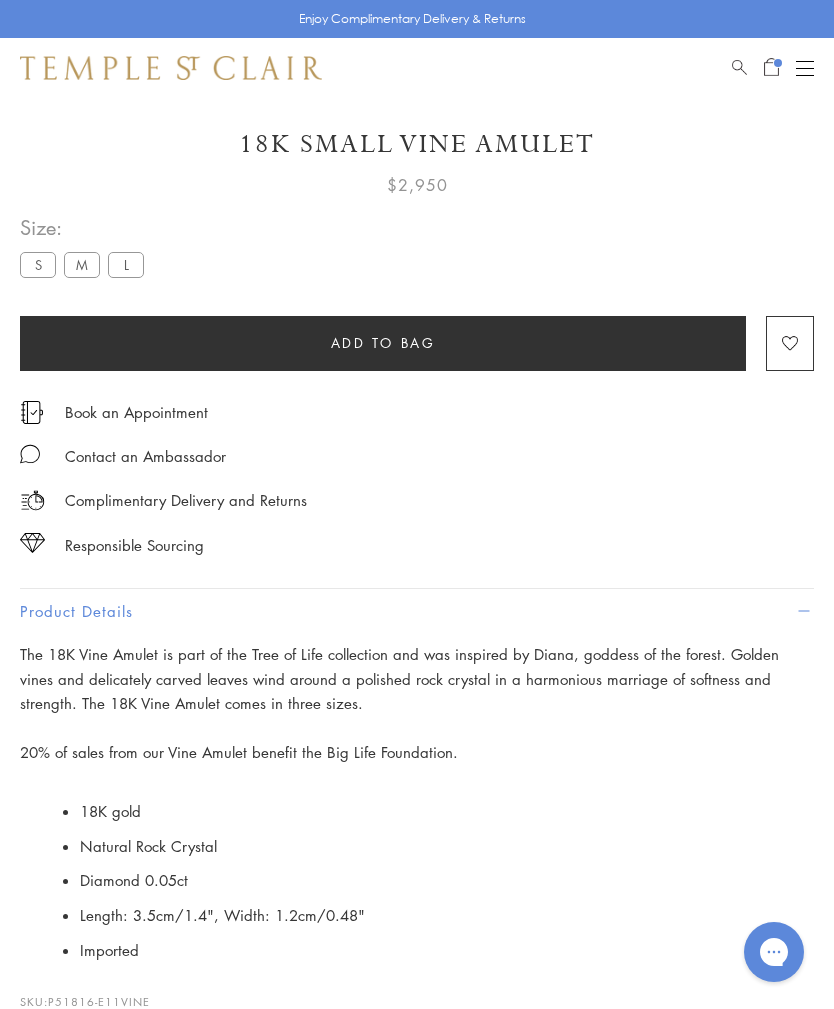 click on "Add to bag" at bounding box center [383, 343] 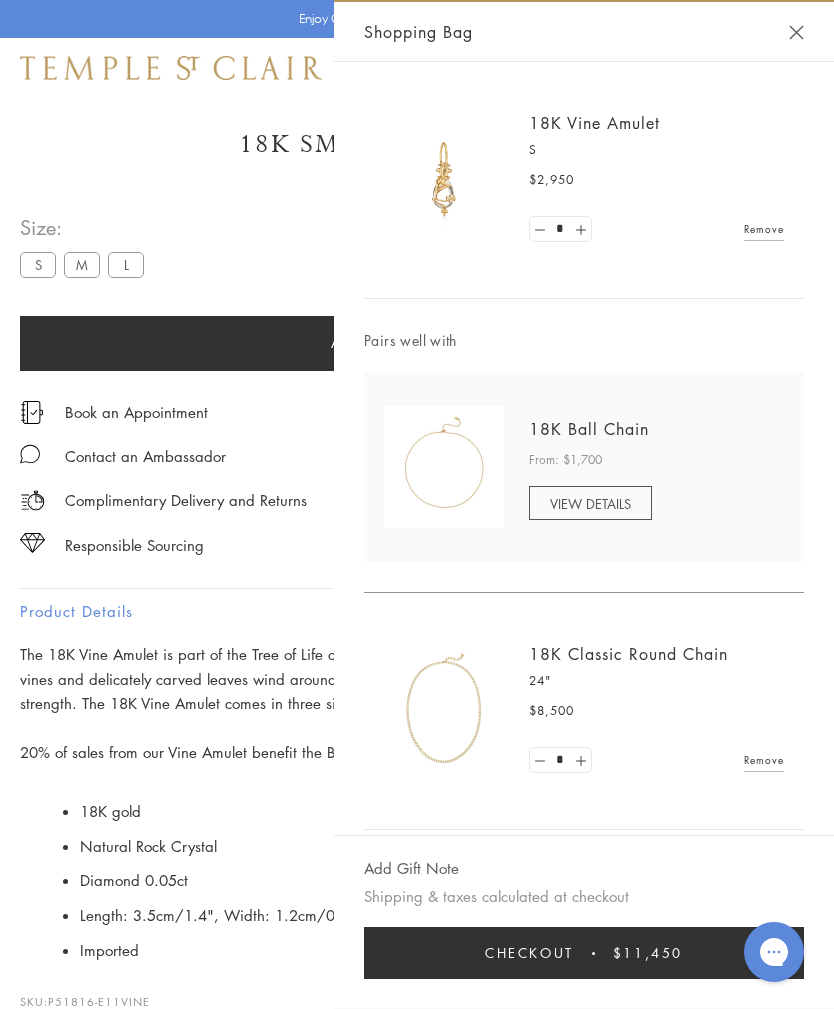 click on "VIEW DETAILS" at bounding box center [590, 503] 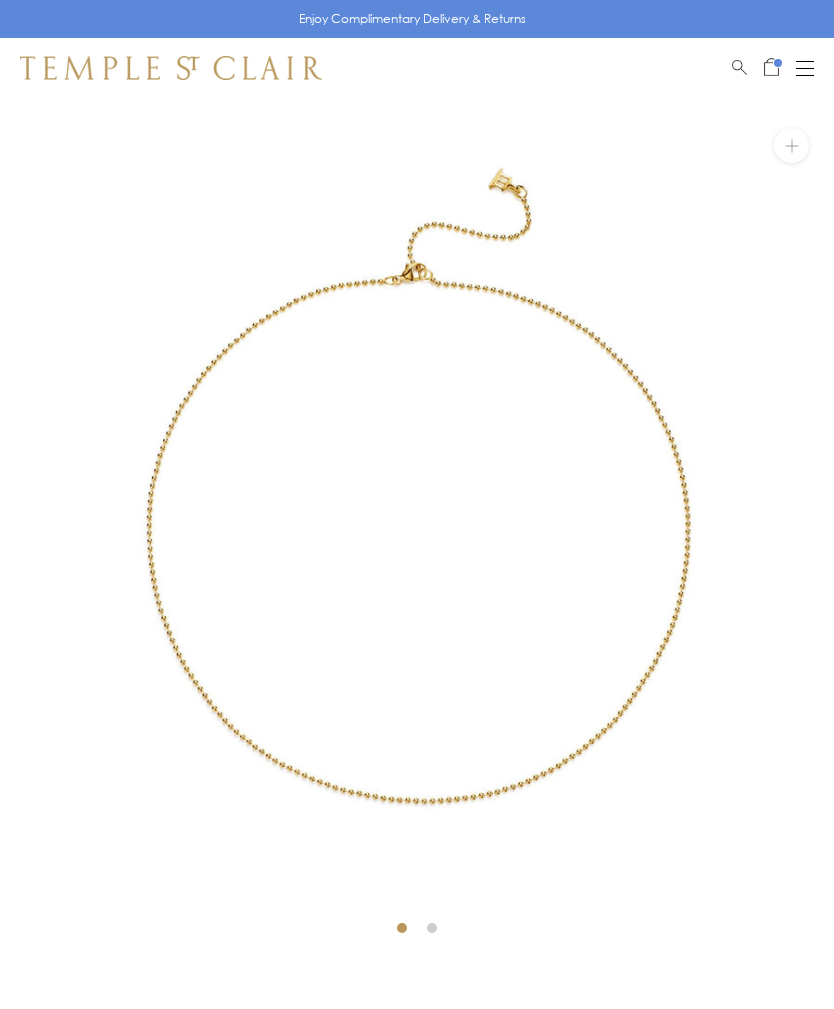 scroll, scrollTop: 98, scrollLeft: 0, axis: vertical 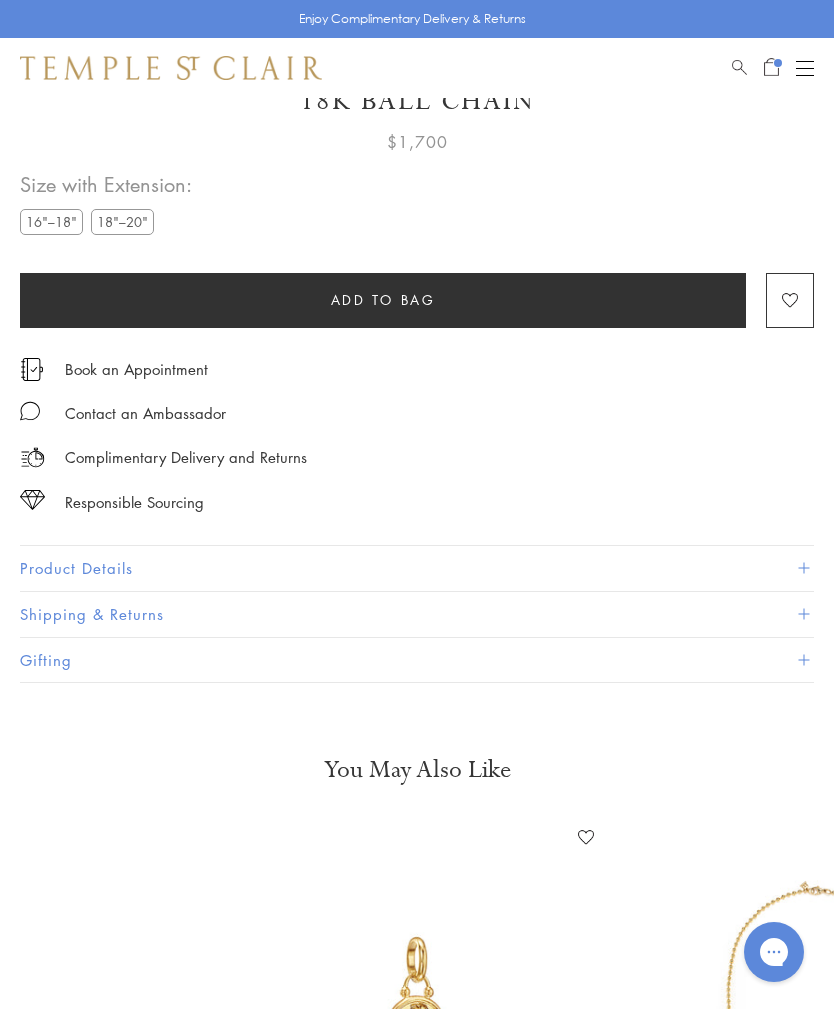 click on "18"–20"" at bounding box center [122, 221] 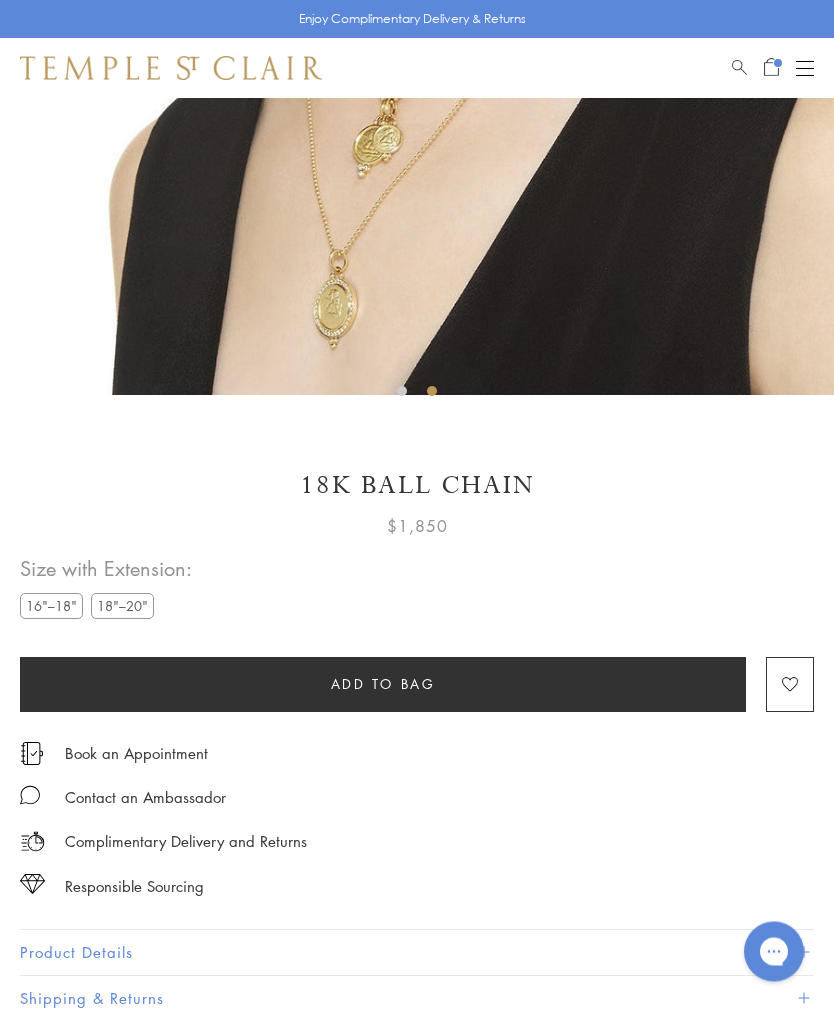 scroll, scrollTop: 537, scrollLeft: 0, axis: vertical 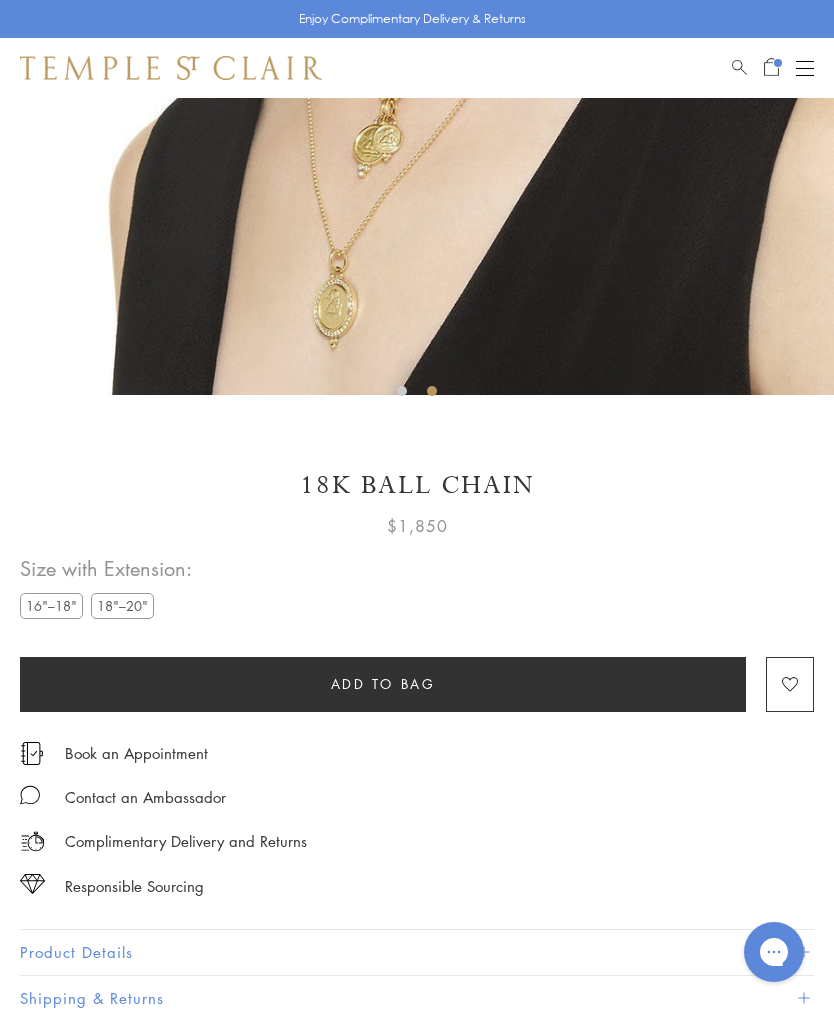 click on "Add to bag" at bounding box center (383, 684) 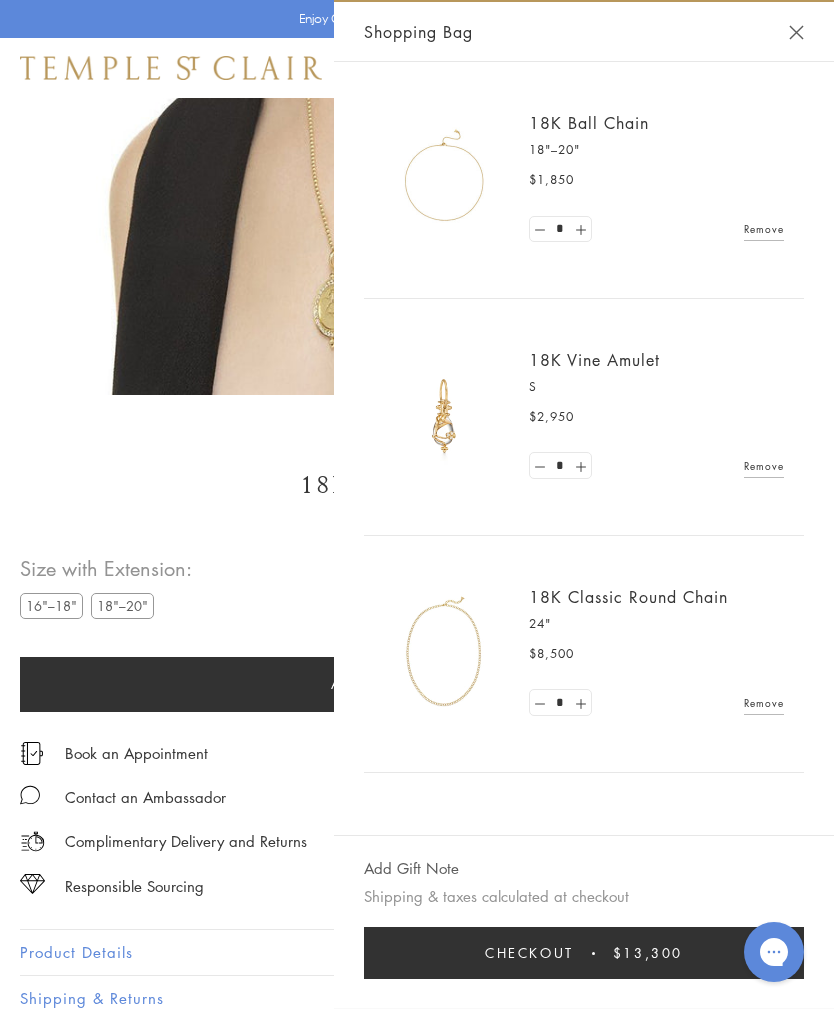 click on "Remove" at bounding box center [764, 703] 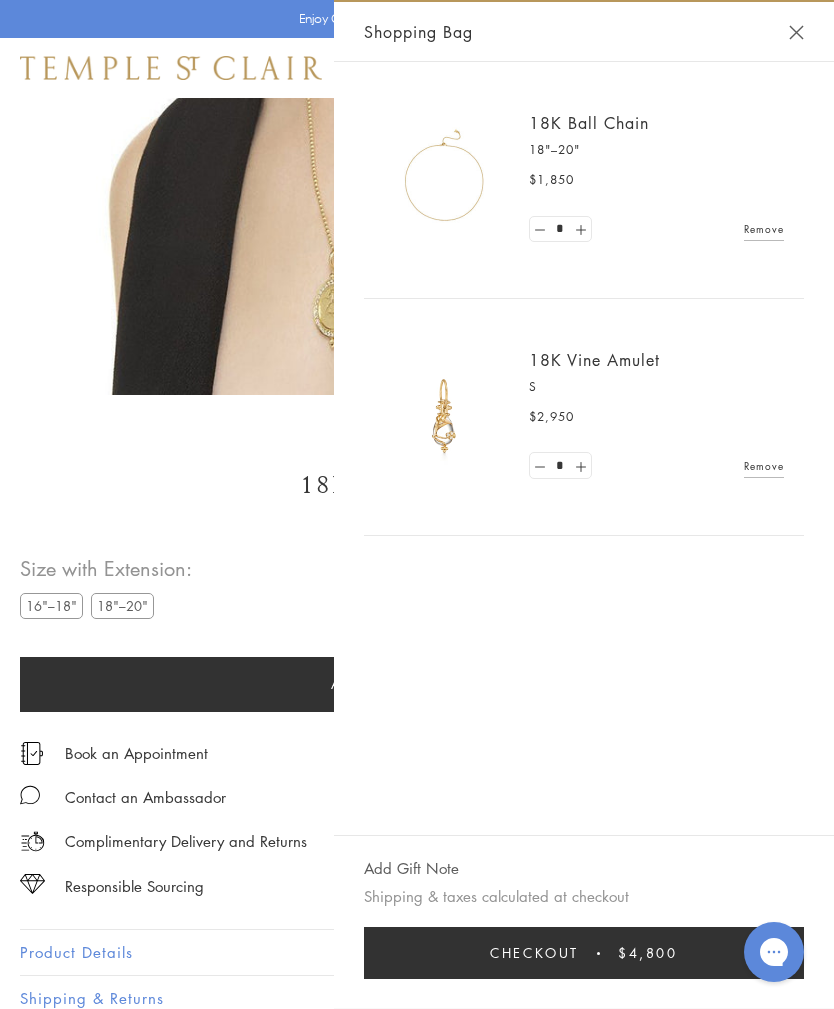 click at bounding box center [796, 32] 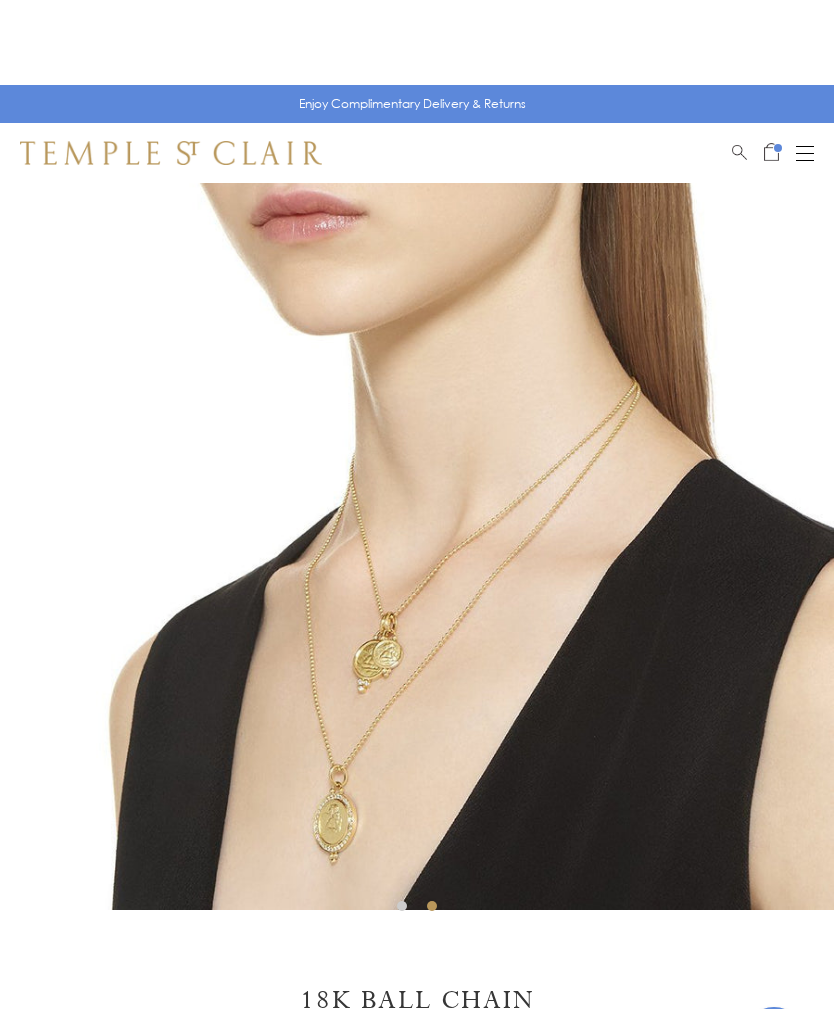 scroll, scrollTop: 0, scrollLeft: 0, axis: both 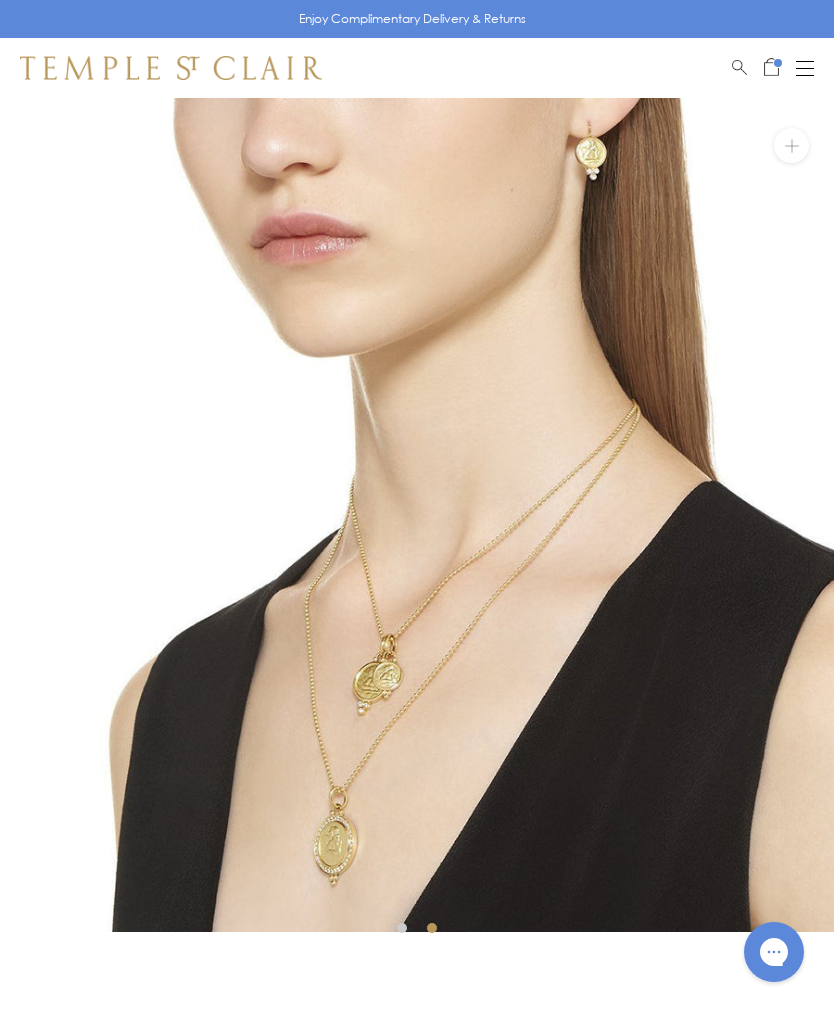 click at bounding box center (771, 65) 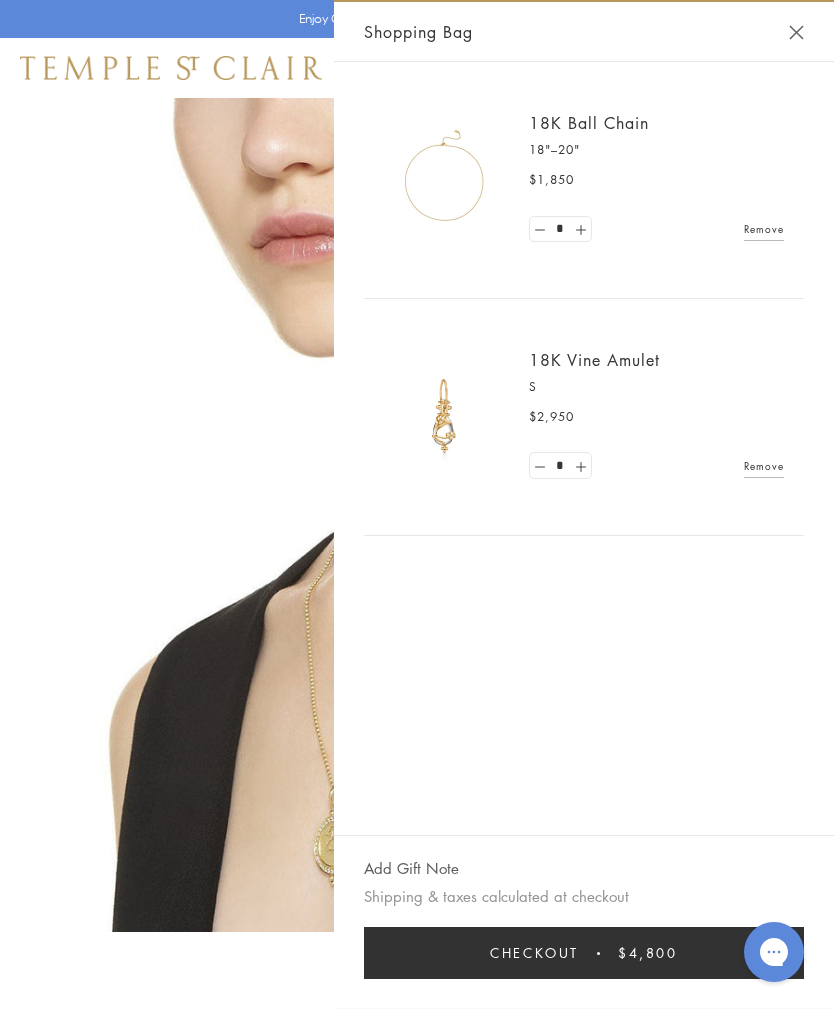 click at bounding box center (796, 32) 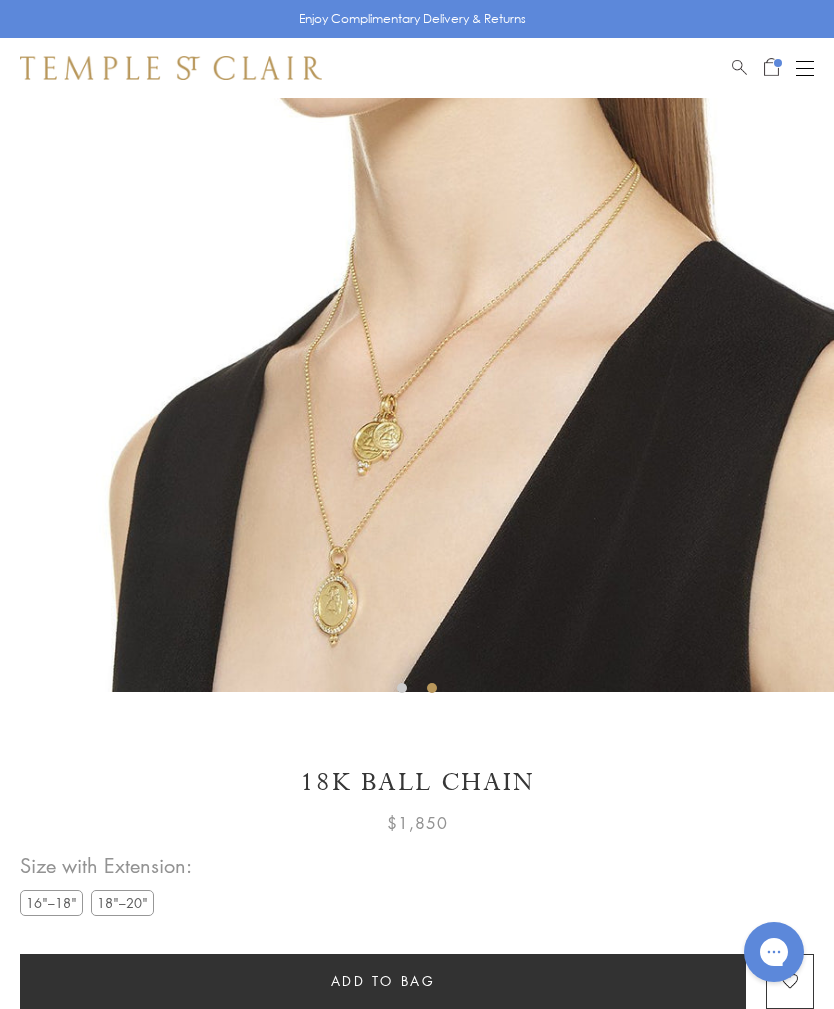 scroll, scrollTop: 242, scrollLeft: 0, axis: vertical 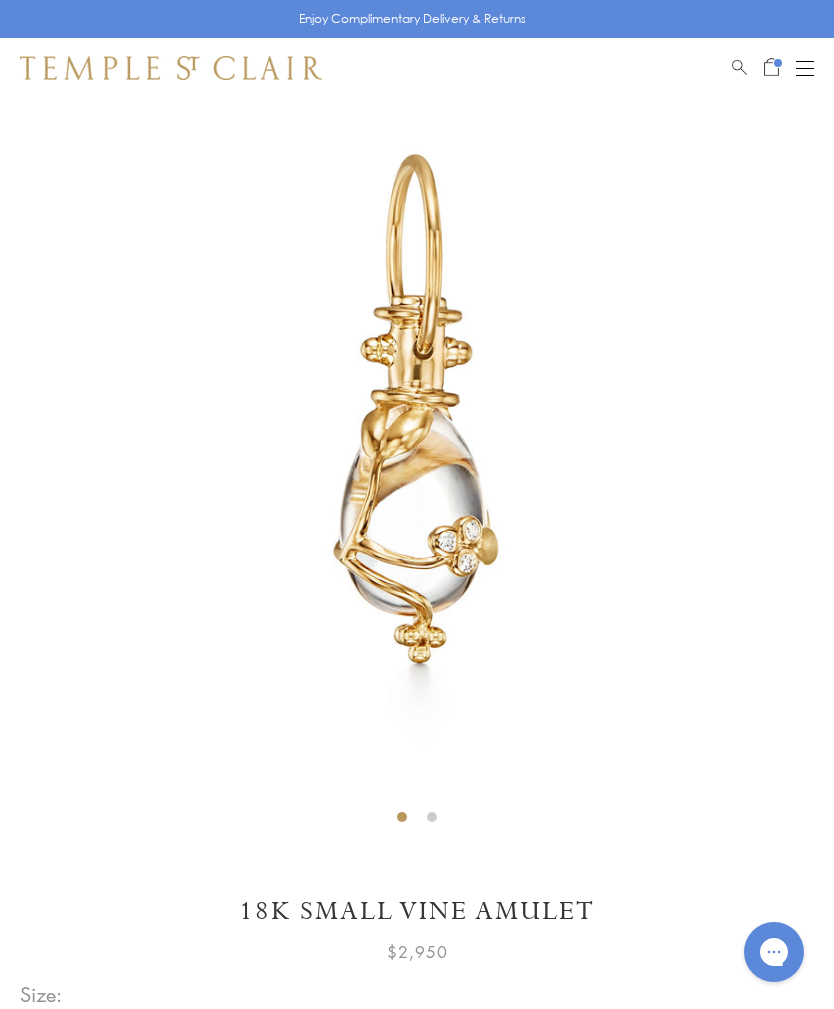 click on "Shop Shop
Categories Amulets   Pendants & Charms   Lockets   Chains & Leather Cords   Earrings   Rings   Bracelets & Bangles   Necklaces   Books & Notebooks   View All   Collections Rock Crystal Amulet   Angels   Color Theory   Celestial   Tree of Life   Royal Blue Moonstone   Zodiac   Featured Travel Jewels   New Arrivals   S25 Fiori Collection   Our Exclusive Jewels   Jewels to Personalize   Limited Edition Jewels   Sassini Rings   Temple Classics   Temple St. Clair x Big Life Foundation    Curated for you
Temple Convertible Charm Bracelet Shop Now" at bounding box center [417, 68] 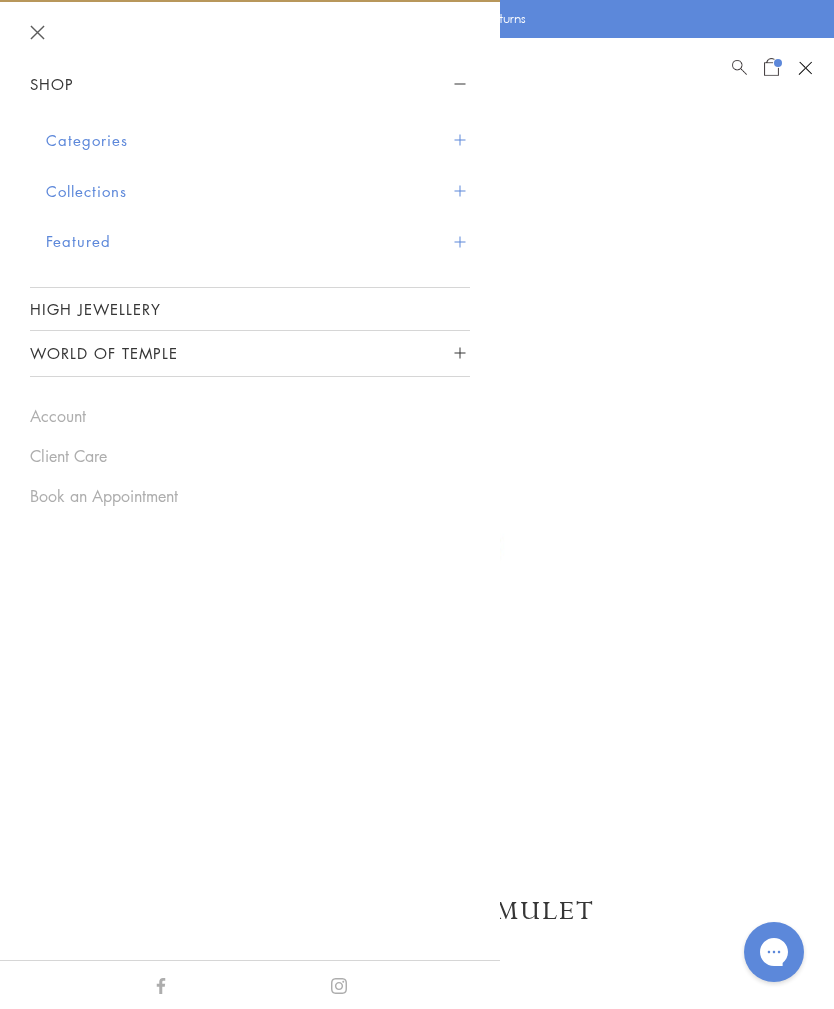 click on "Categories" at bounding box center [258, 140] 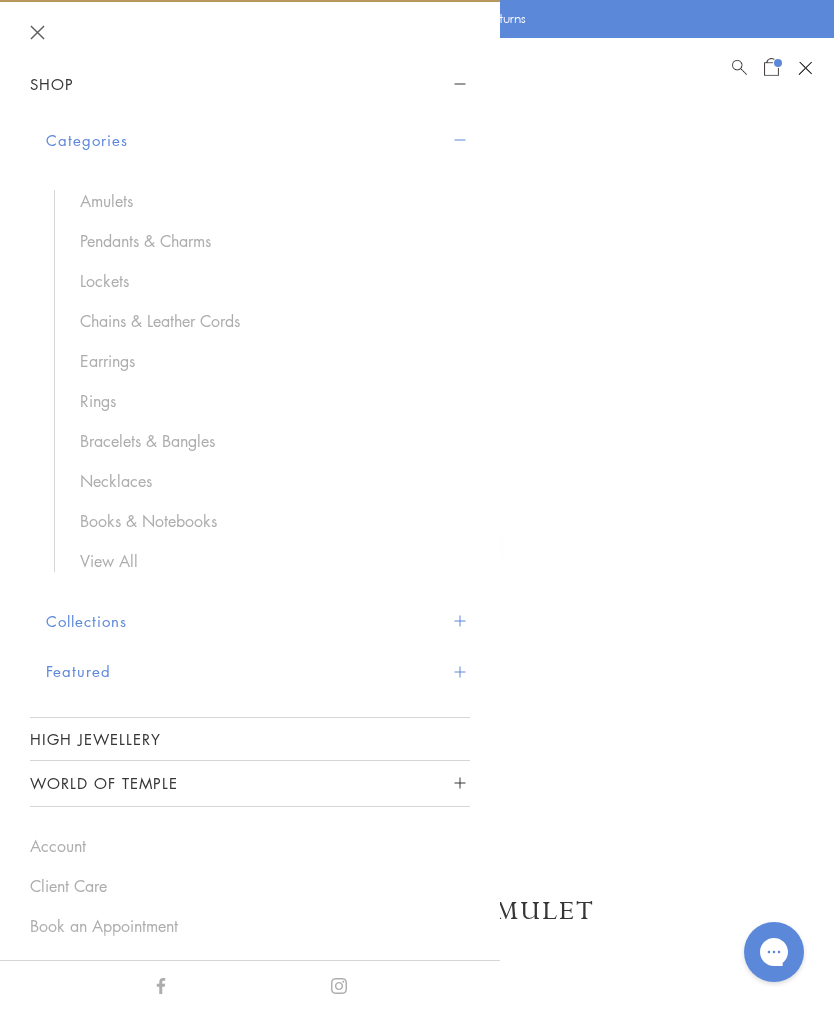 click on "Chains & Leather Cords" at bounding box center [265, 321] 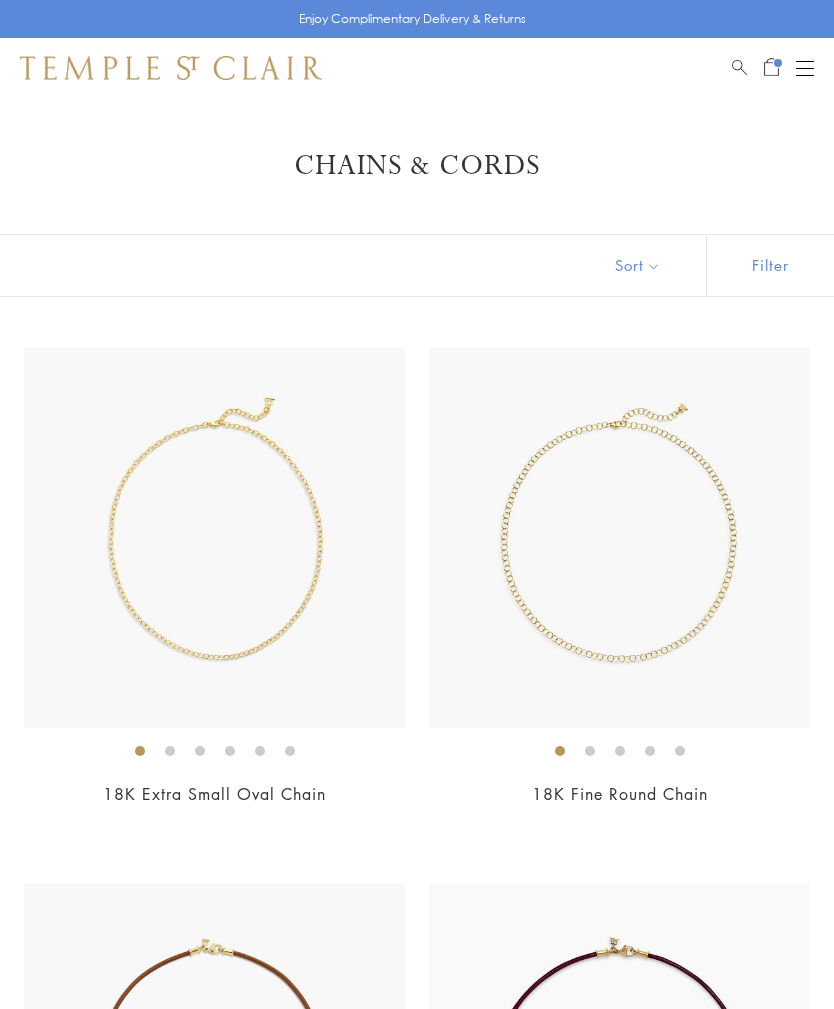 scroll, scrollTop: 0, scrollLeft: 0, axis: both 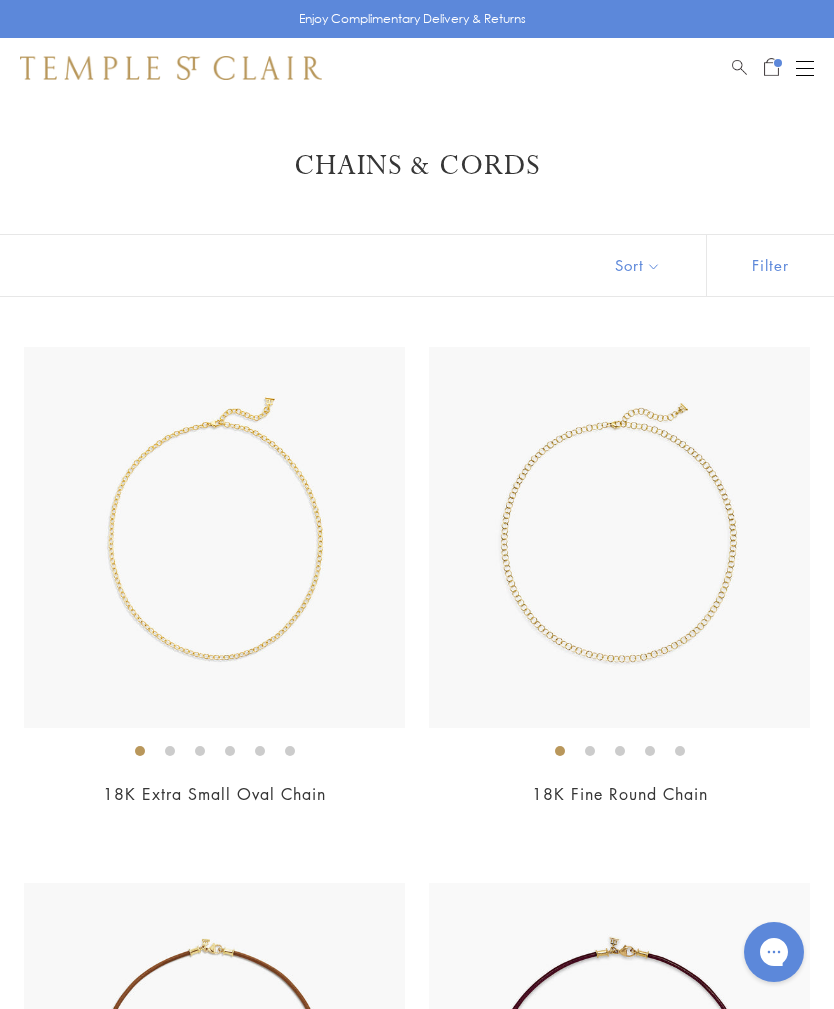 click at bounding box center [214, 537] 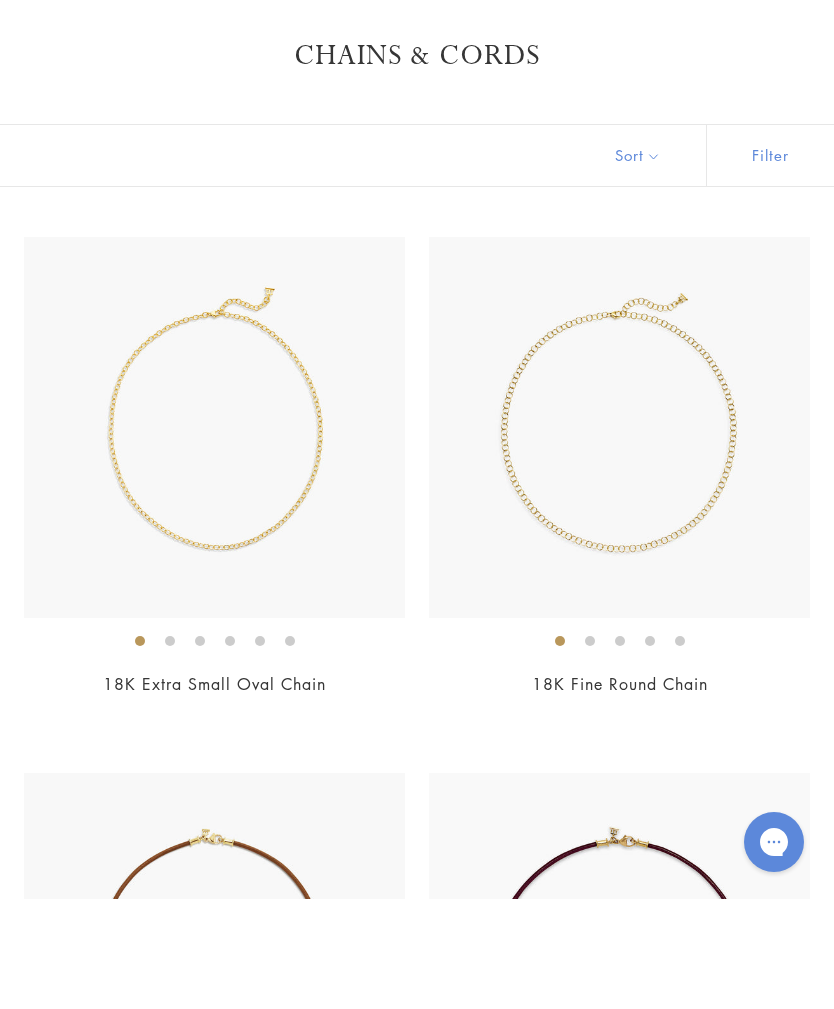 scroll, scrollTop: 405, scrollLeft: 0, axis: vertical 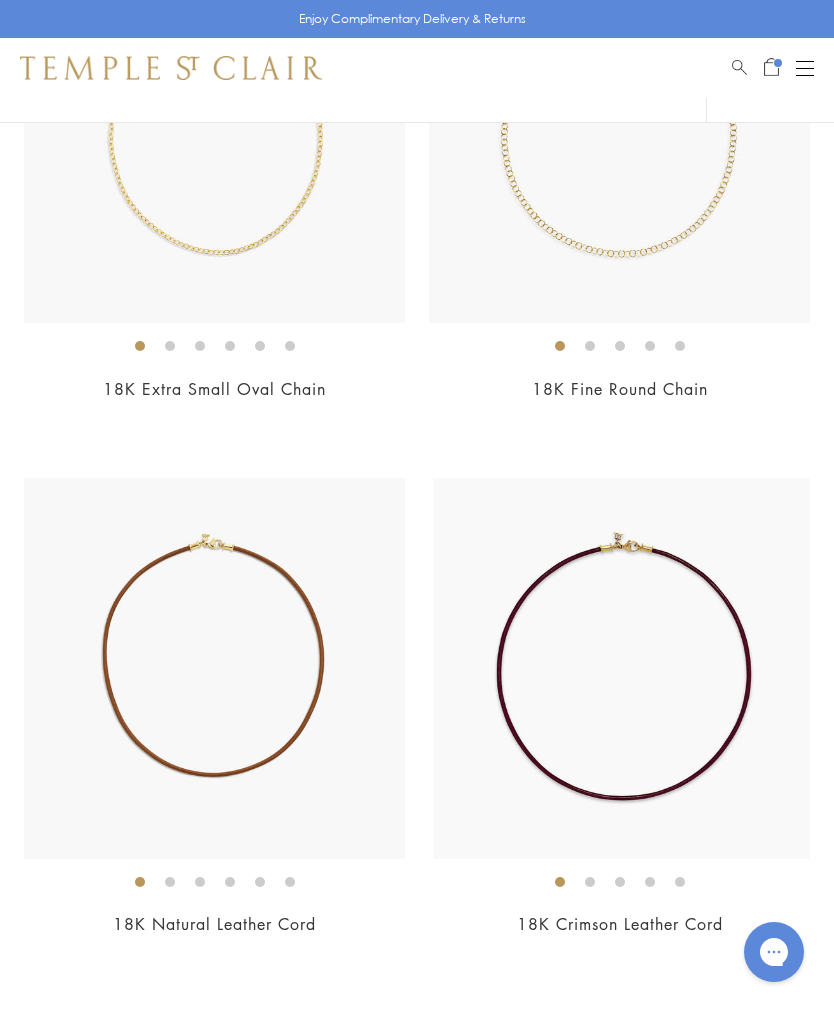 click at bounding box center [623, 668] 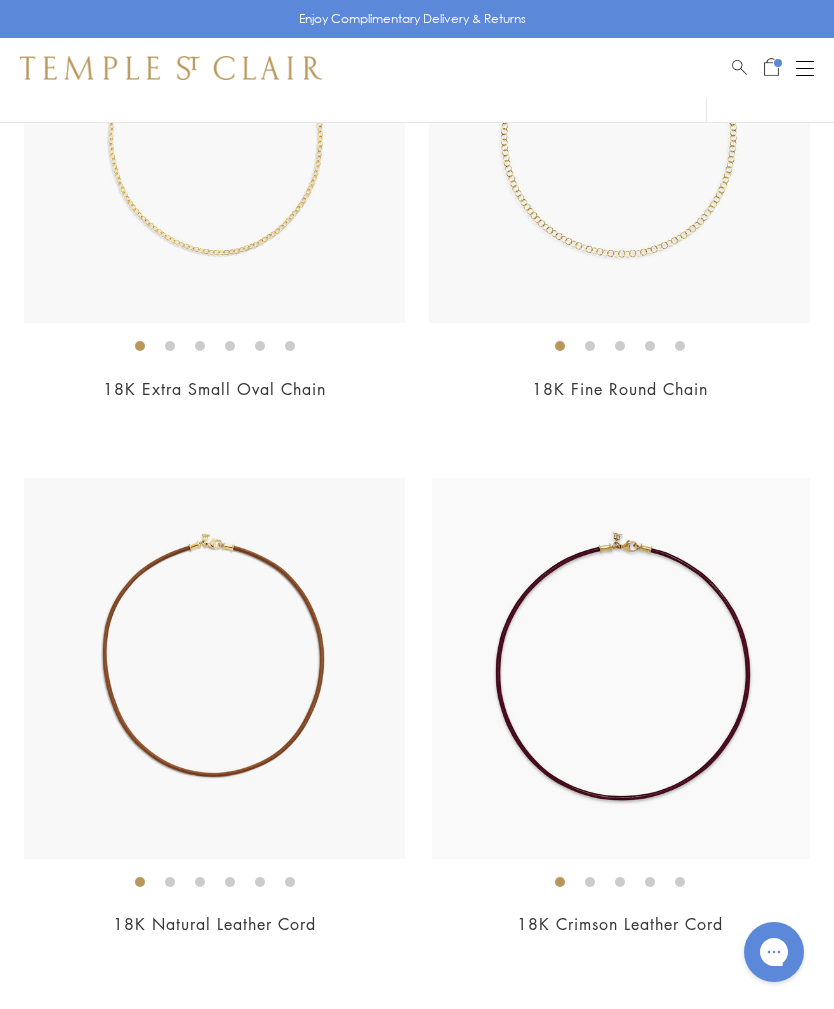 scroll, scrollTop: 1011, scrollLeft: 0, axis: vertical 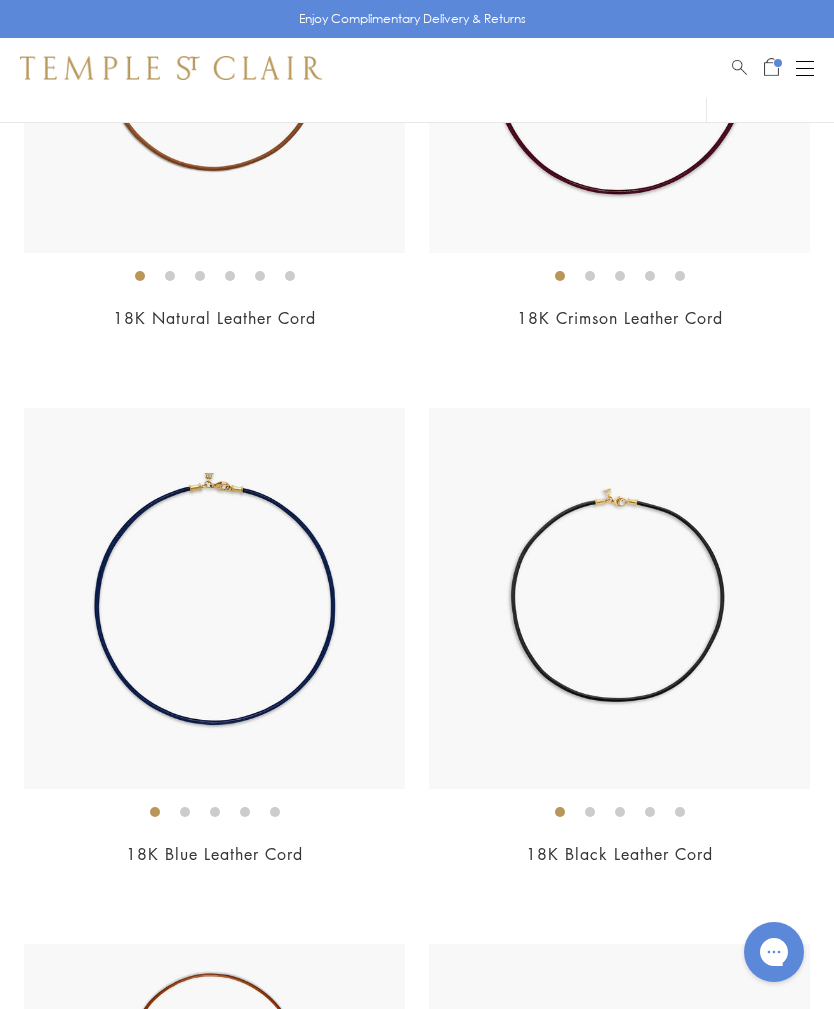 click at bounding box center (619, 598) 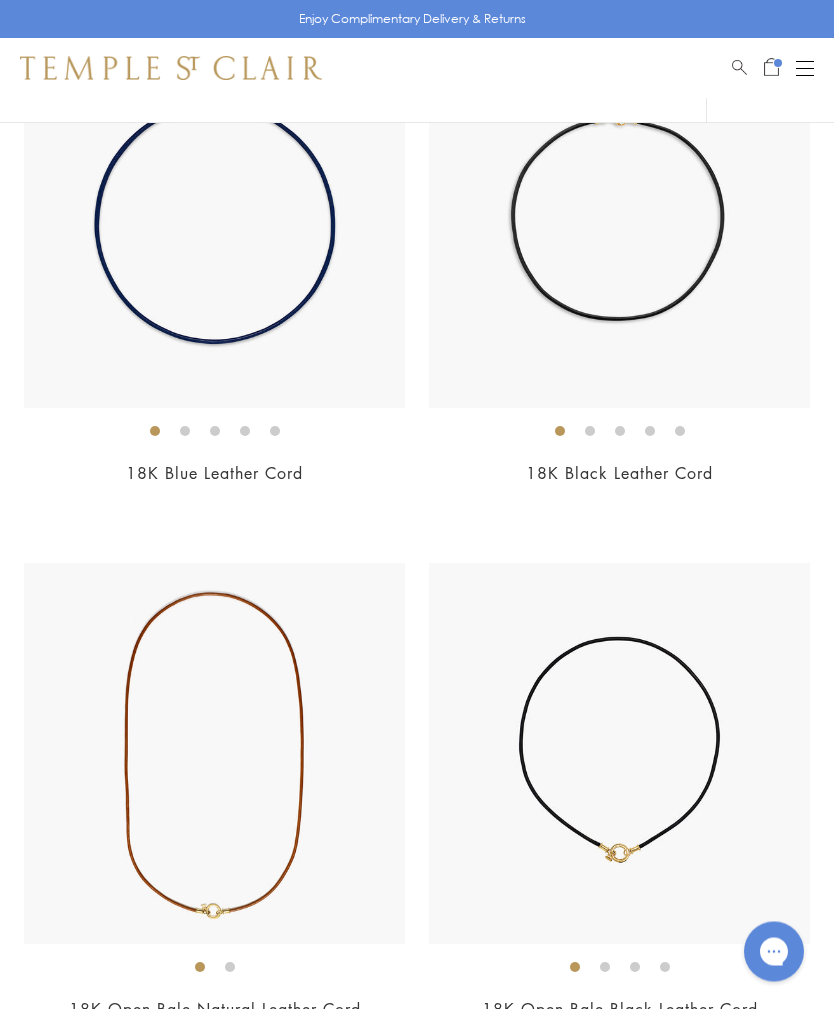 scroll, scrollTop: 1392, scrollLeft: 0, axis: vertical 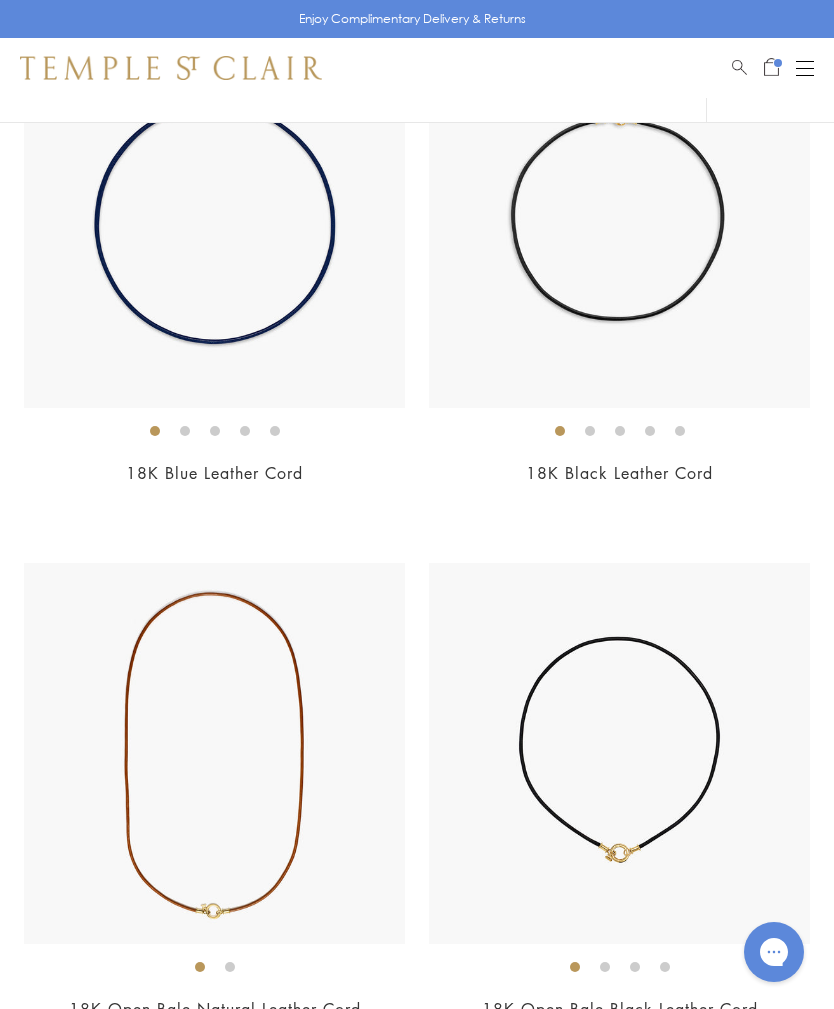 click at bounding box center (214, 753) 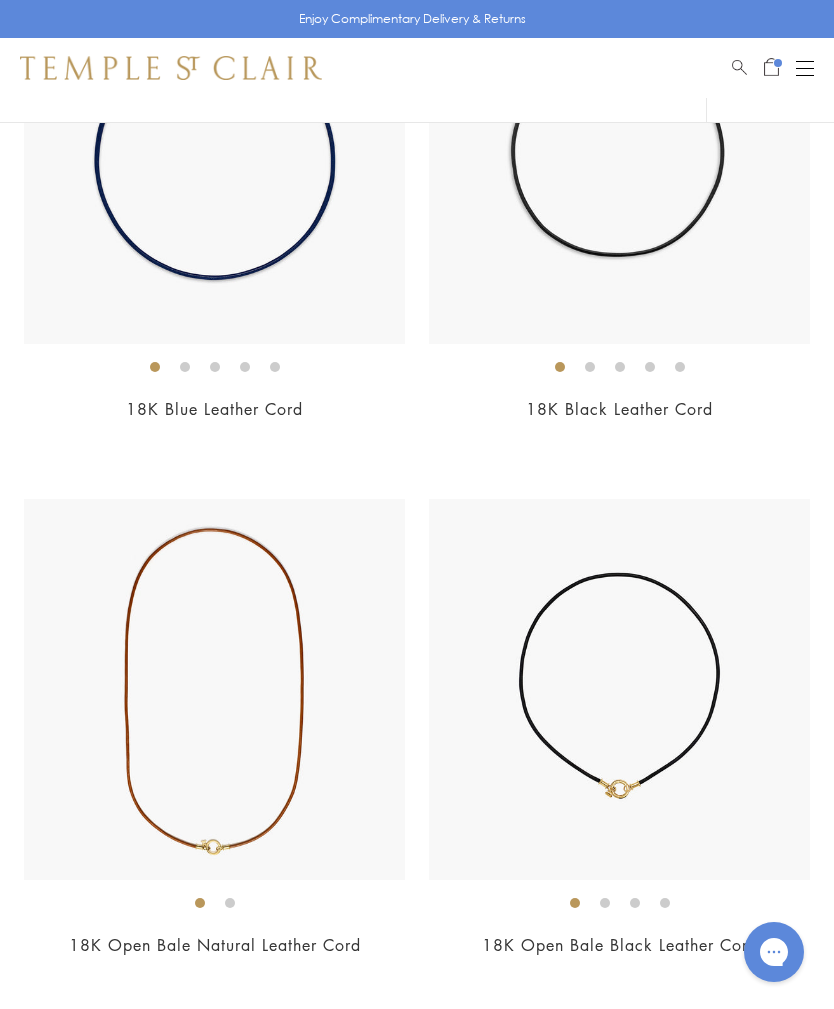 click at bounding box center [214, 689] 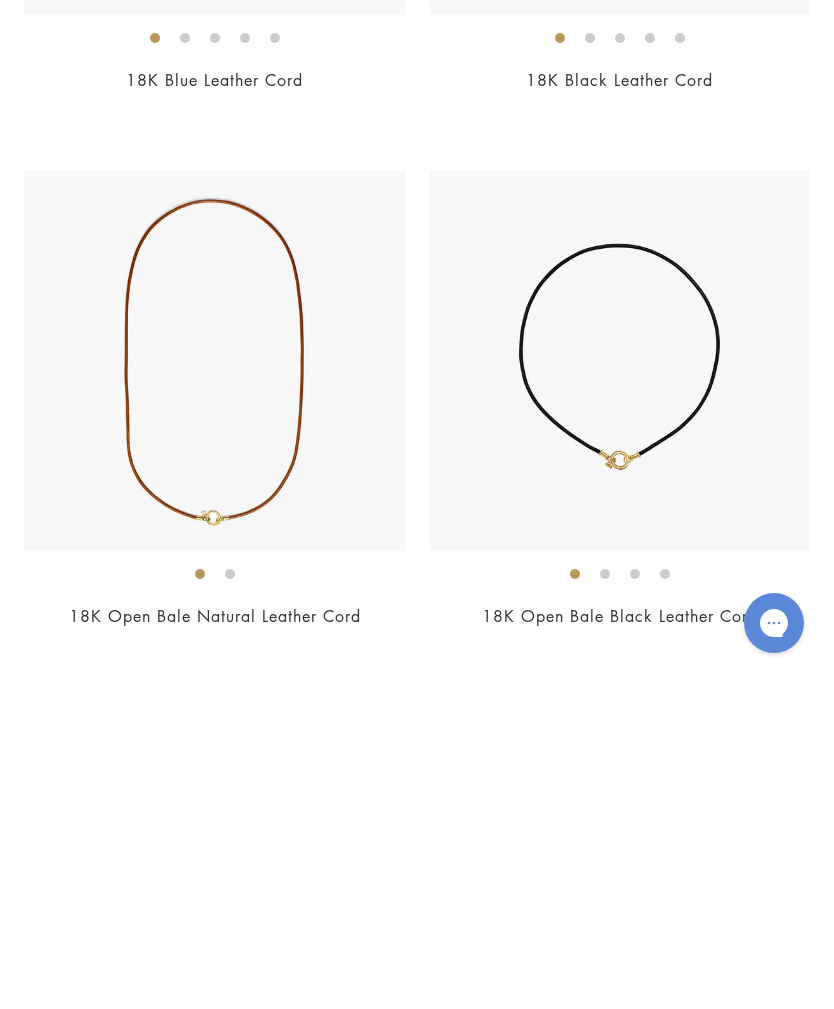 scroll, scrollTop: 2054, scrollLeft: 0, axis: vertical 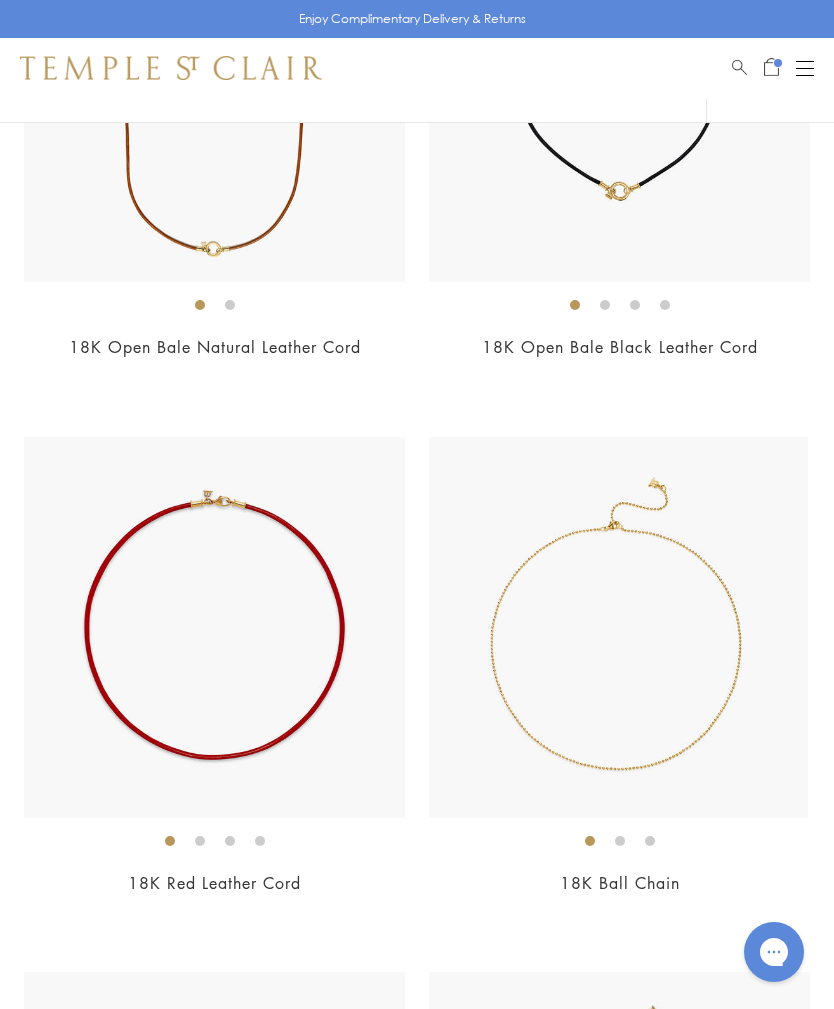 click at bounding box center (619, 840) 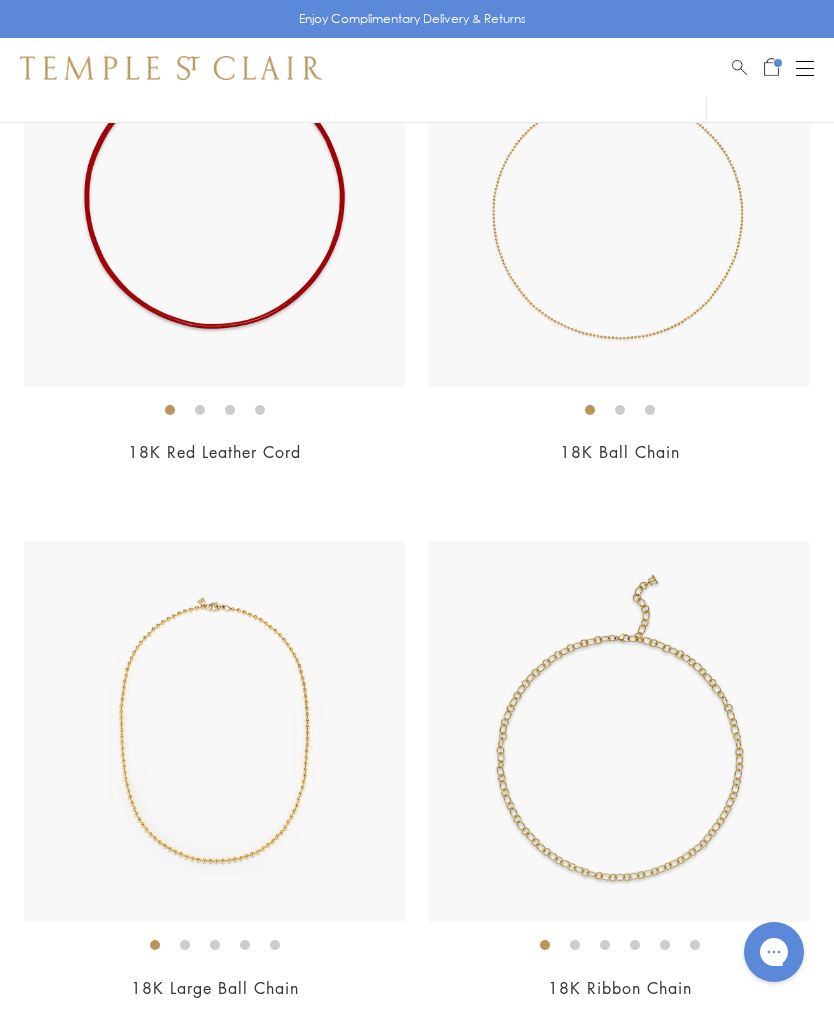 scroll, scrollTop: 2552, scrollLeft: 0, axis: vertical 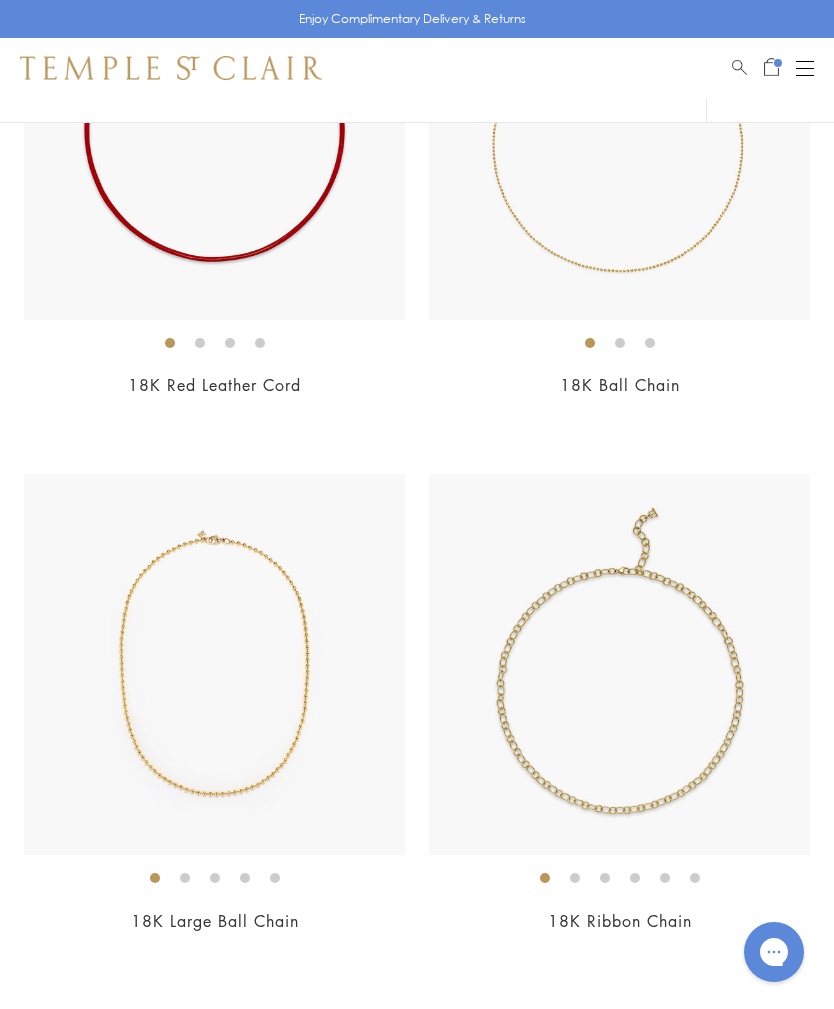 click at bounding box center [619, 129] 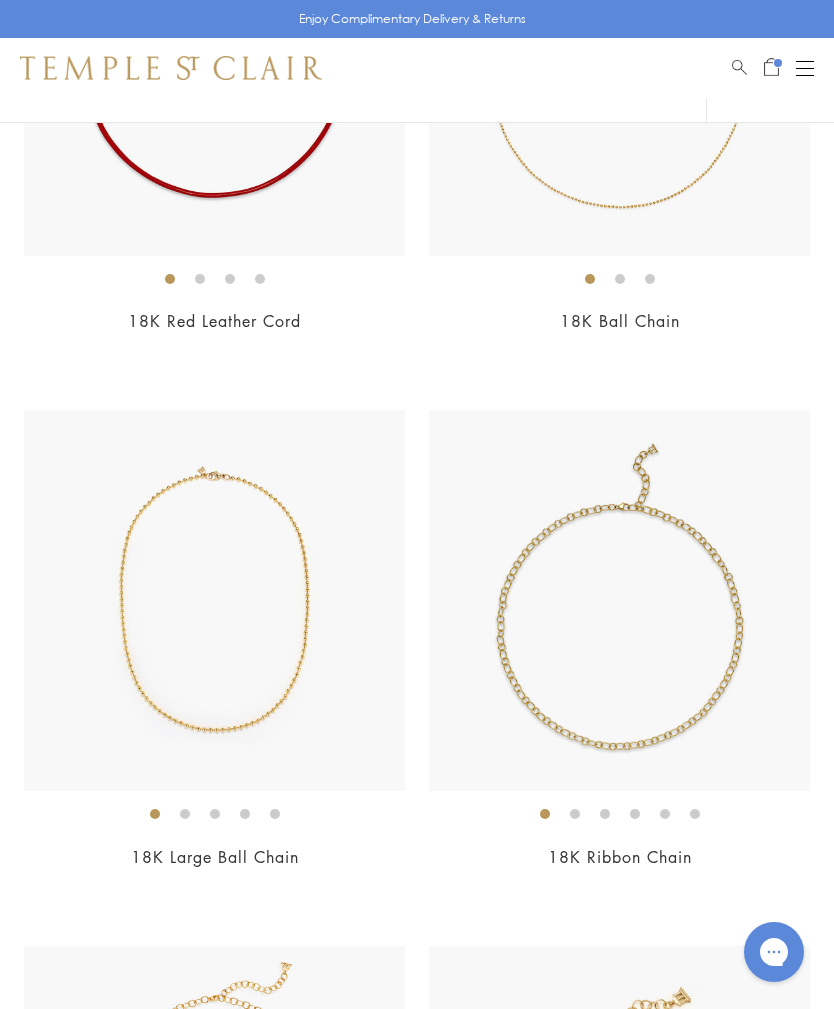 click at bounding box center (214, 600) 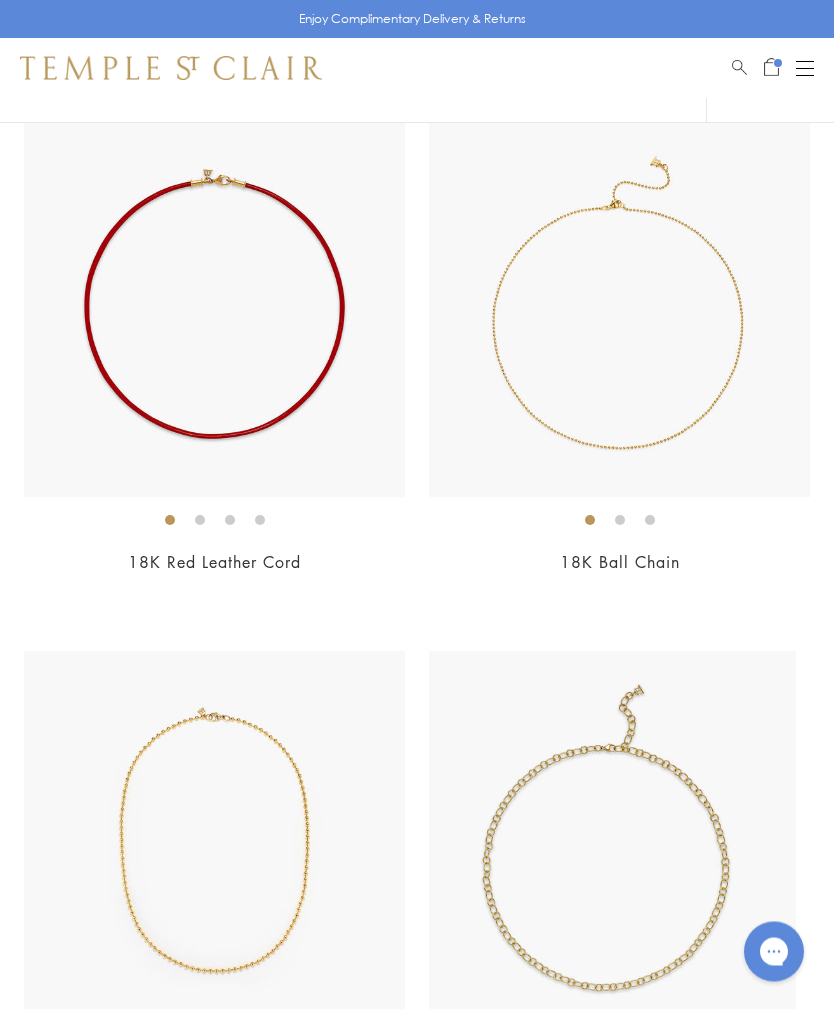 scroll, scrollTop: 2375, scrollLeft: 0, axis: vertical 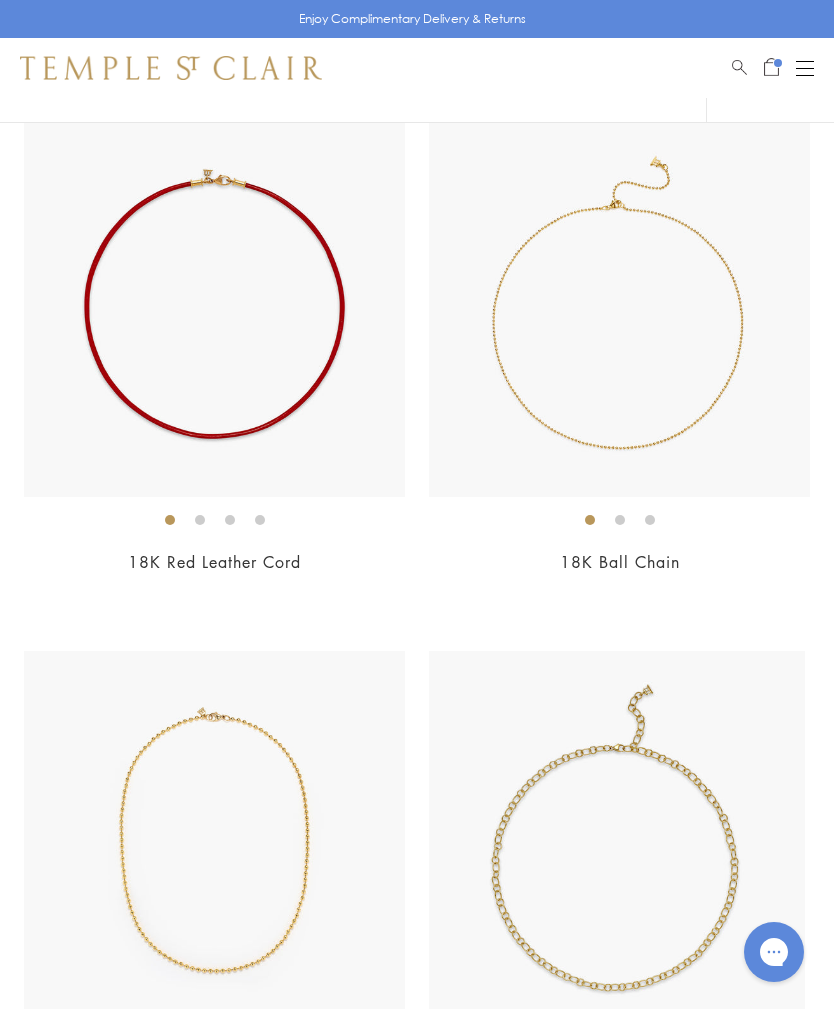 click at bounding box center (614, 841) 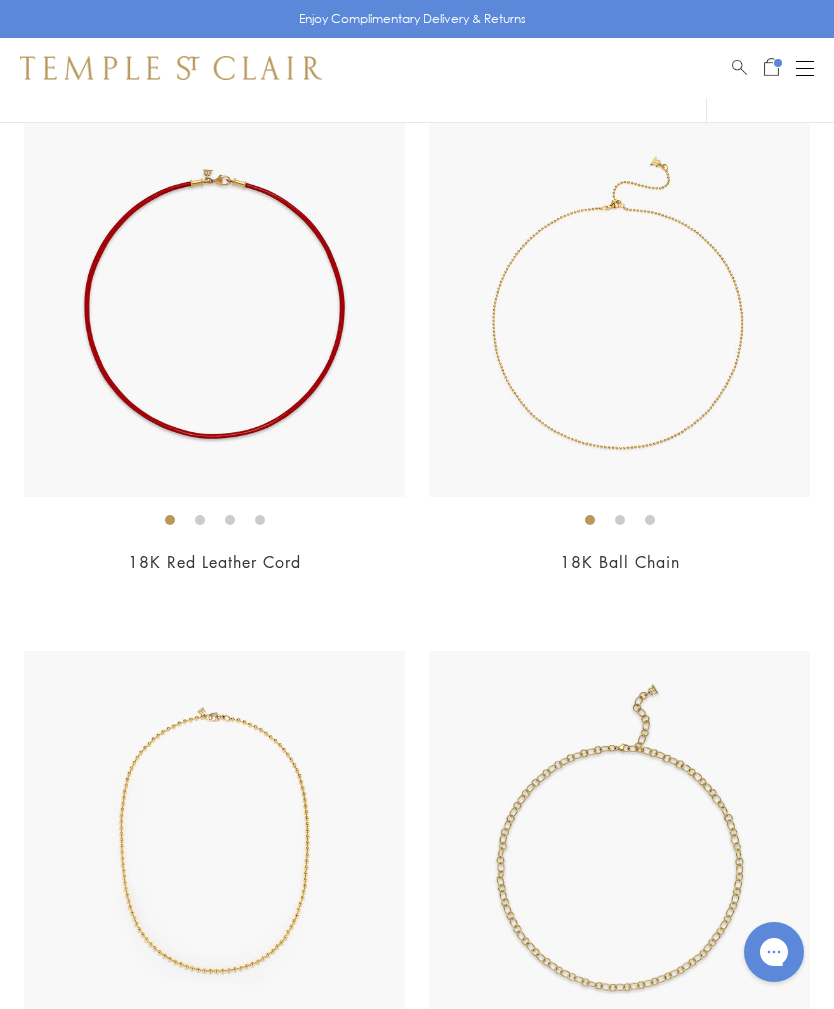 click at bounding box center (619, 306) 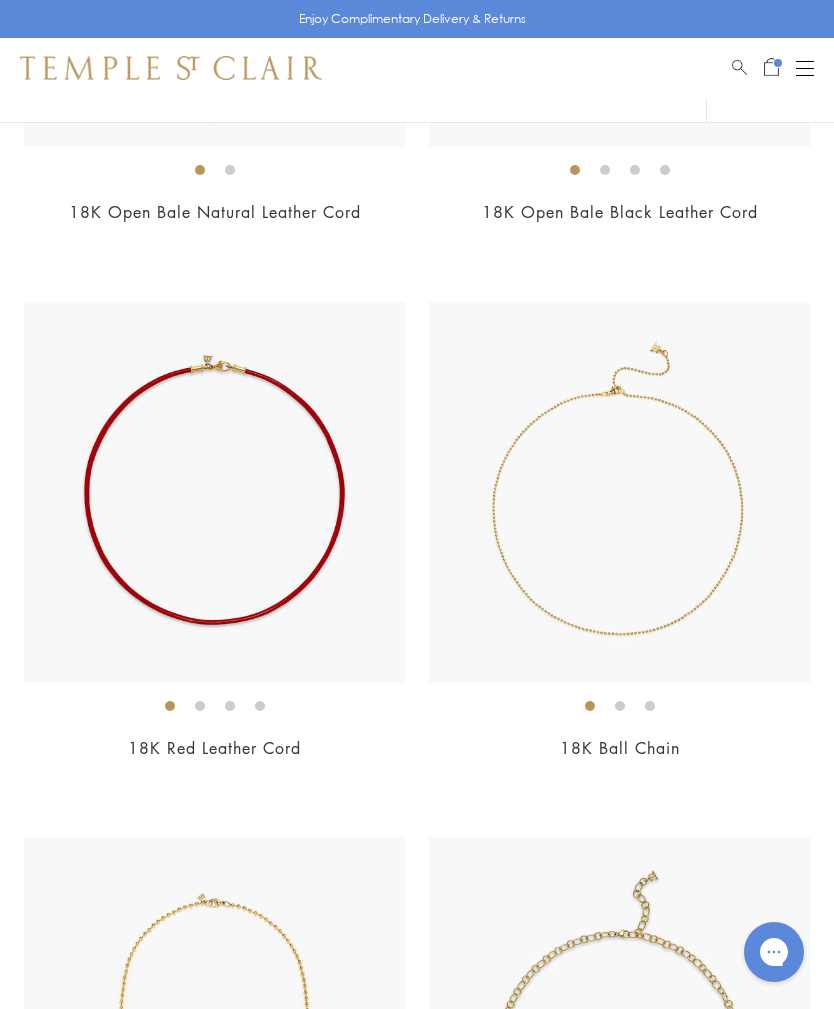 scroll, scrollTop: 2375, scrollLeft: 0, axis: vertical 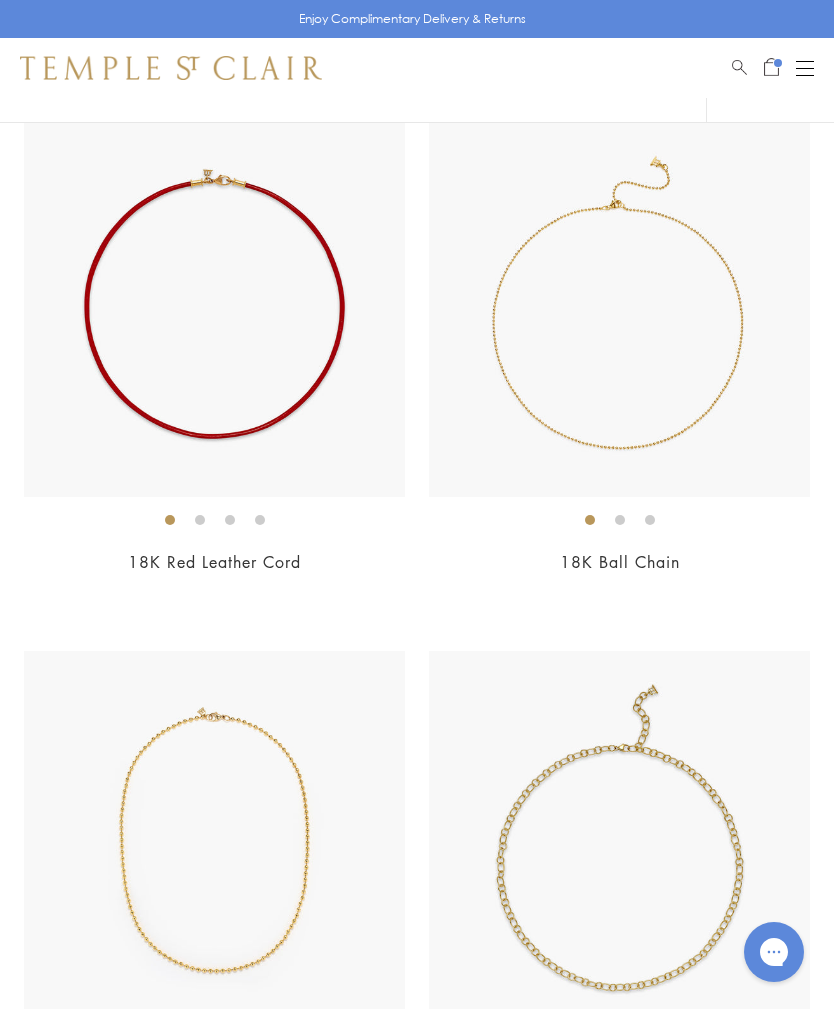 click at bounding box center (214, 841) 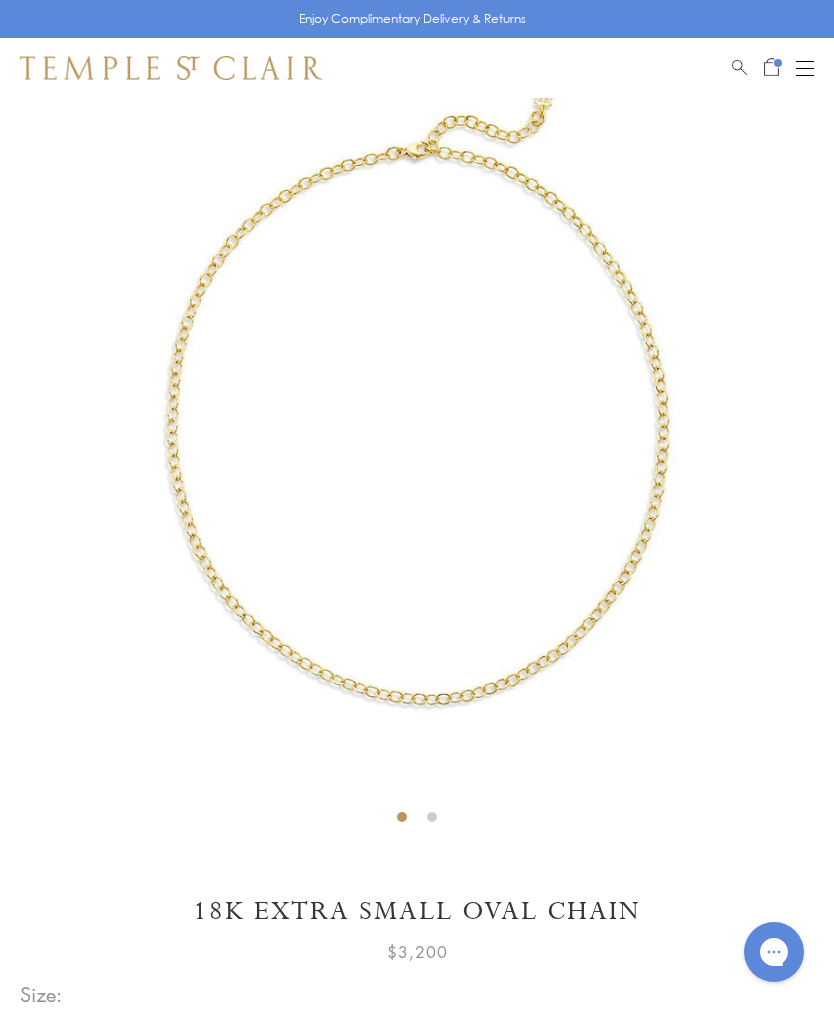 scroll, scrollTop: 98, scrollLeft: 0, axis: vertical 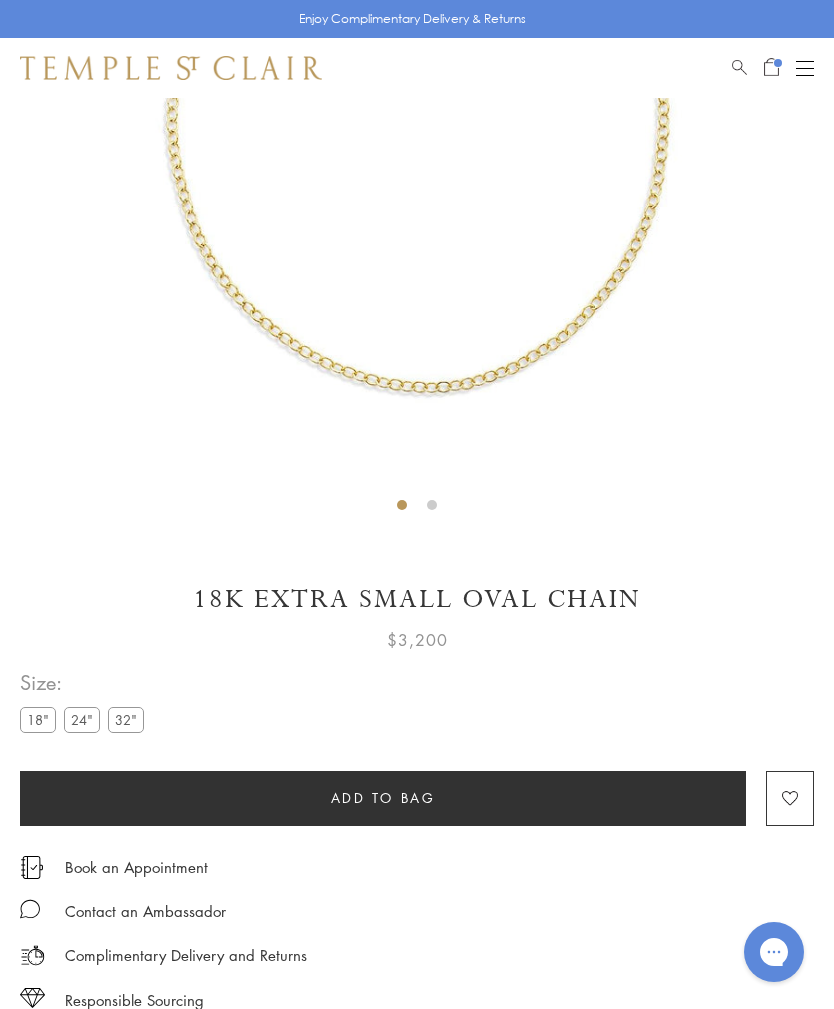 click on "24"" at bounding box center [82, 719] 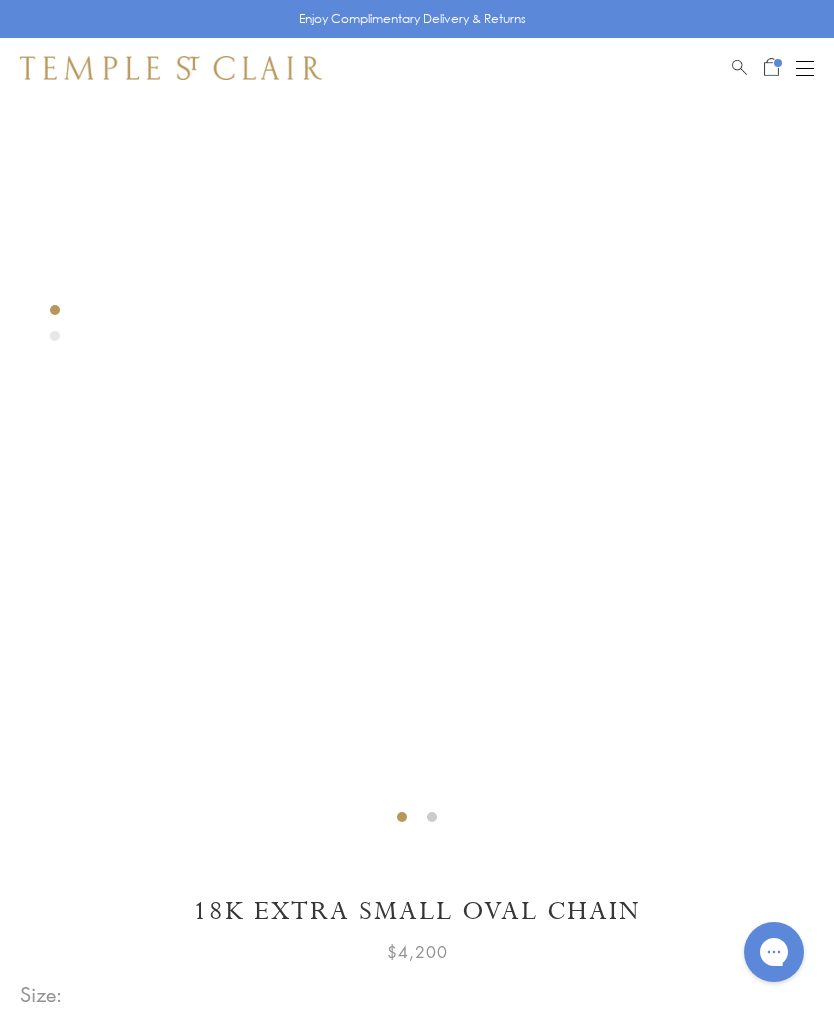 scroll, scrollTop: 0, scrollLeft: 0, axis: both 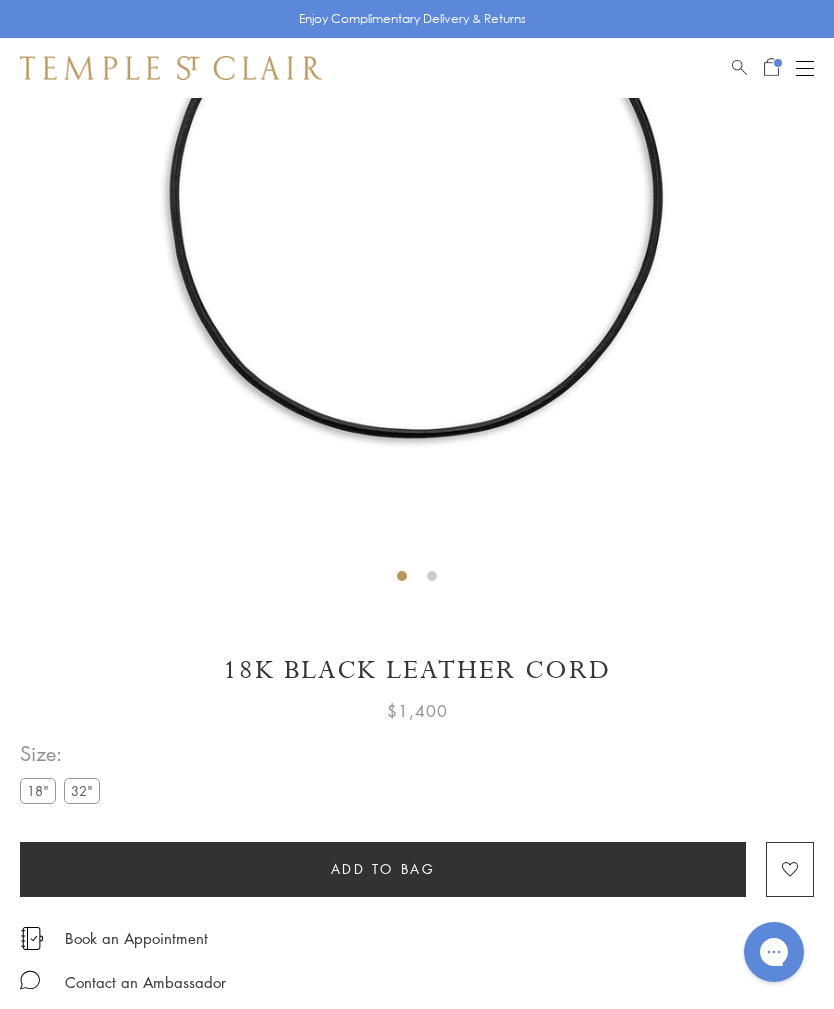 click on "32"" at bounding box center (82, 790) 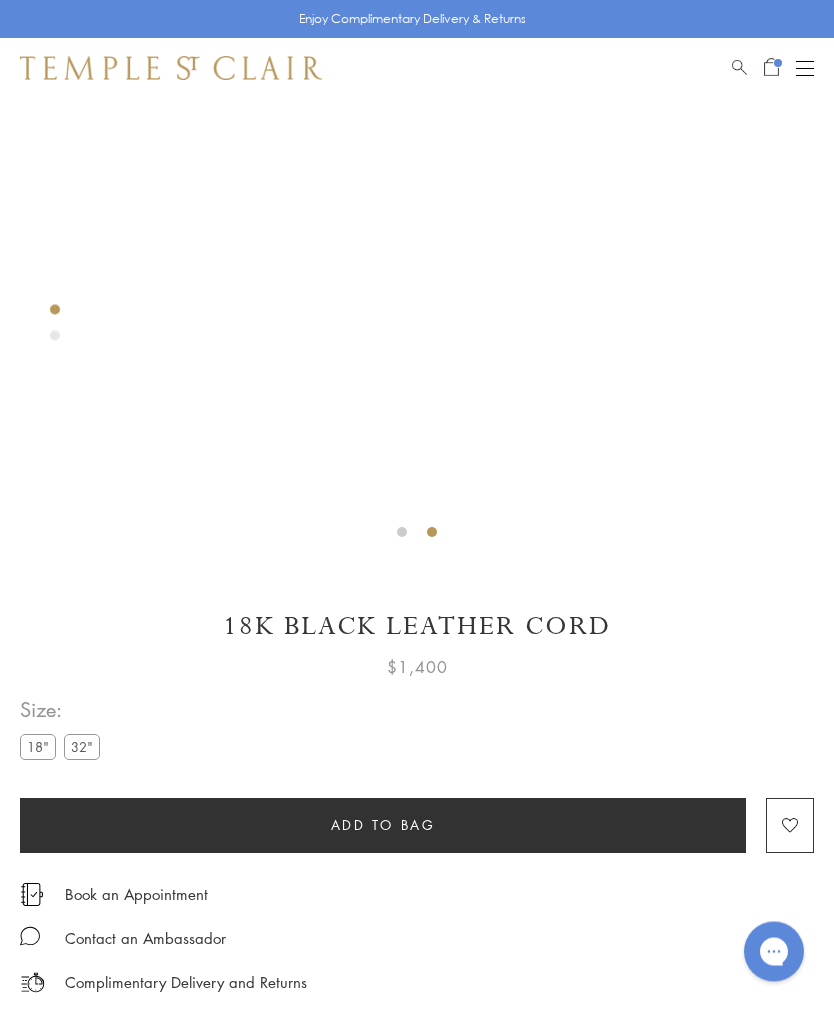 scroll, scrollTop: 383, scrollLeft: 0, axis: vertical 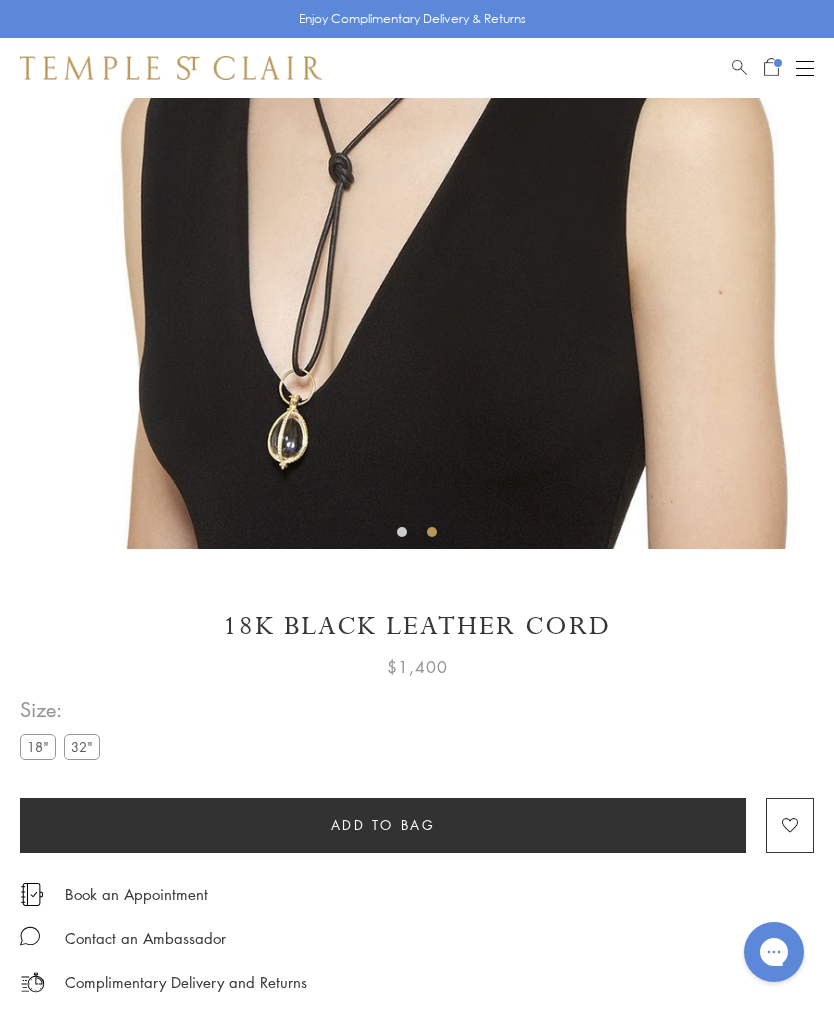 click on "18"" at bounding box center [38, 746] 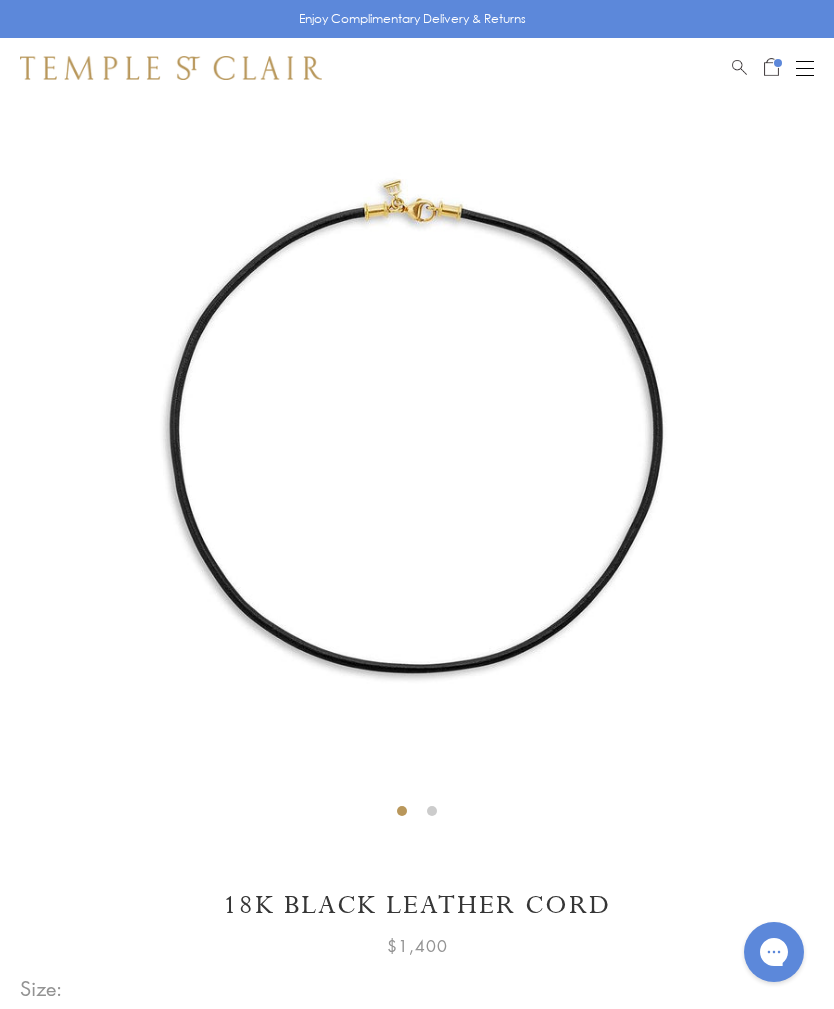 scroll, scrollTop: 98, scrollLeft: 0, axis: vertical 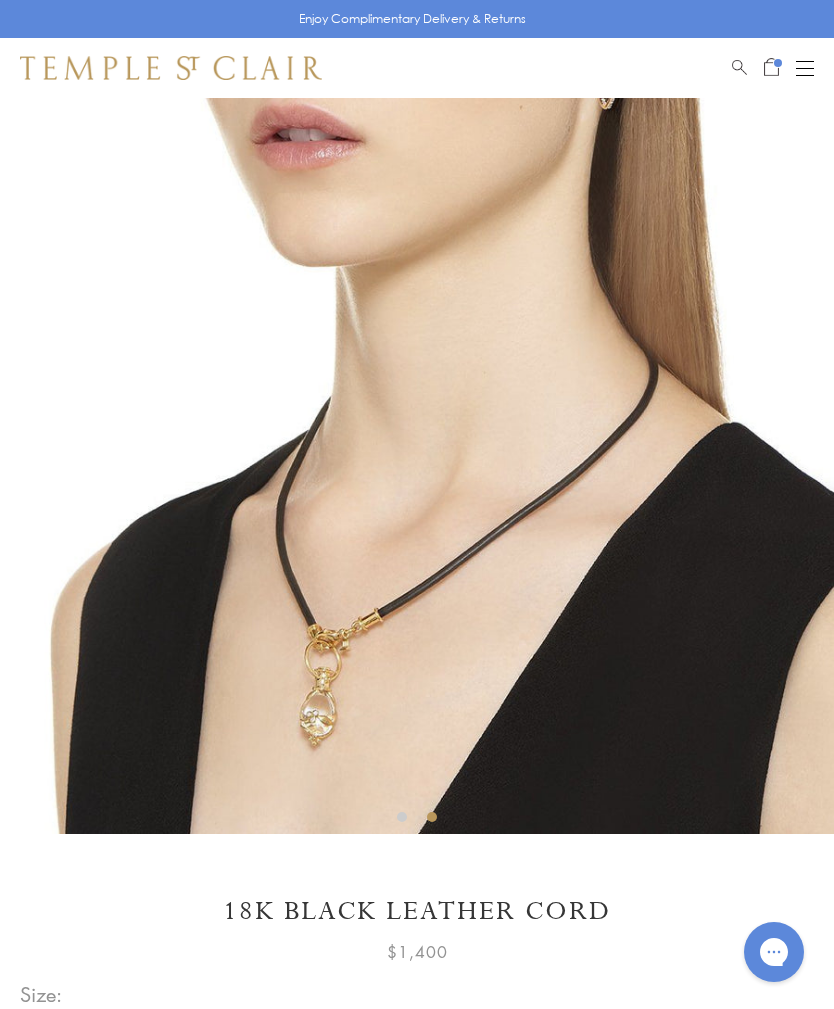 click on "32"" at bounding box center [82, 1031] 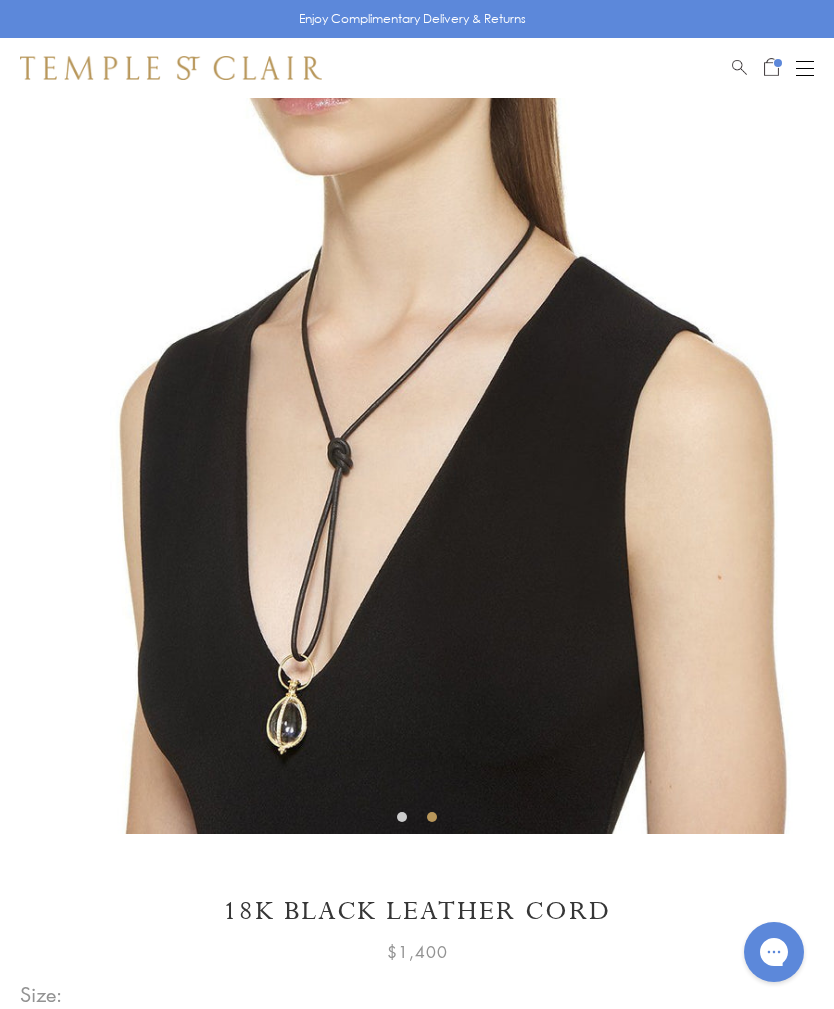 click at bounding box center (805, 68) 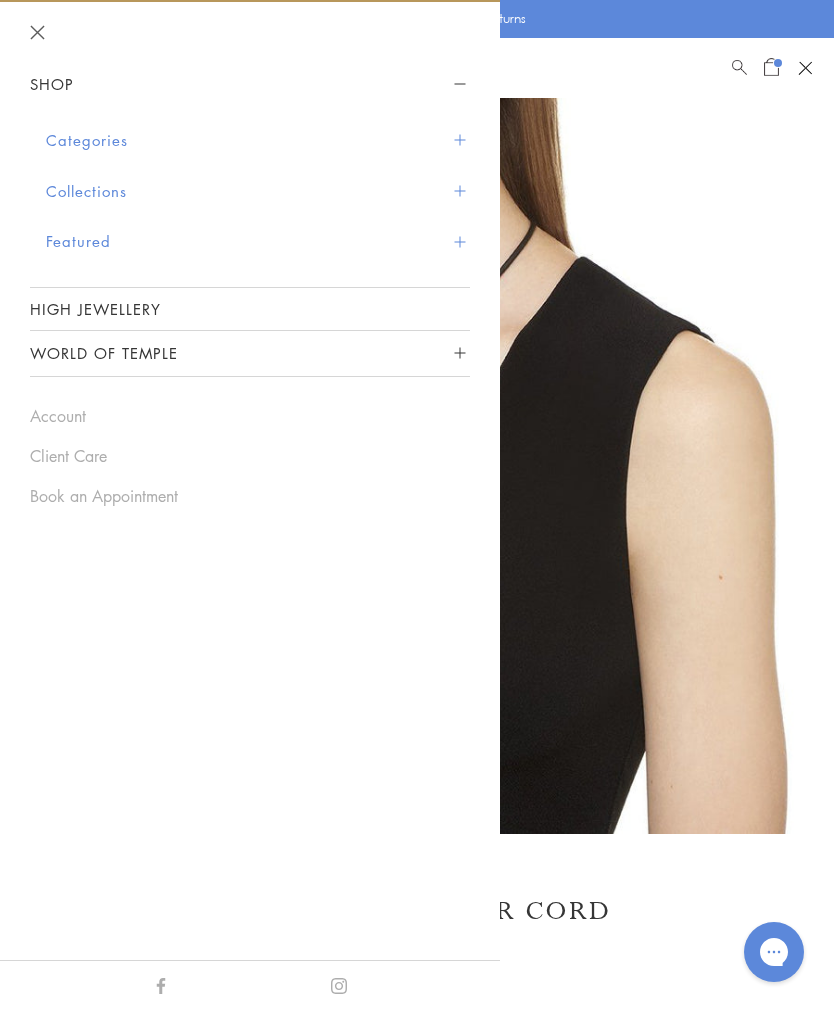 click at bounding box center [417, 417] 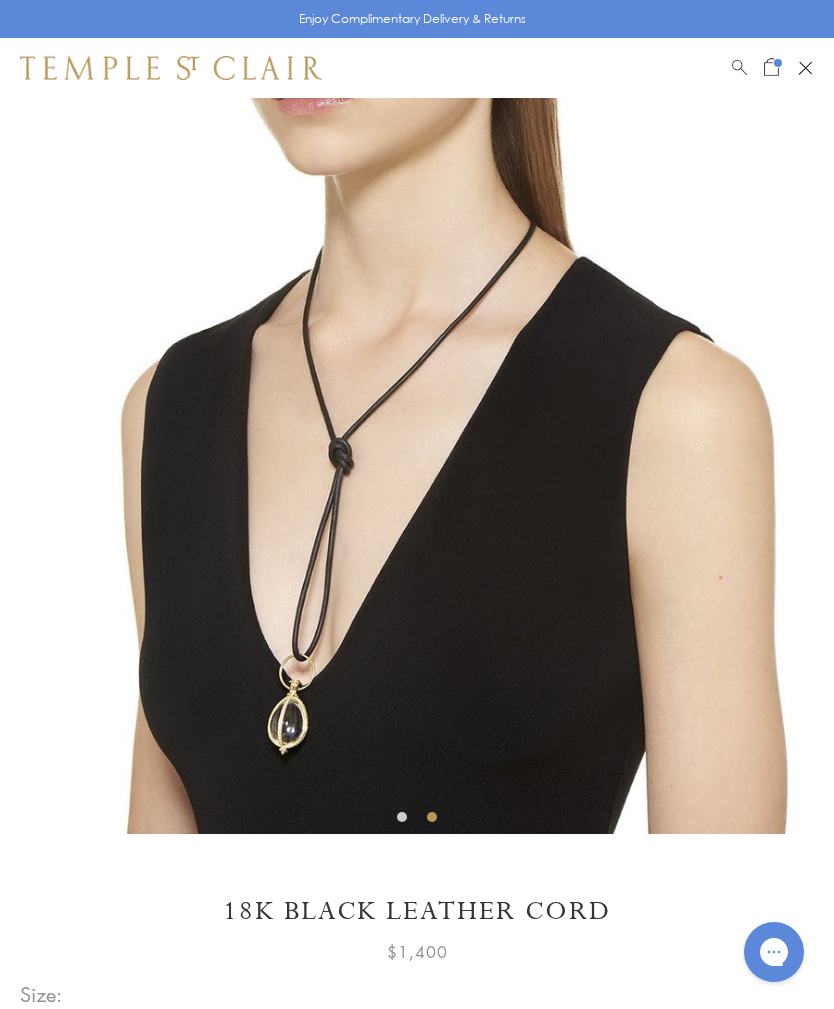 click on "Shop Shop
Categories Amulets   Pendants & Charms   Lockets   Chains & Leather Cords   Earrings   Rings   Bracelets & Bangles   Necklaces   Books & Notebooks   View All   Collections Rock Crystal Amulet   Angels   Color Theory   Celestial   Tree of Life   Royal Blue Moonstone   Zodiac   Featured Travel Jewels   New Arrivals   S25 Fiori Collection   Our Exclusive Jewels   Jewels to Personalize   Limited Edition Jewels   Sassini Rings   Temple Classics   Temple St. Clair x Big Life Foundation    Curated for you
Temple Convertible Charm Bracelet Shop Now" at bounding box center [417, 68] 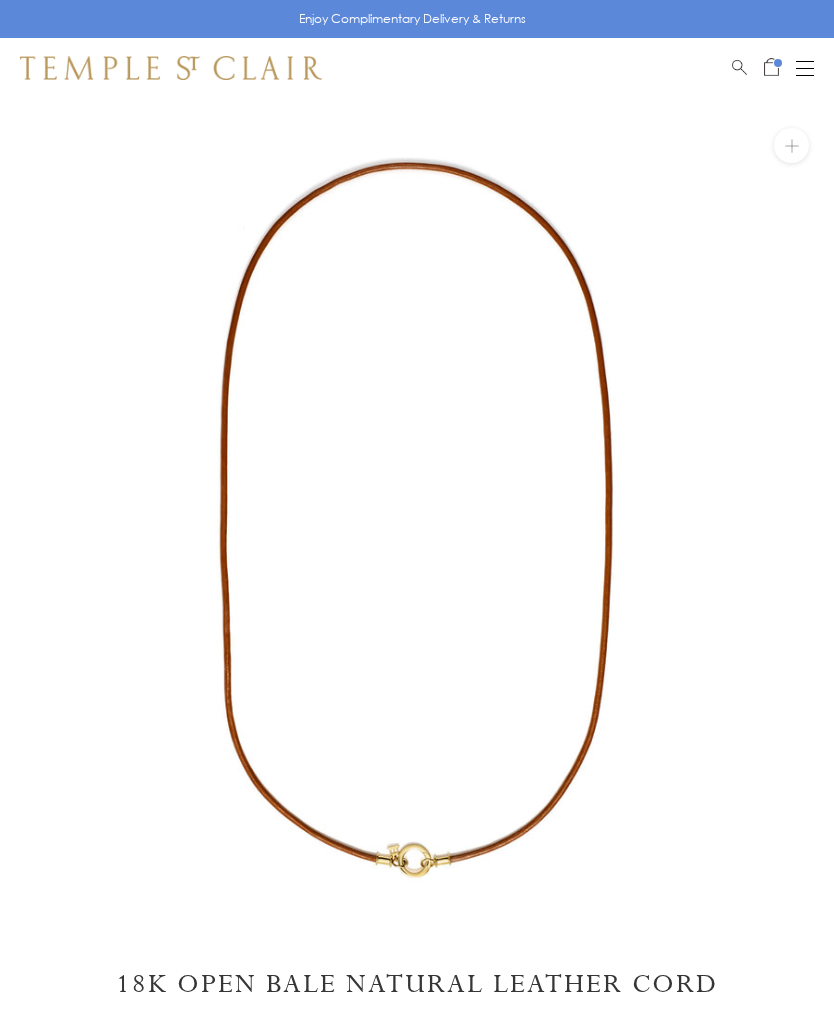 scroll, scrollTop: 0, scrollLeft: 0, axis: both 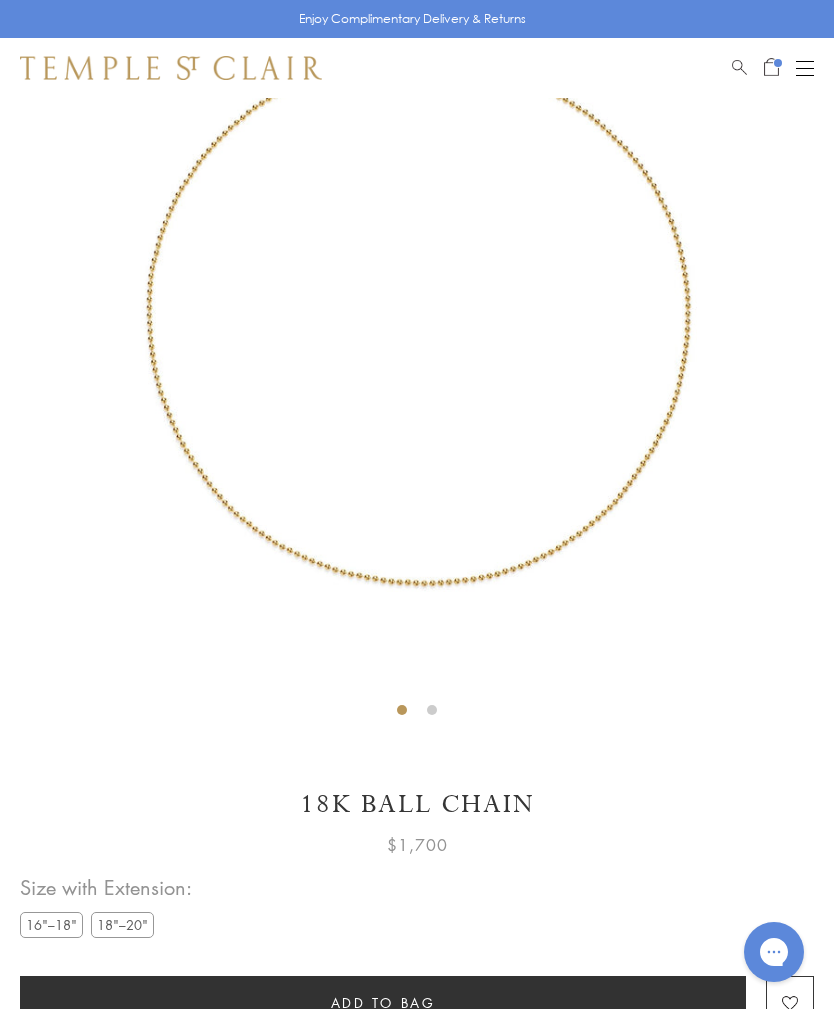 click on "18"–20"" at bounding box center [122, 924] 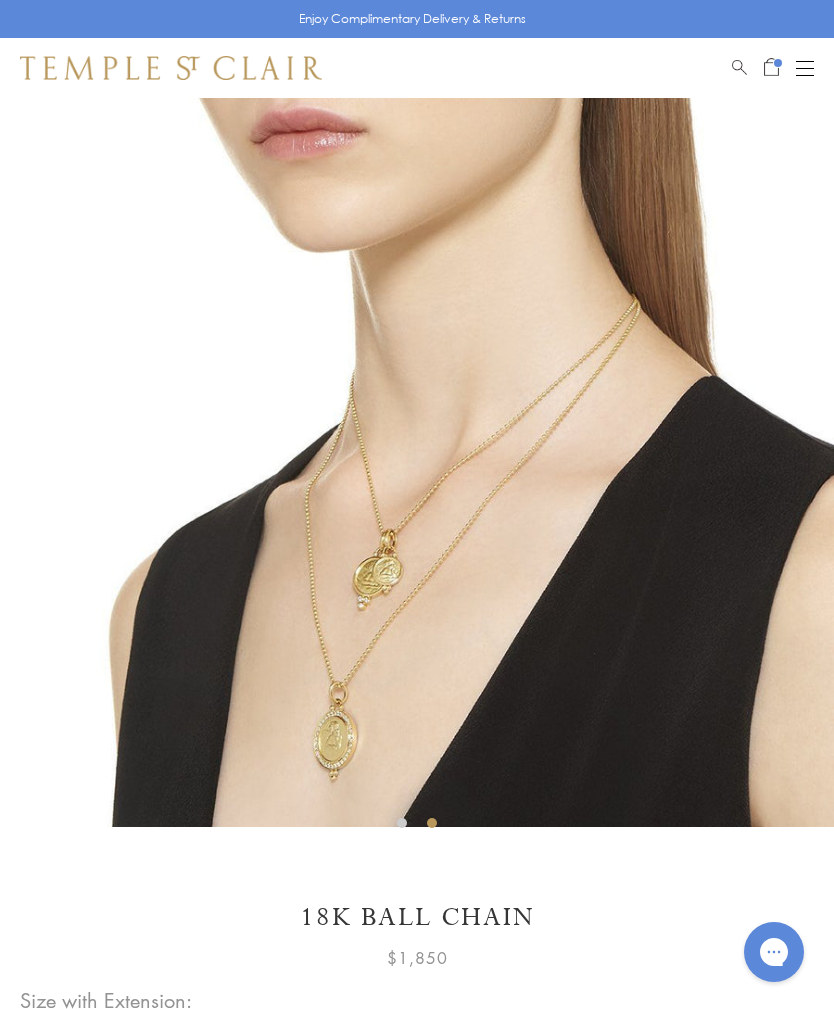 scroll, scrollTop: 0, scrollLeft: 0, axis: both 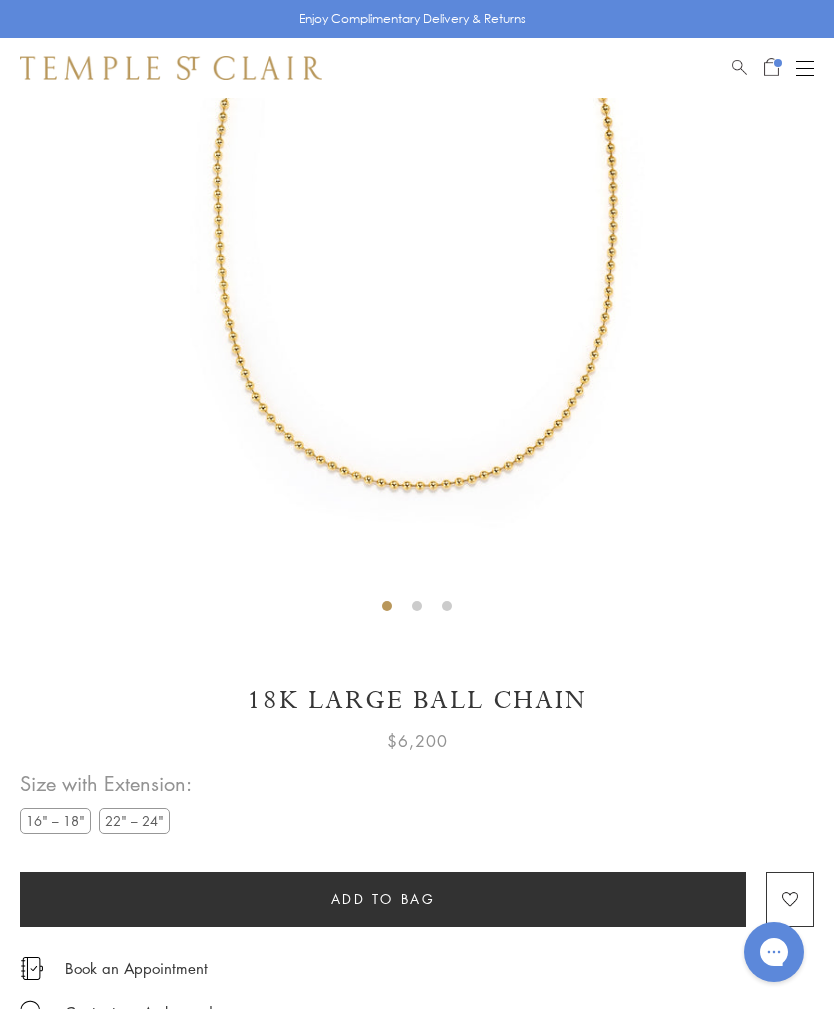 click on "22" – 24"" at bounding box center (134, 820) 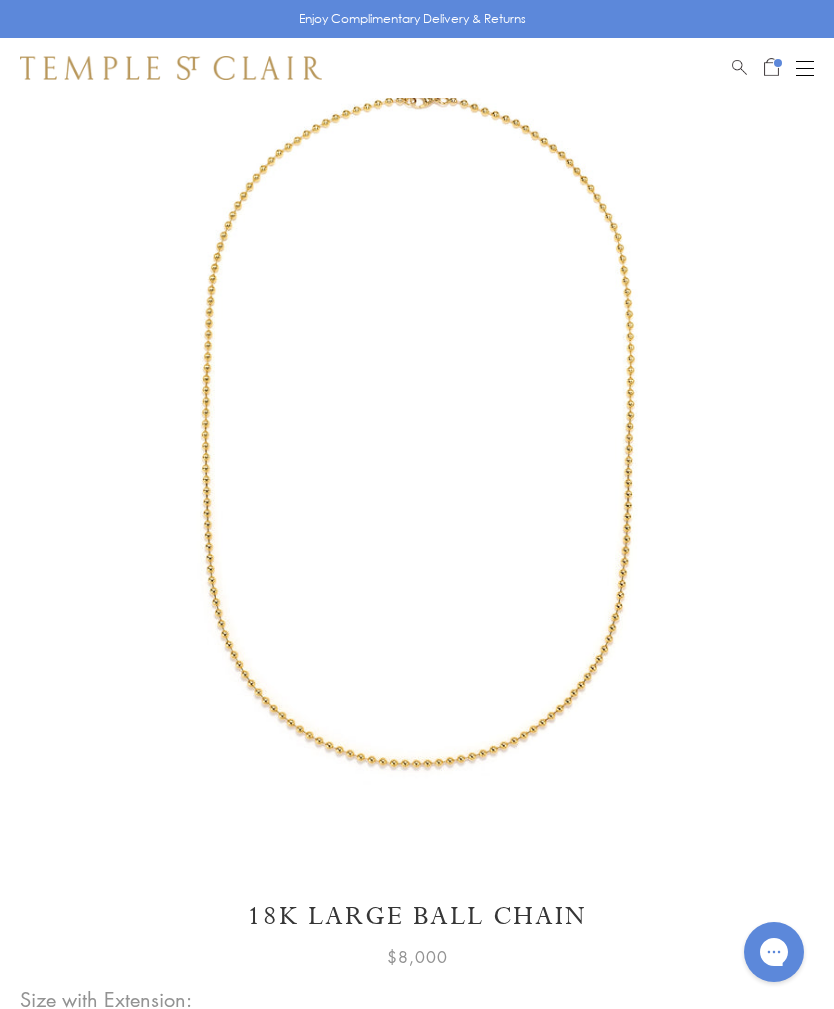 scroll, scrollTop: 0, scrollLeft: 0, axis: both 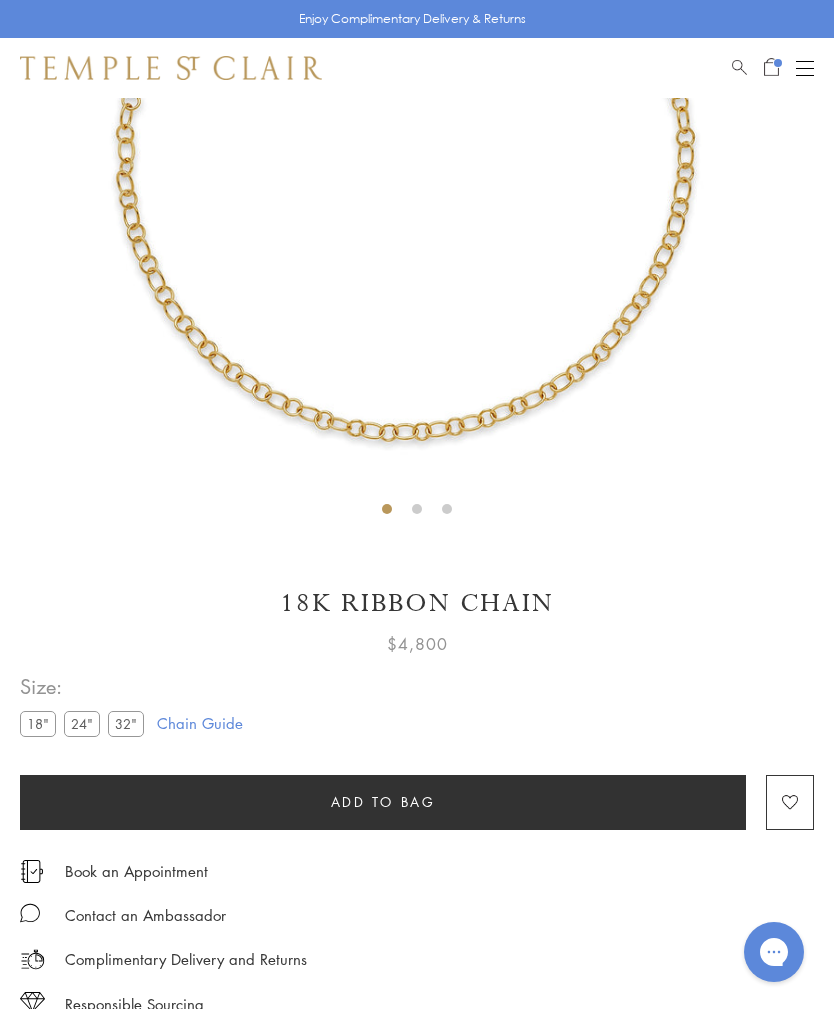 click on "24"" at bounding box center [82, 723] 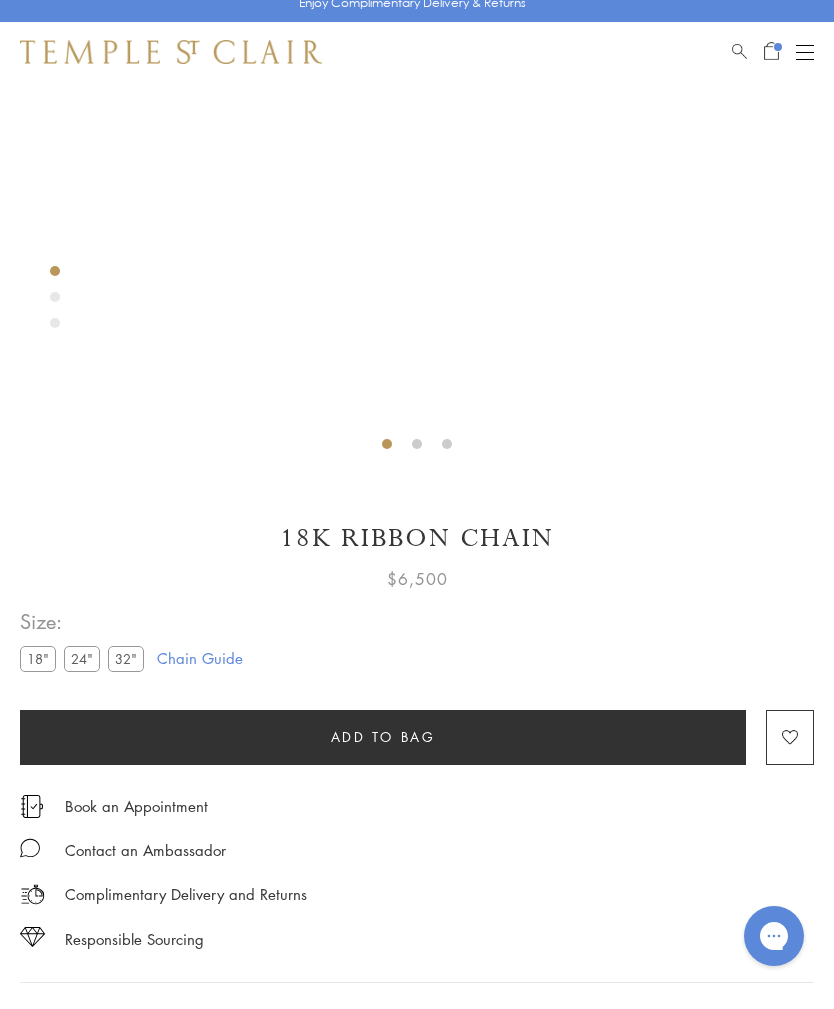 scroll, scrollTop: 599, scrollLeft: 0, axis: vertical 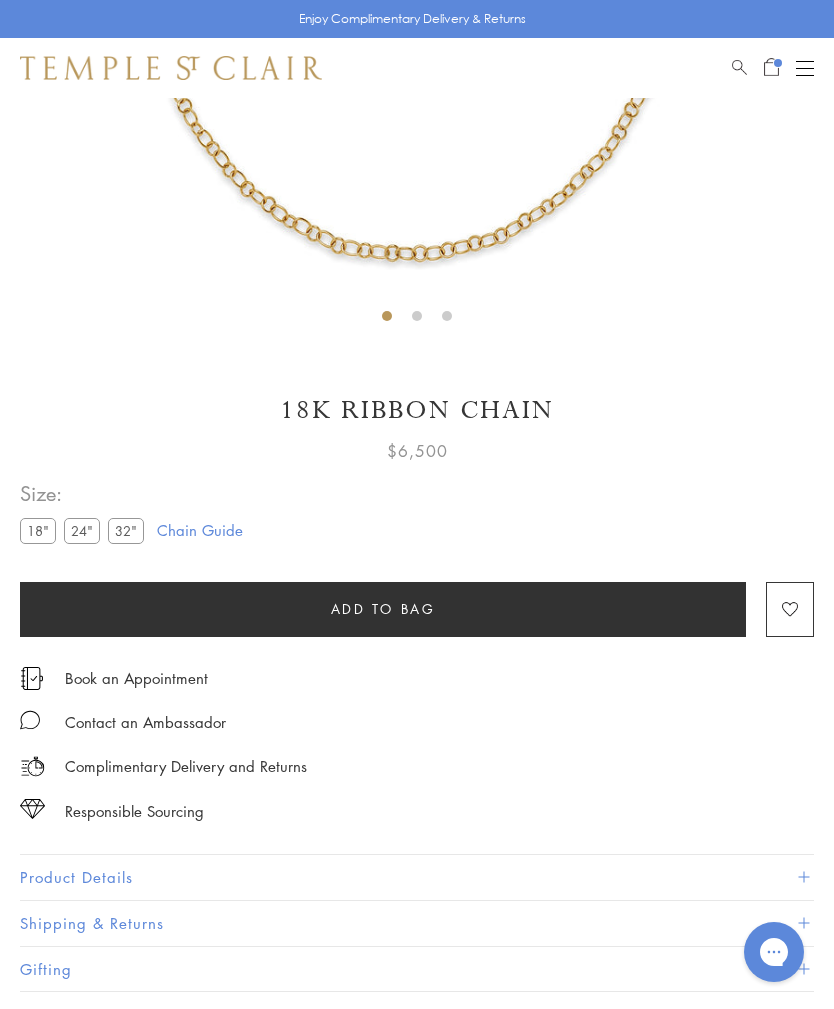 click on "Chain Guide" at bounding box center (200, 530) 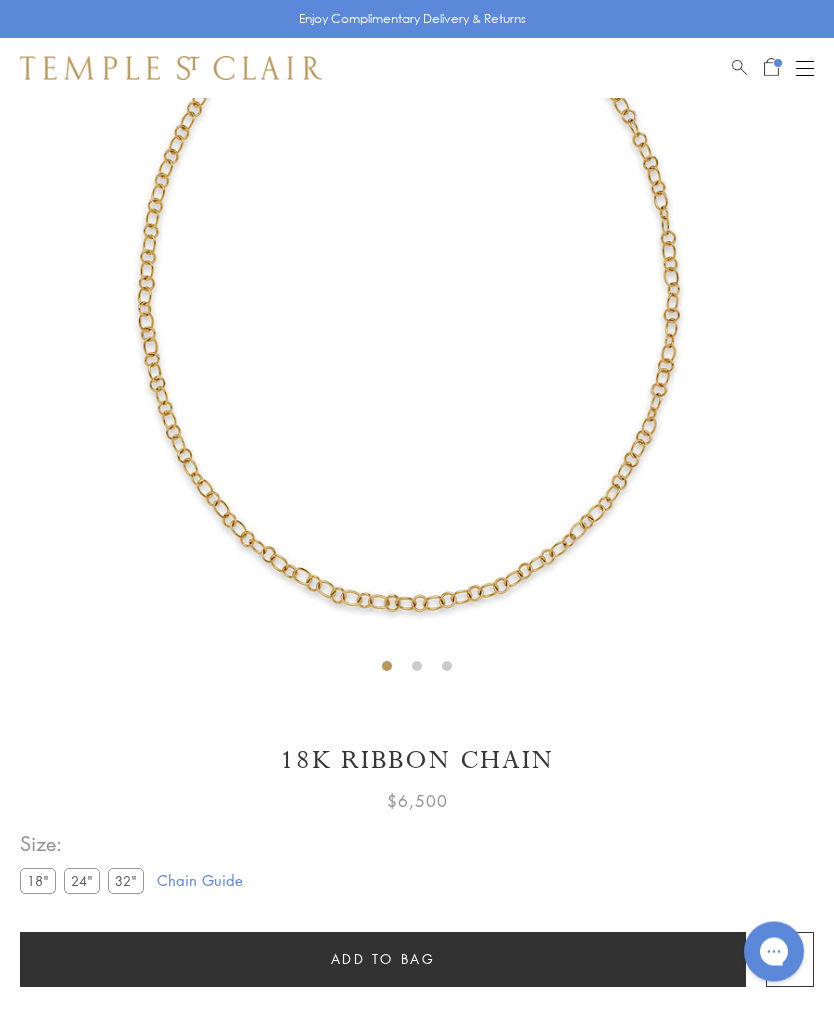 scroll, scrollTop: 0, scrollLeft: 0, axis: both 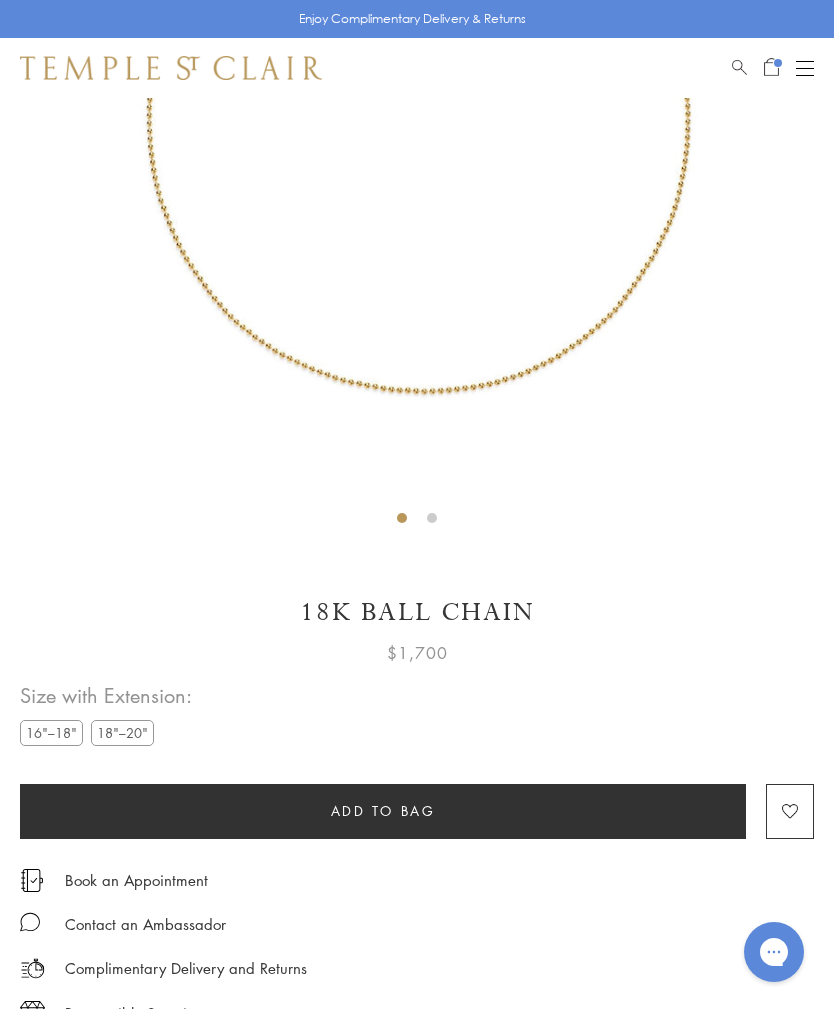 click on "18"–20"" at bounding box center (122, 732) 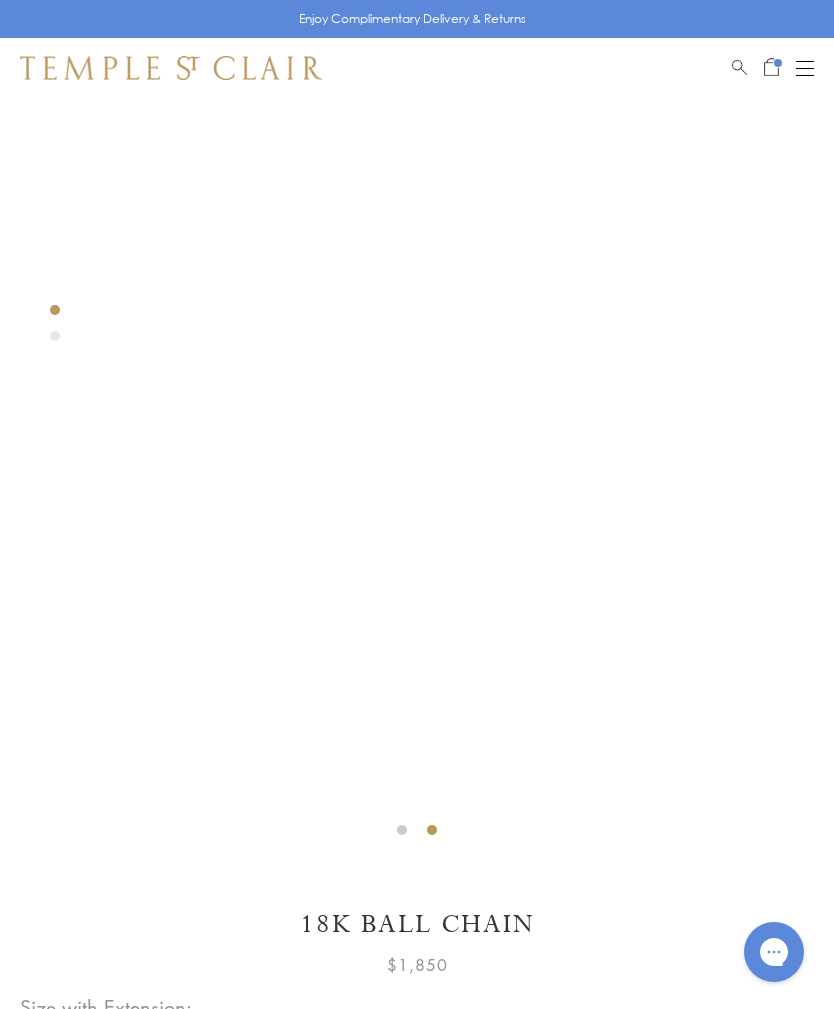 scroll, scrollTop: 0, scrollLeft: 0, axis: both 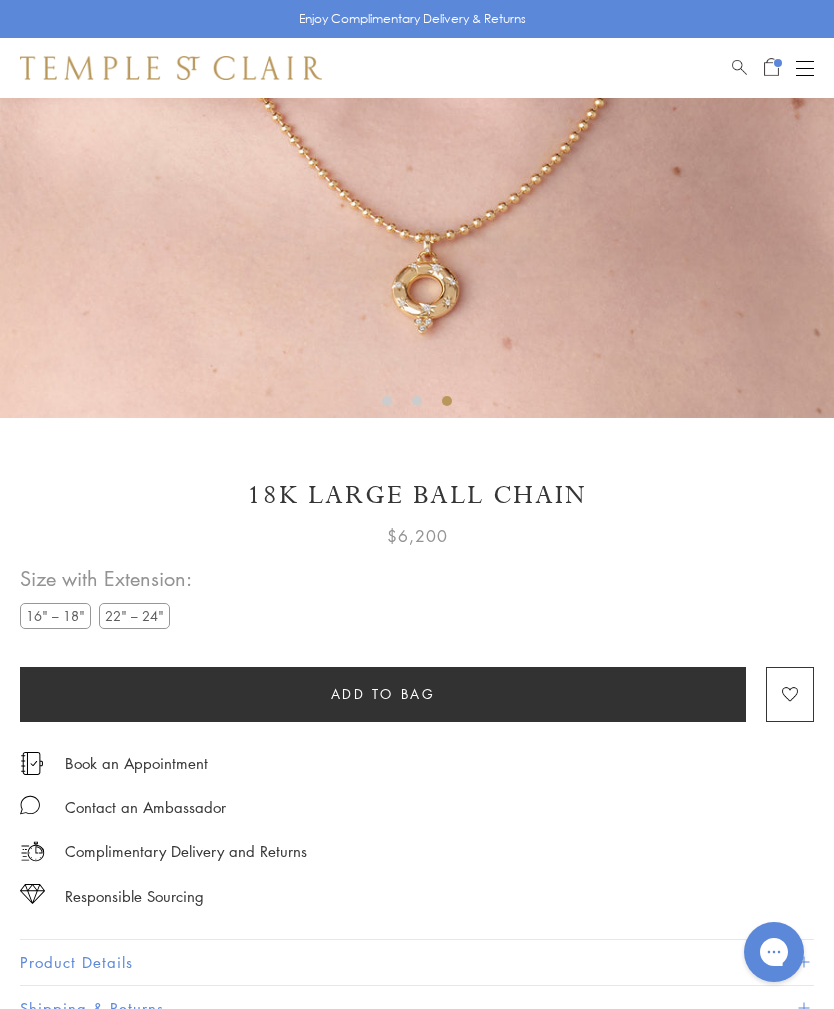 click on "22" – 24"" at bounding box center (134, 615) 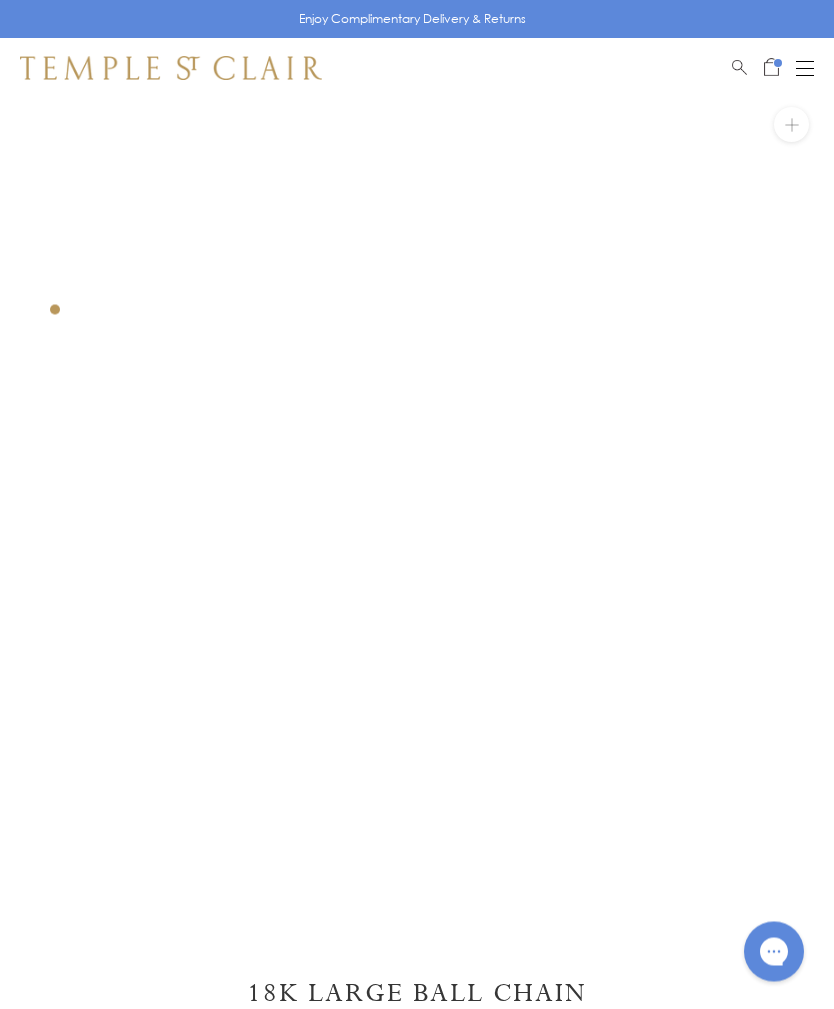 scroll, scrollTop: 0, scrollLeft: 0, axis: both 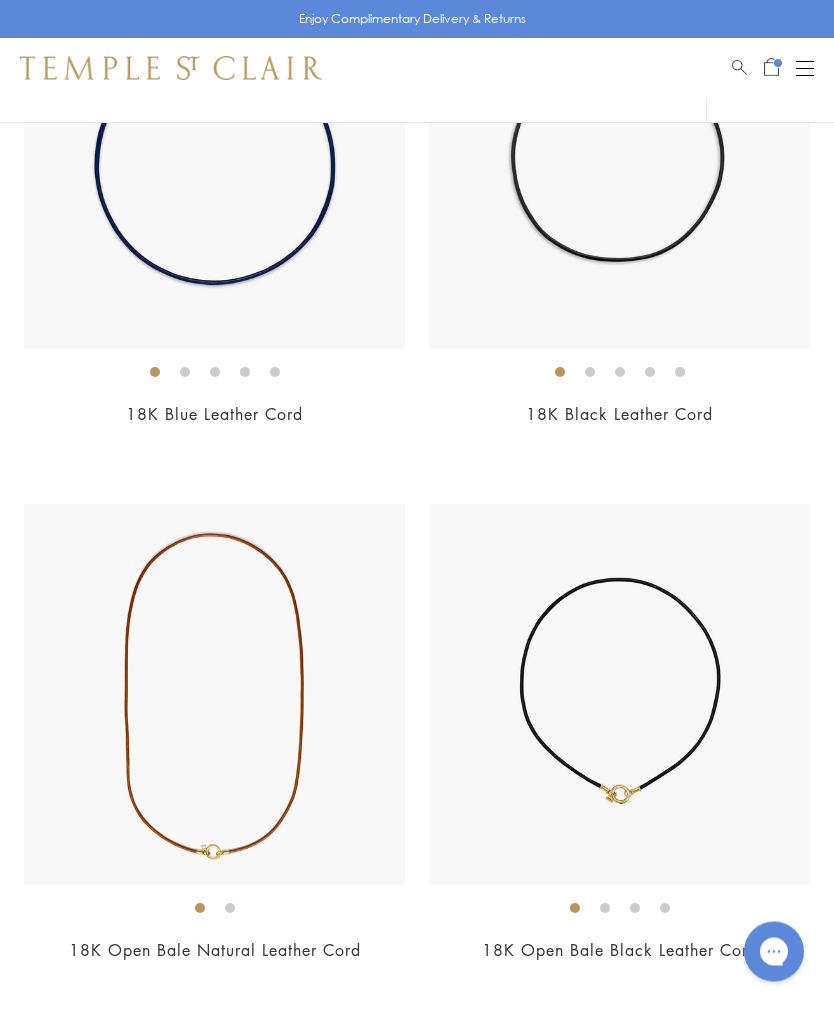 click at bounding box center (620, 695) 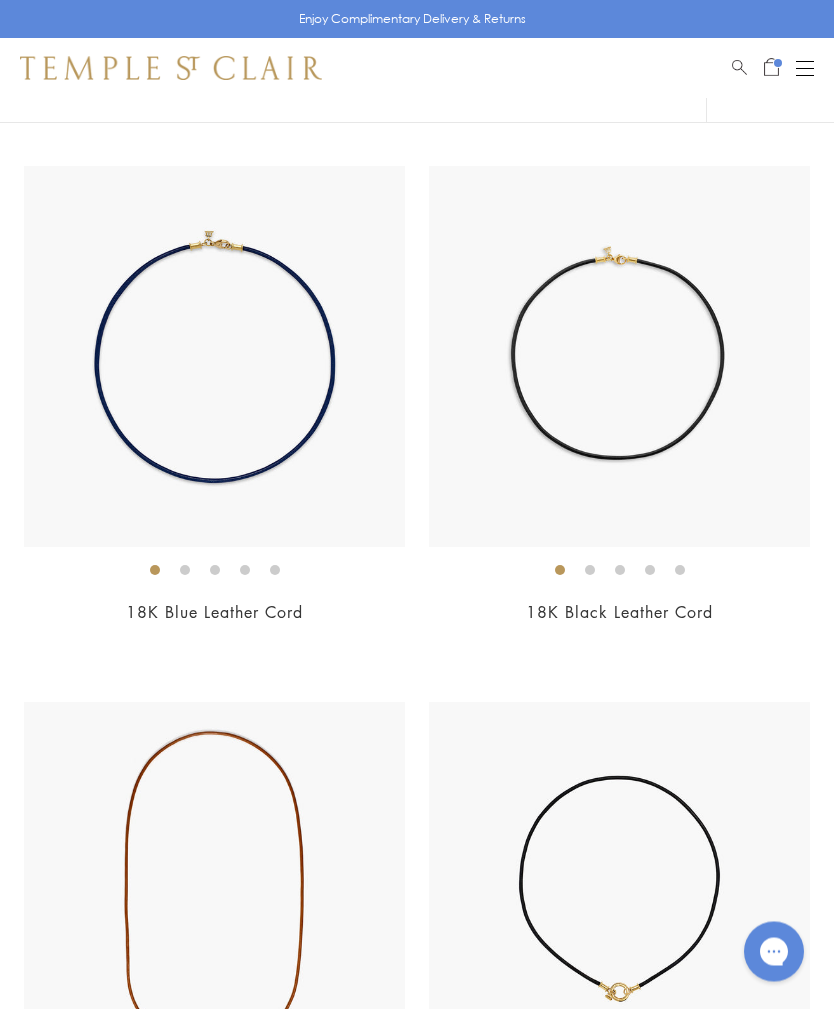 scroll, scrollTop: 1199, scrollLeft: 0, axis: vertical 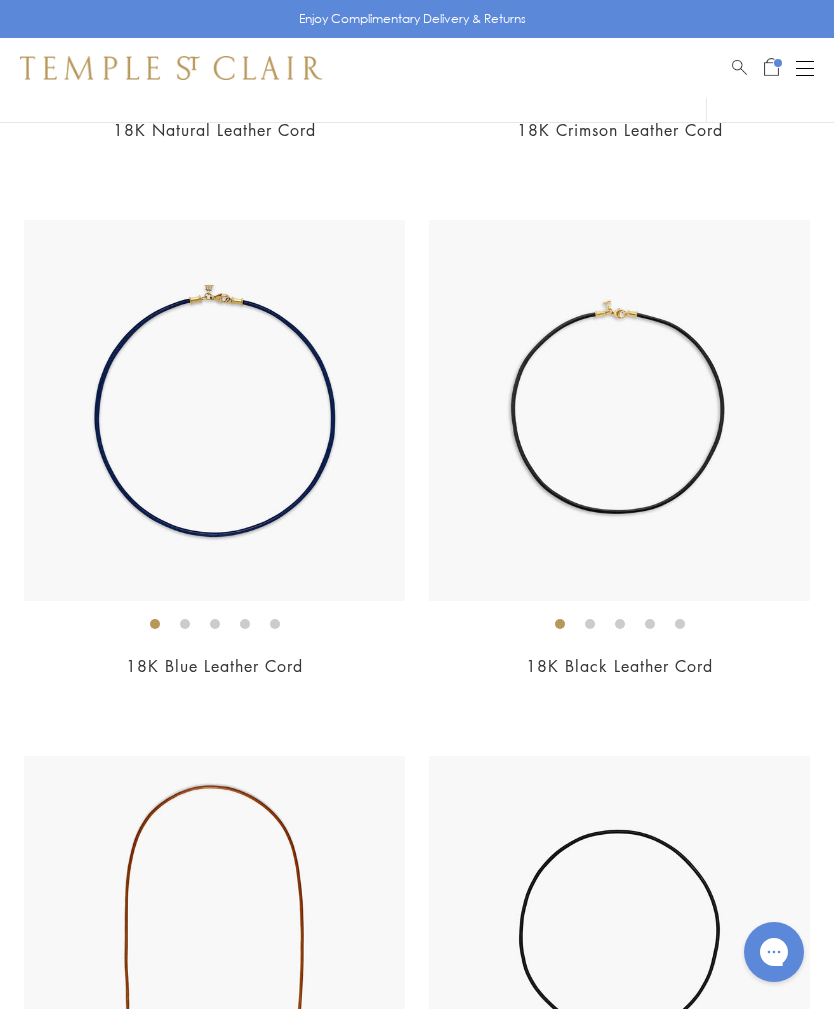 click at bounding box center (619, 946) 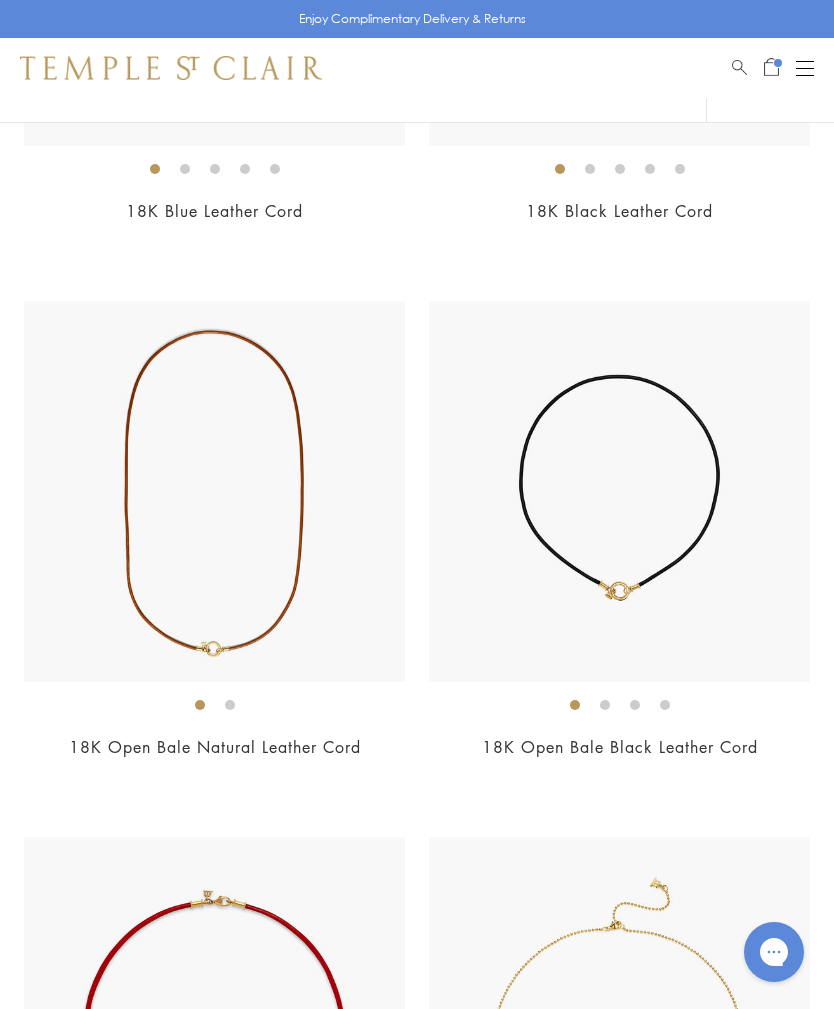 scroll, scrollTop: 1199, scrollLeft: 0, axis: vertical 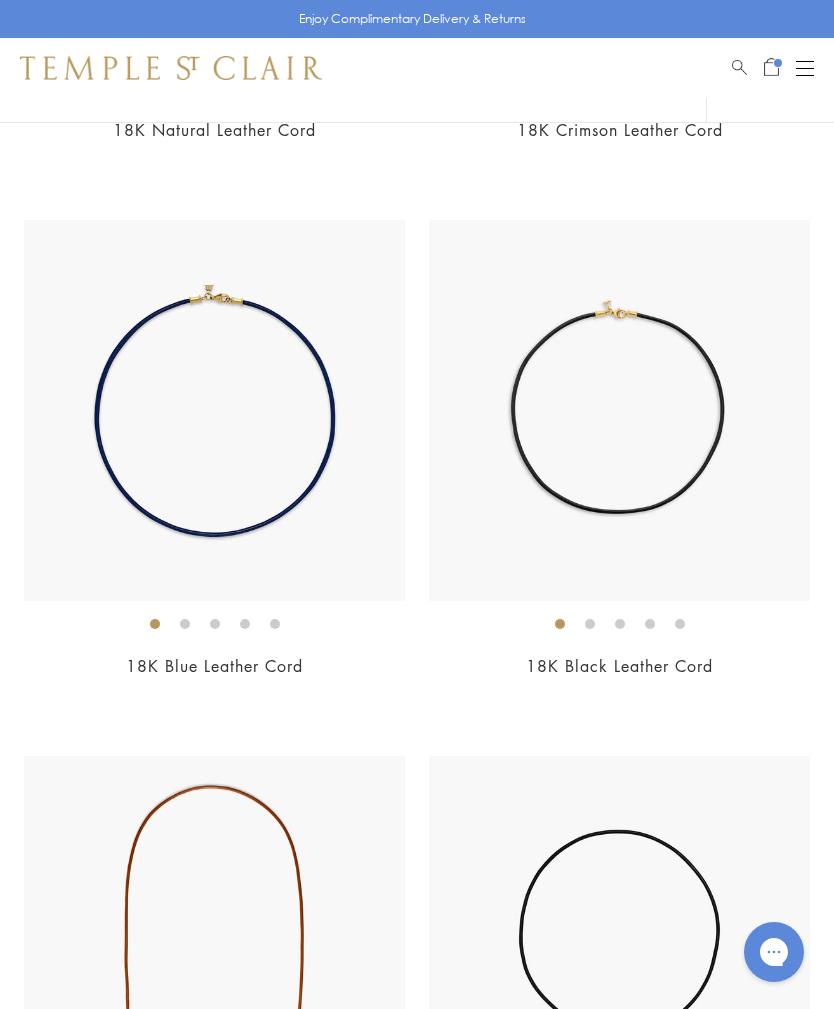 click at bounding box center [619, 410] 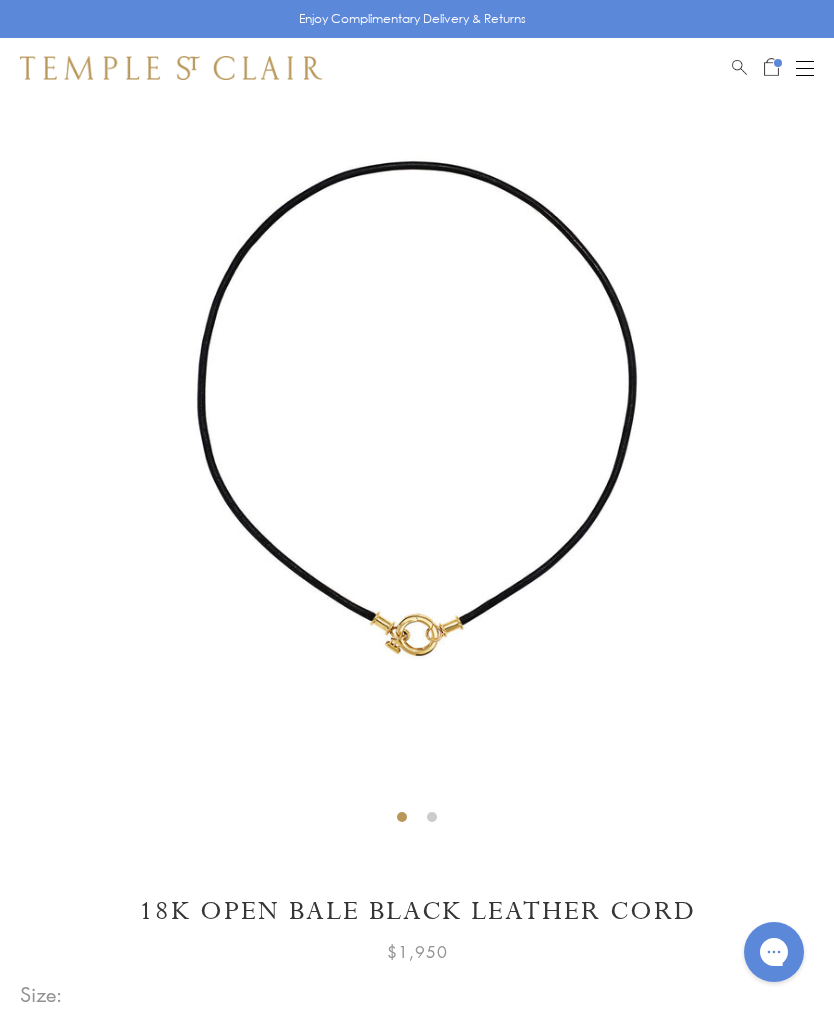 scroll, scrollTop: 0, scrollLeft: 0, axis: both 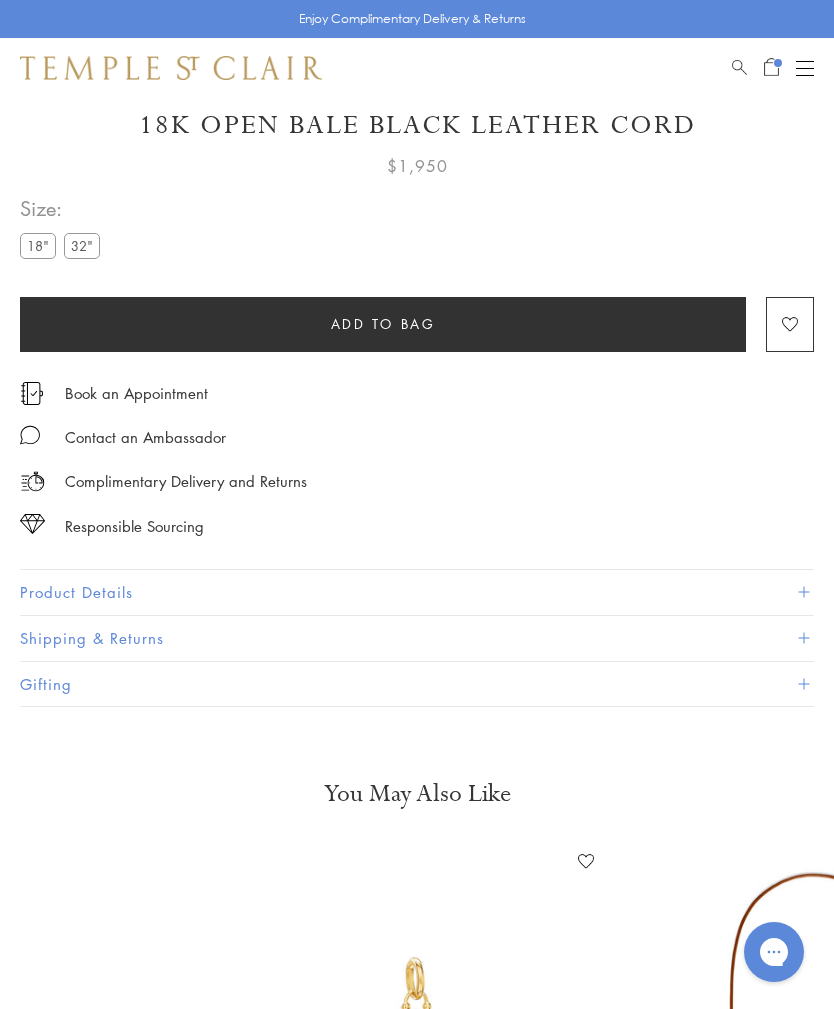 click on "32"" at bounding box center [82, 245] 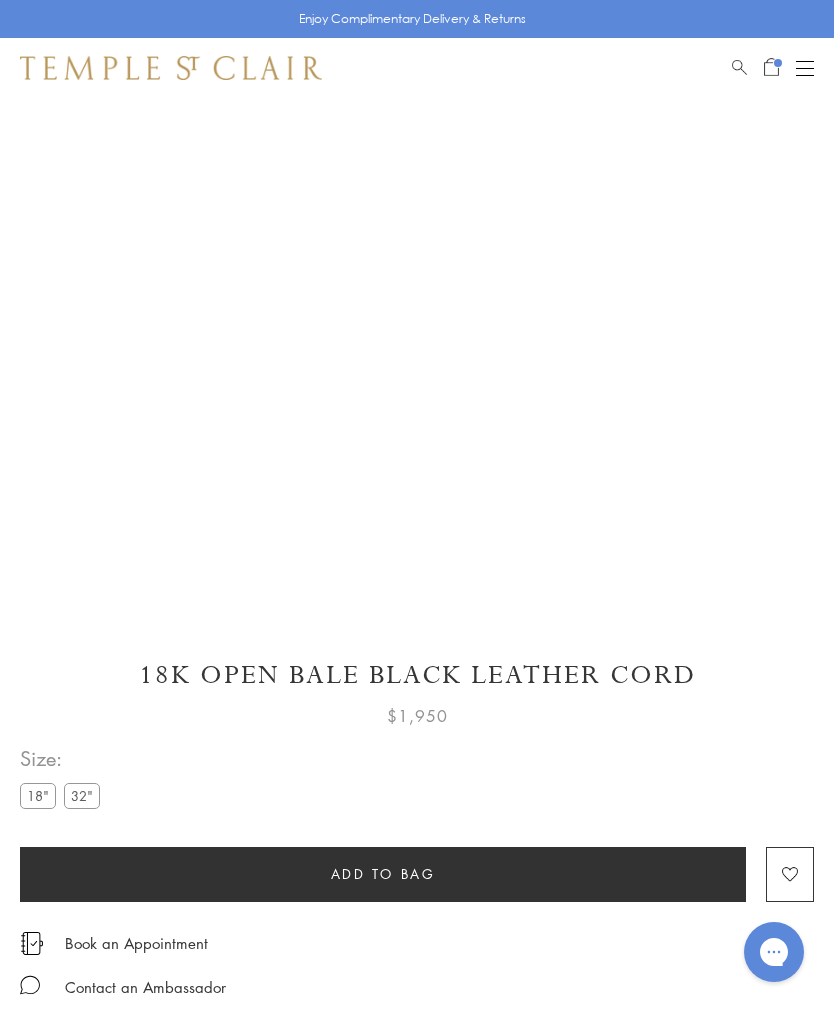 scroll, scrollTop: 98, scrollLeft: 0, axis: vertical 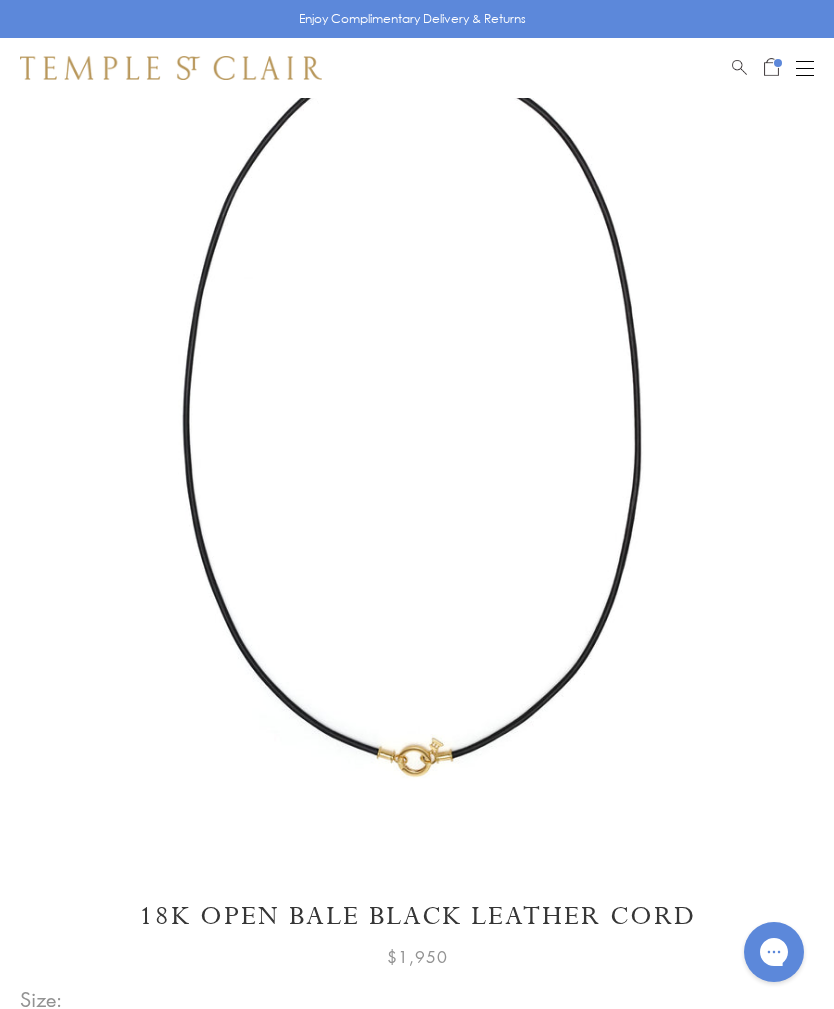 click on "18"" at bounding box center [38, 1036] 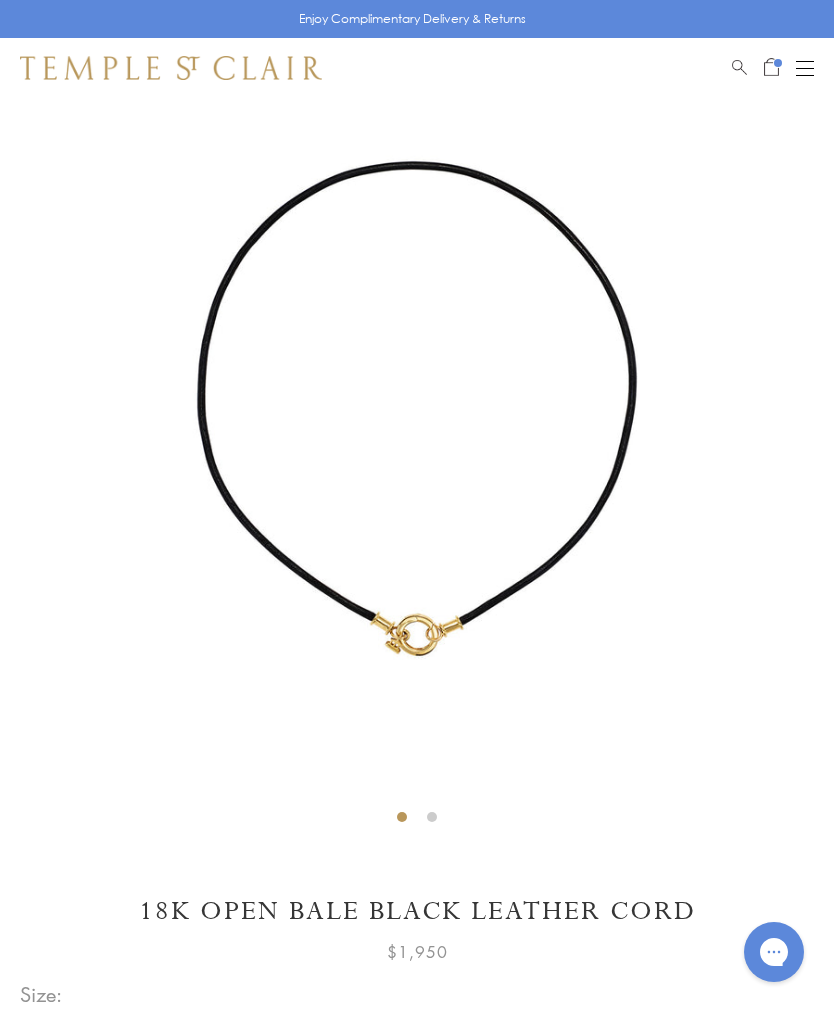 scroll, scrollTop: 0, scrollLeft: 0, axis: both 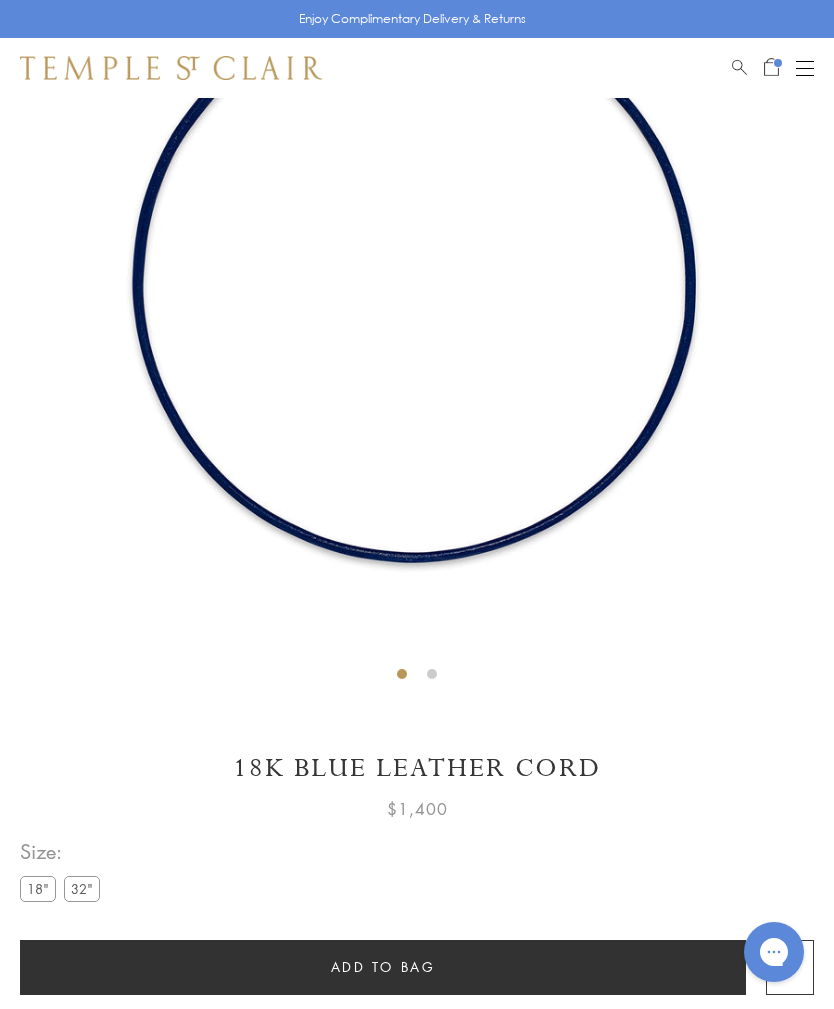 click on "32"" at bounding box center [82, 888] 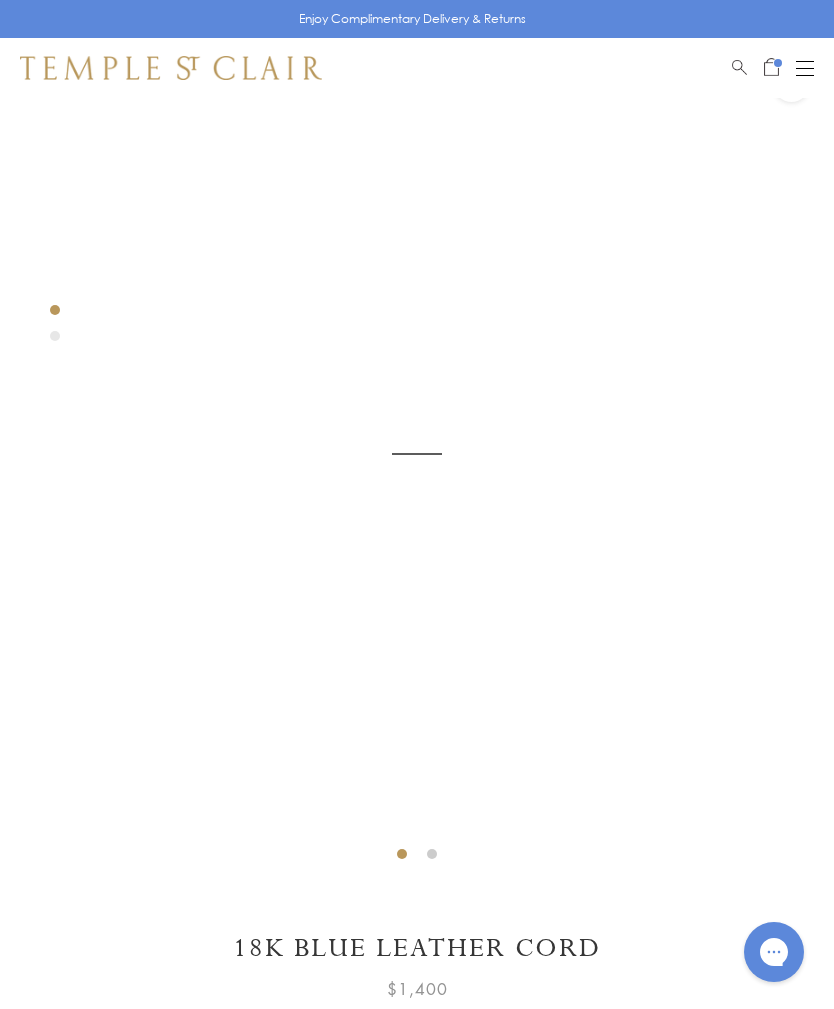 scroll, scrollTop: 60, scrollLeft: 0, axis: vertical 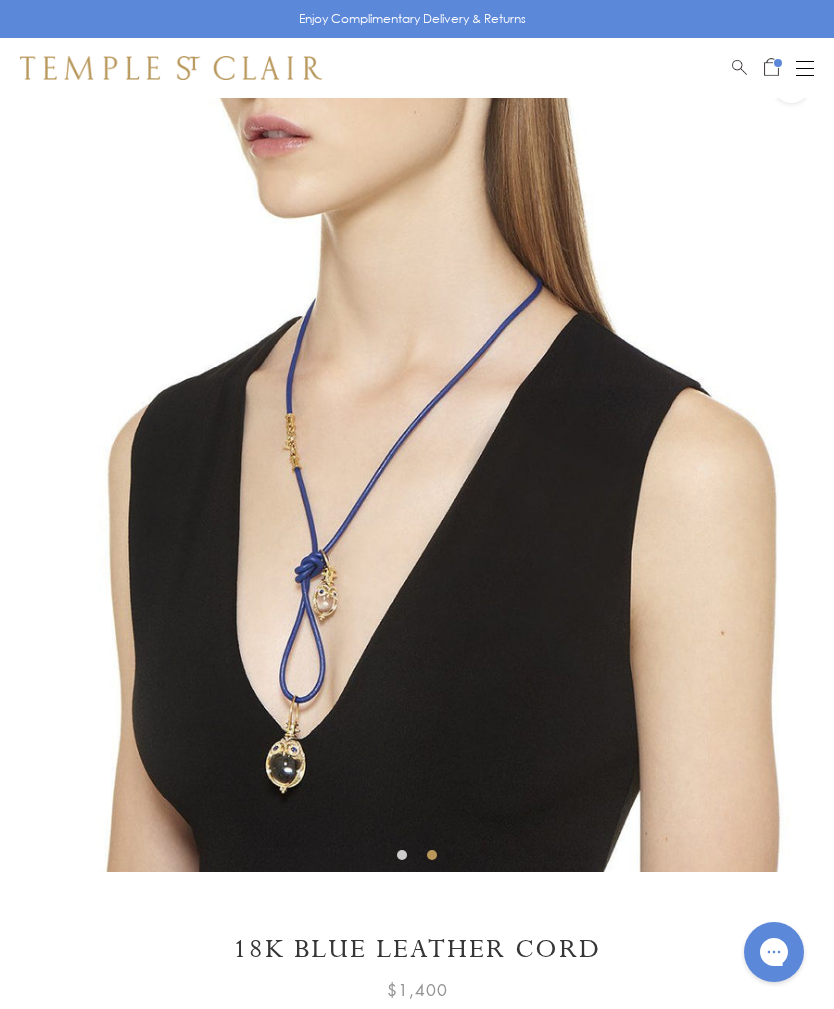 click at bounding box center [778, 63] 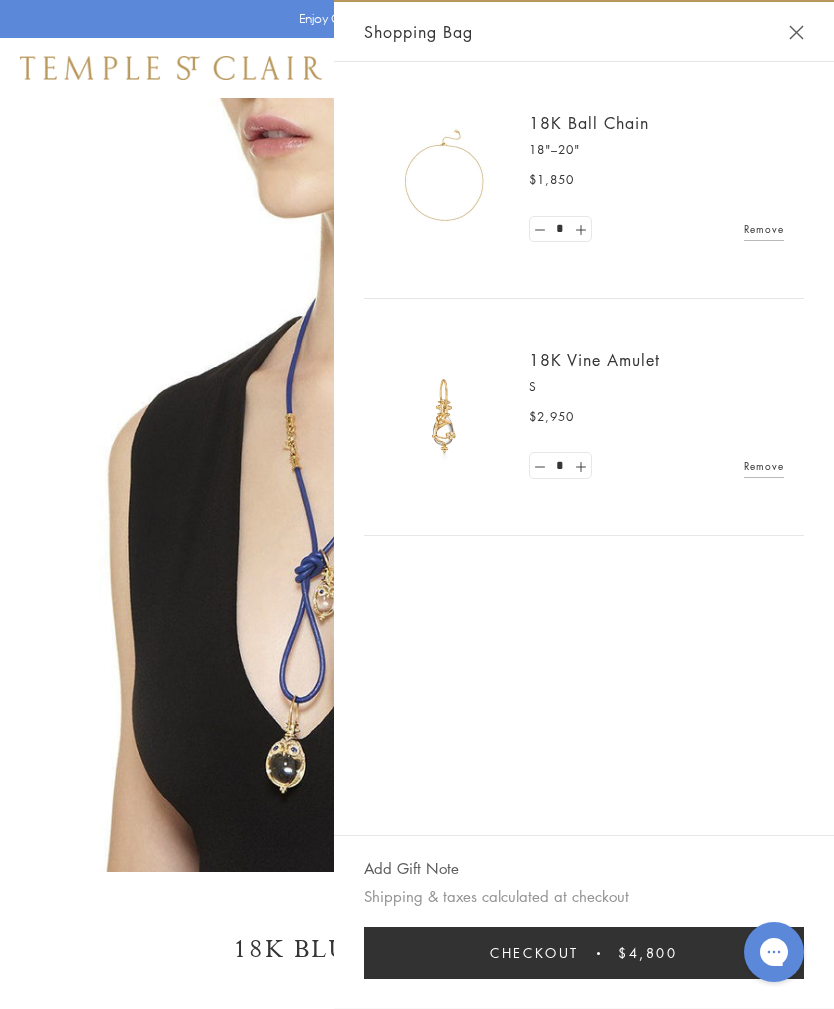 click on "18K Ball Chain" at bounding box center (589, 123) 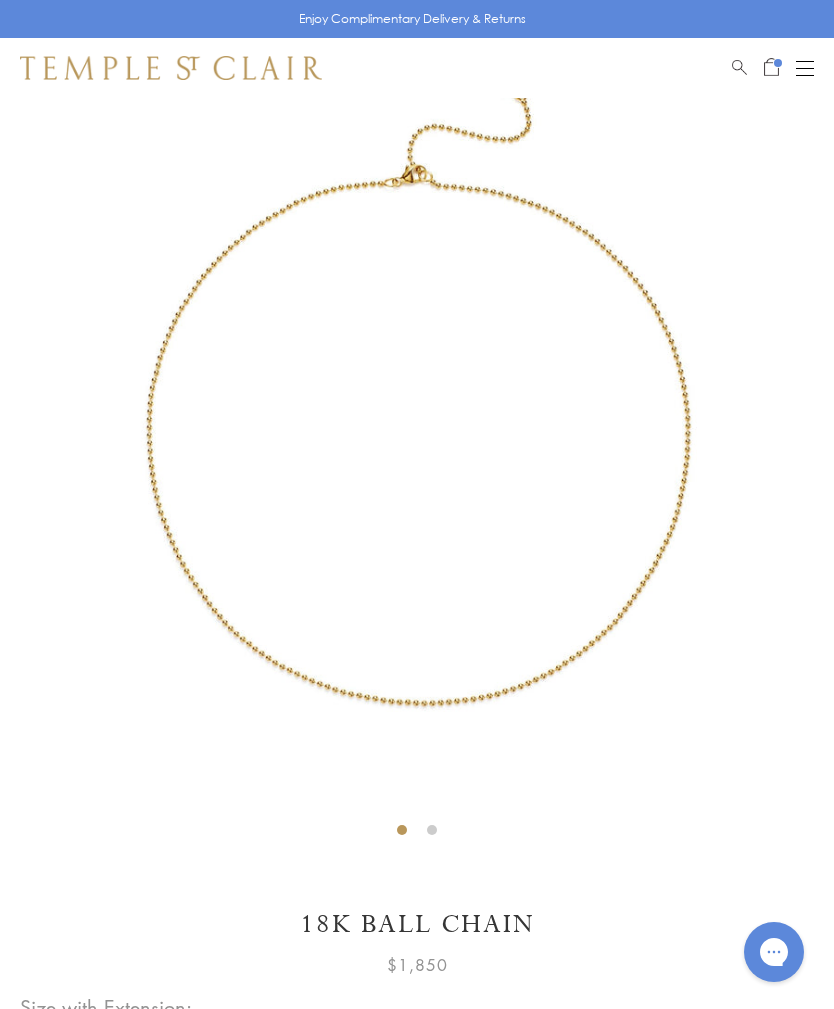 scroll, scrollTop: 0, scrollLeft: 0, axis: both 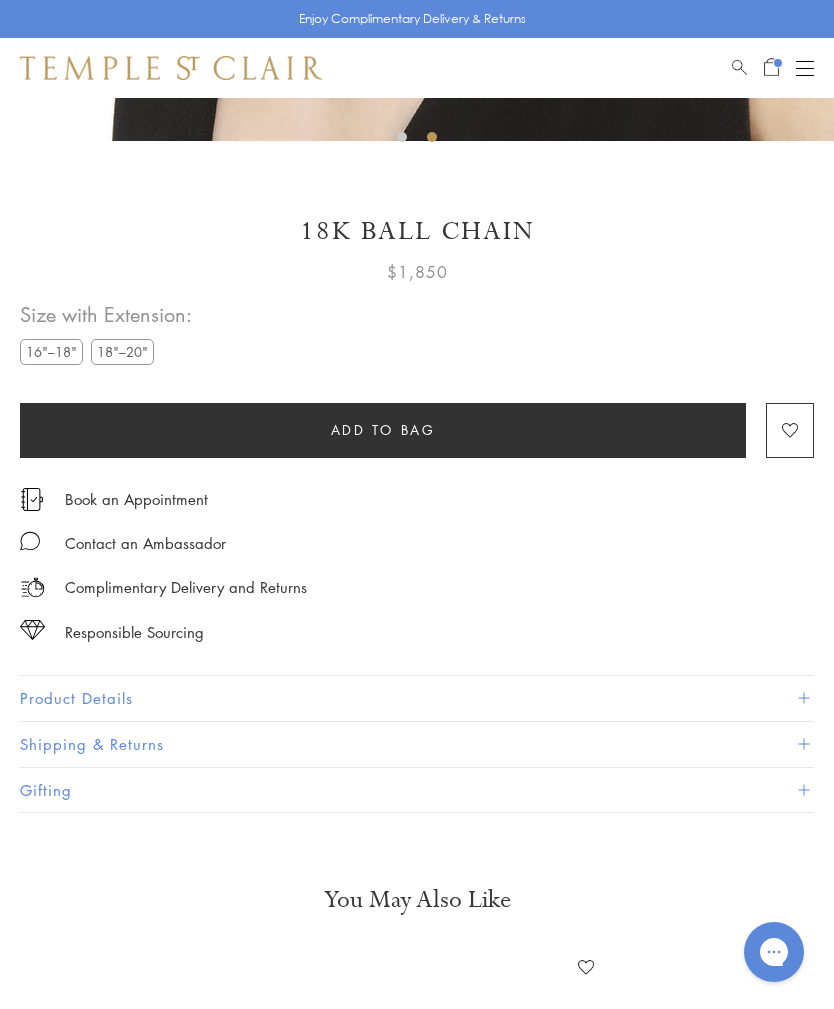 click on "Product Details" at bounding box center [417, 698] 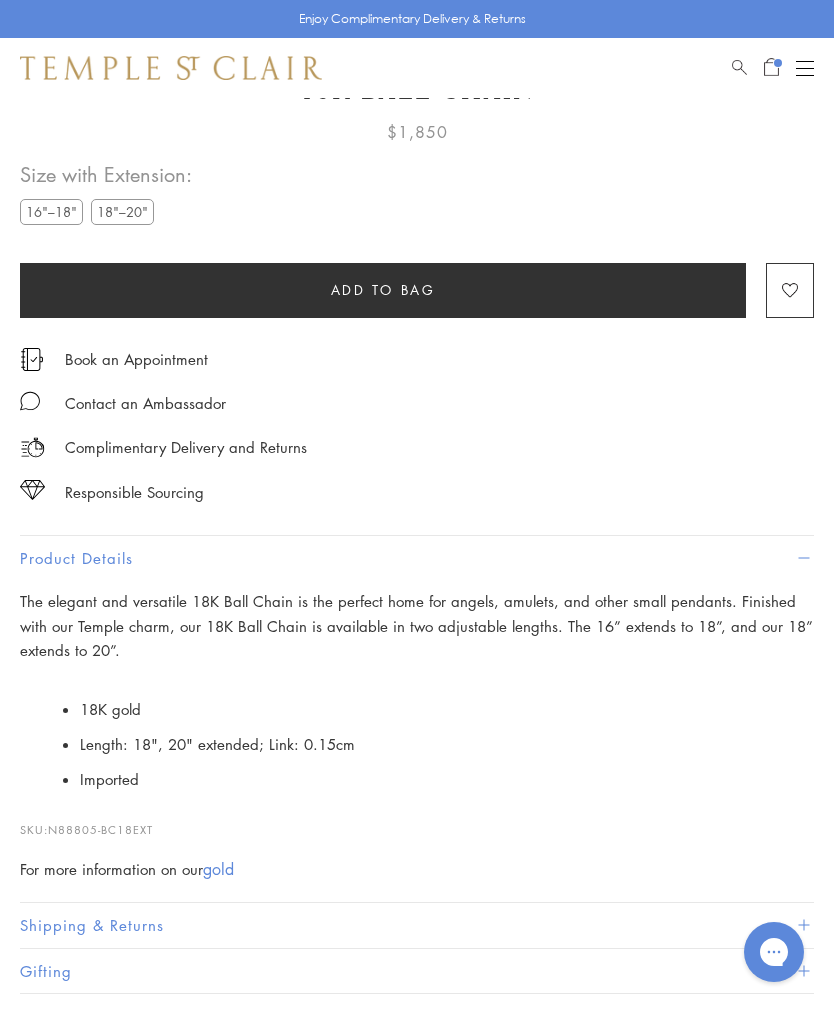 scroll, scrollTop: 944, scrollLeft: 0, axis: vertical 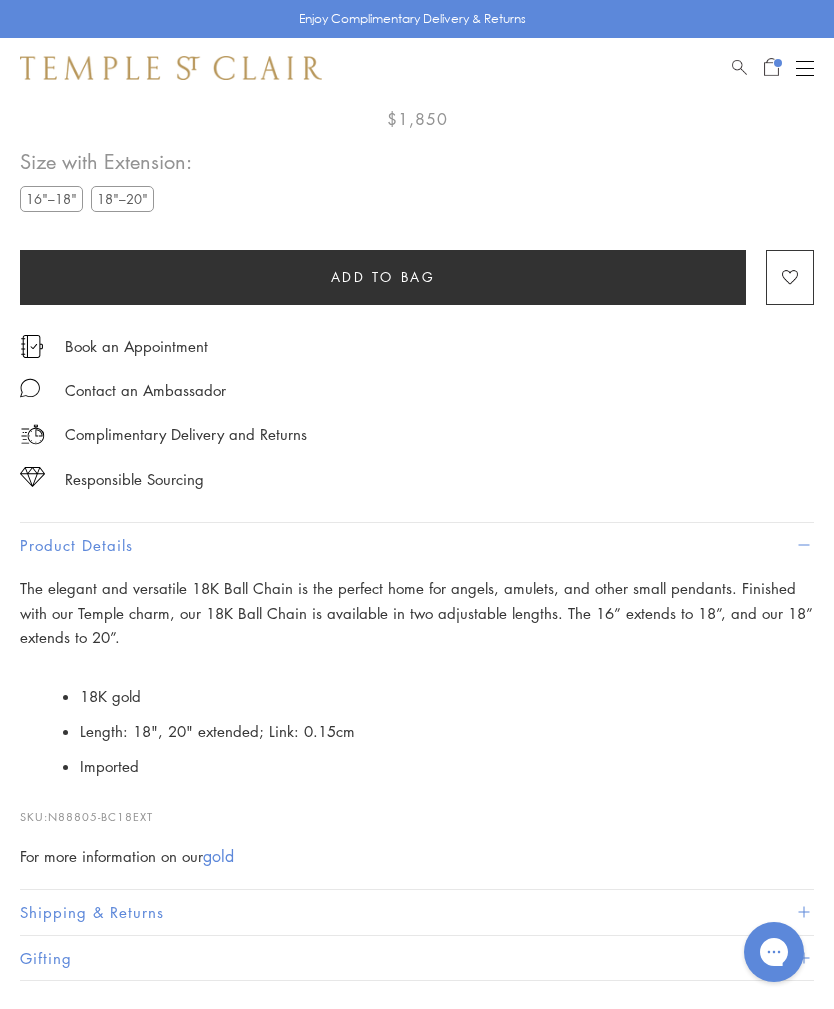click on "gold" at bounding box center [218, 856] 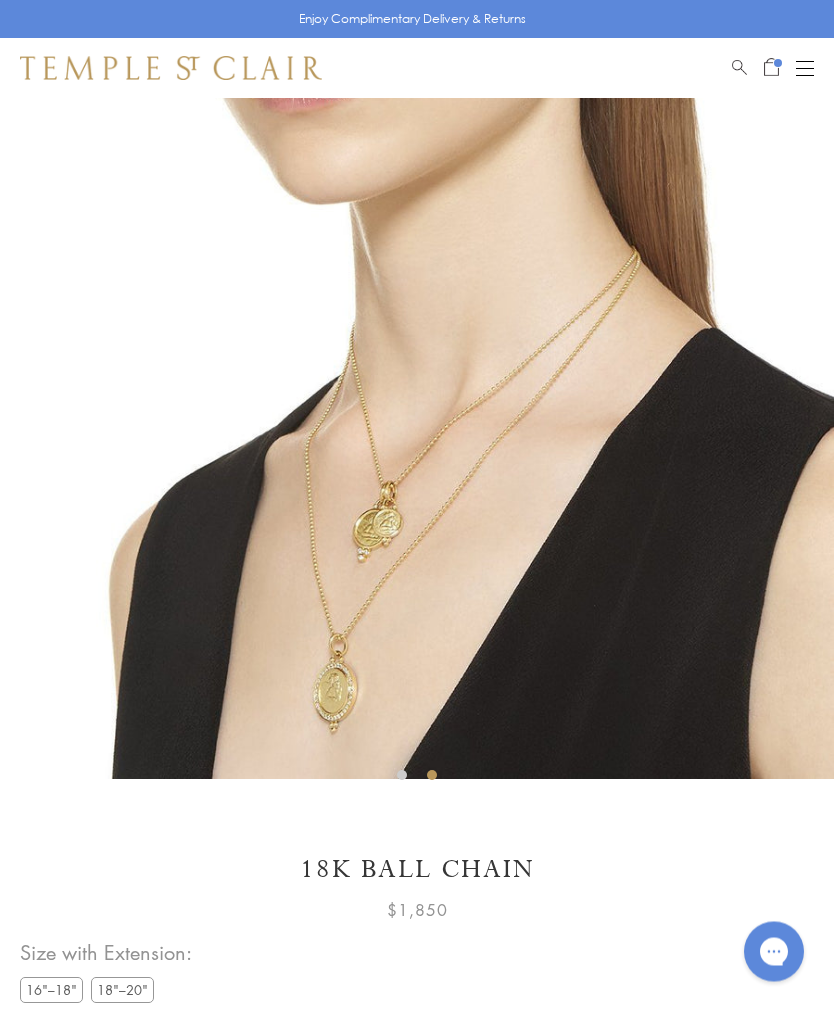 scroll, scrollTop: 0, scrollLeft: 0, axis: both 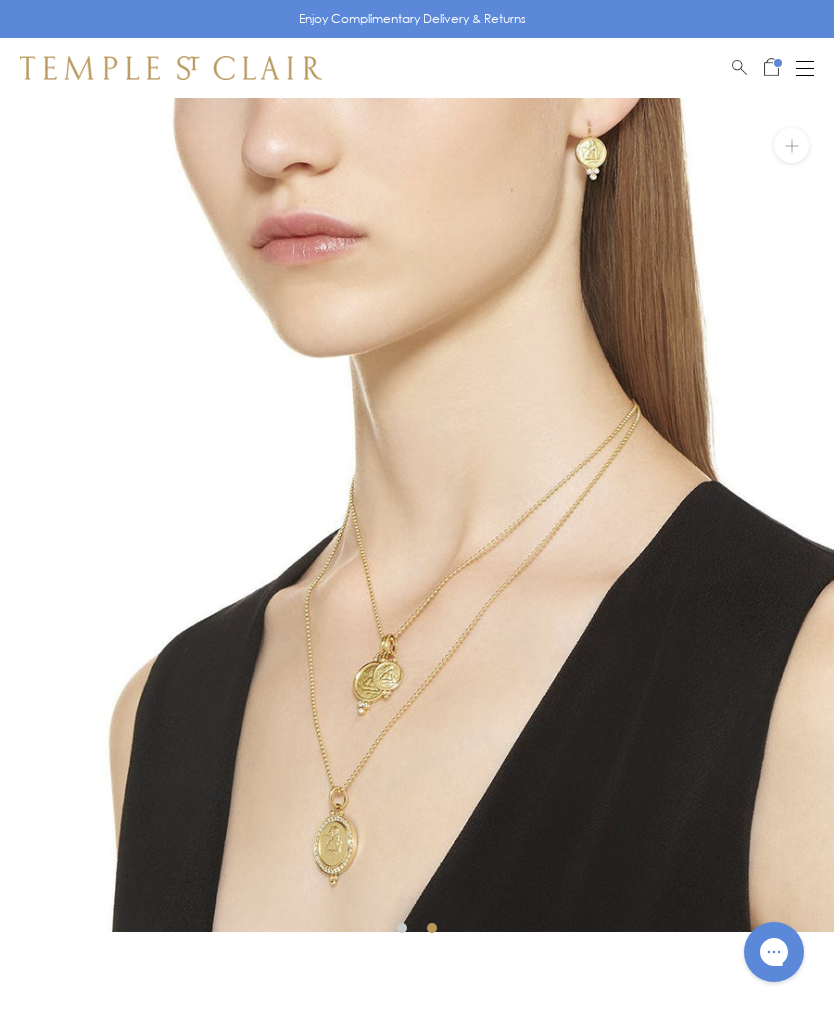 click at bounding box center (771, 65) 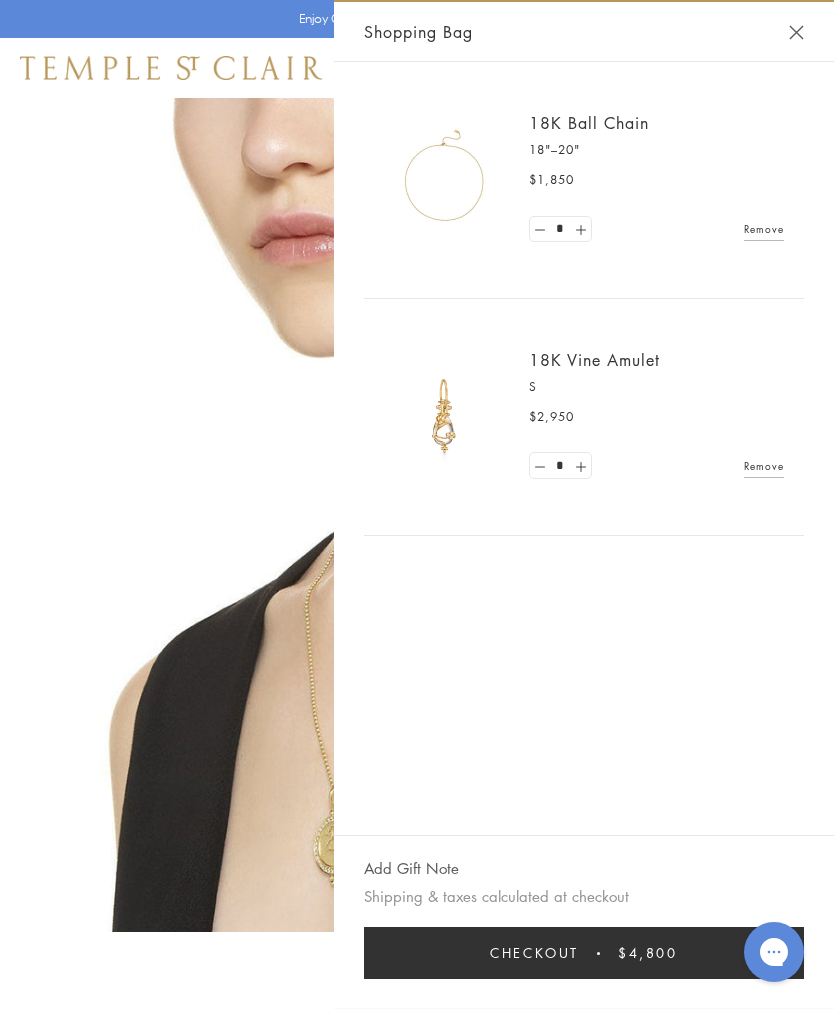 click on "Remove" at bounding box center (764, 229) 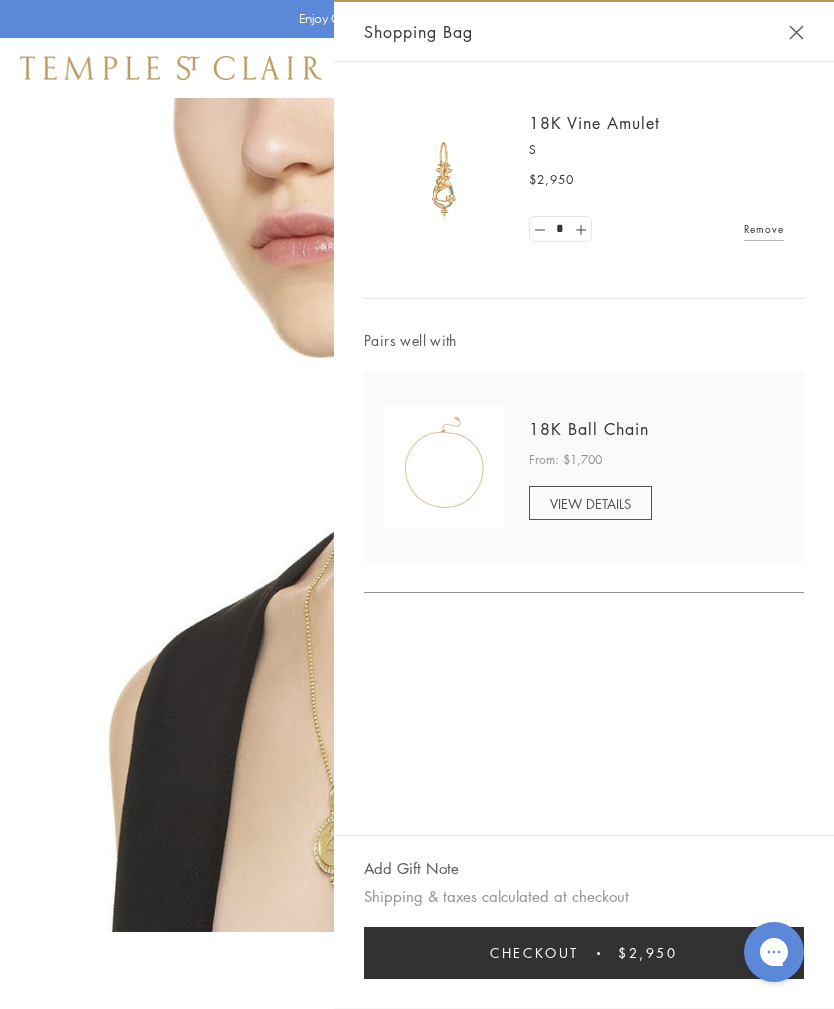 click at bounding box center [796, 32] 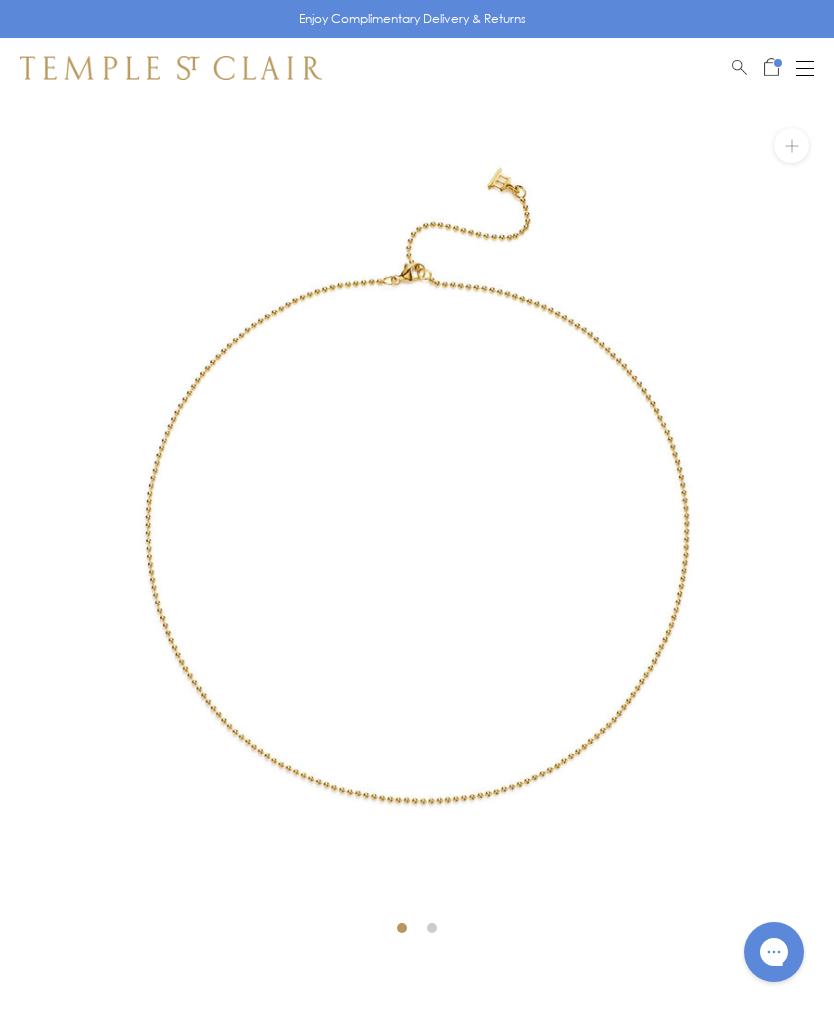 click at bounding box center (805, 68) 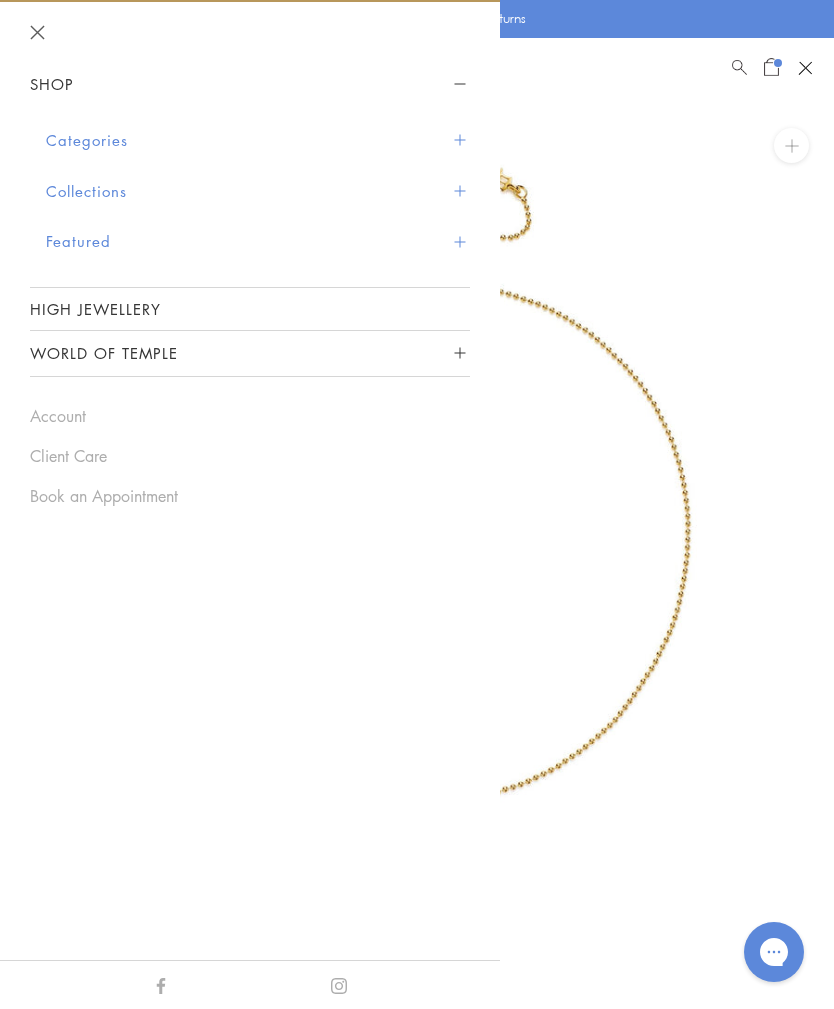 click at bounding box center (459, 140) 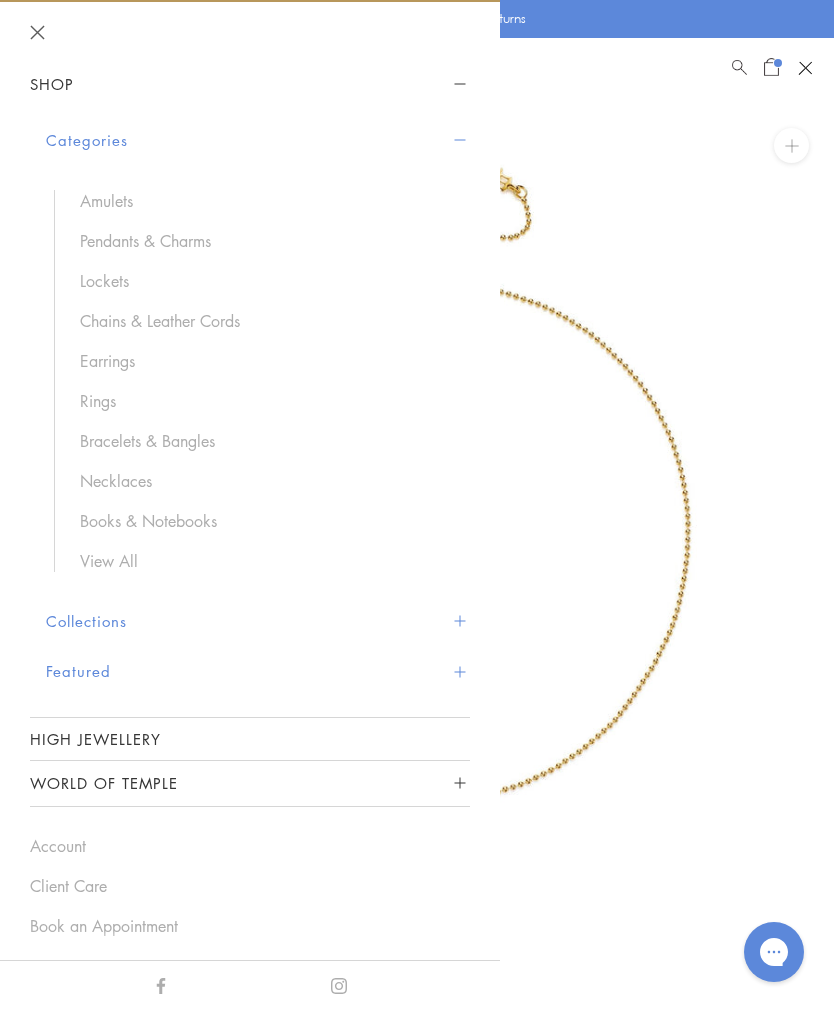 click on "Chains & Leather Cords" at bounding box center (265, 321) 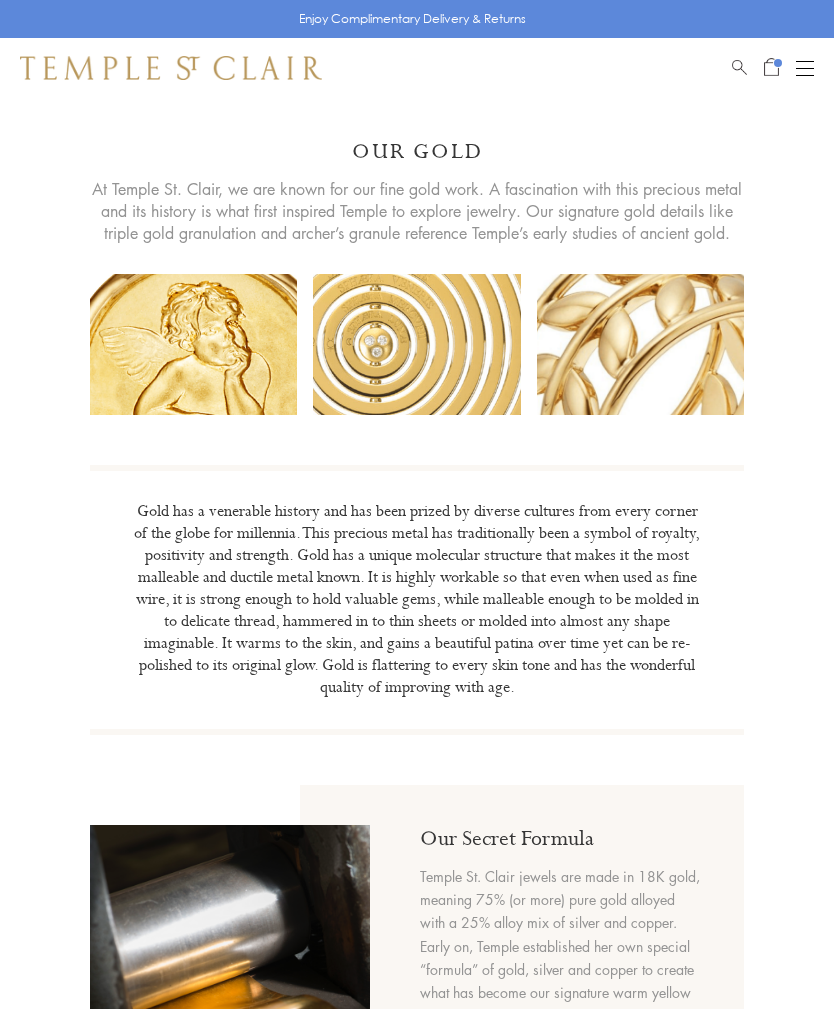 scroll, scrollTop: 0, scrollLeft: 0, axis: both 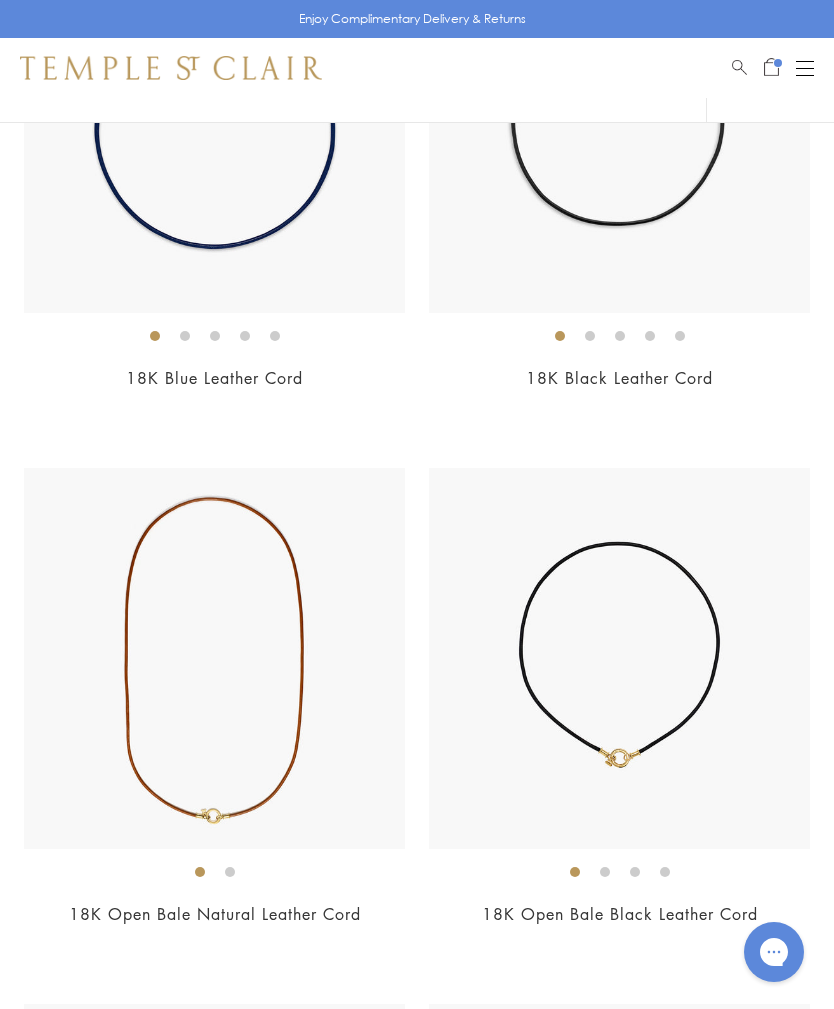 click at bounding box center (619, 658) 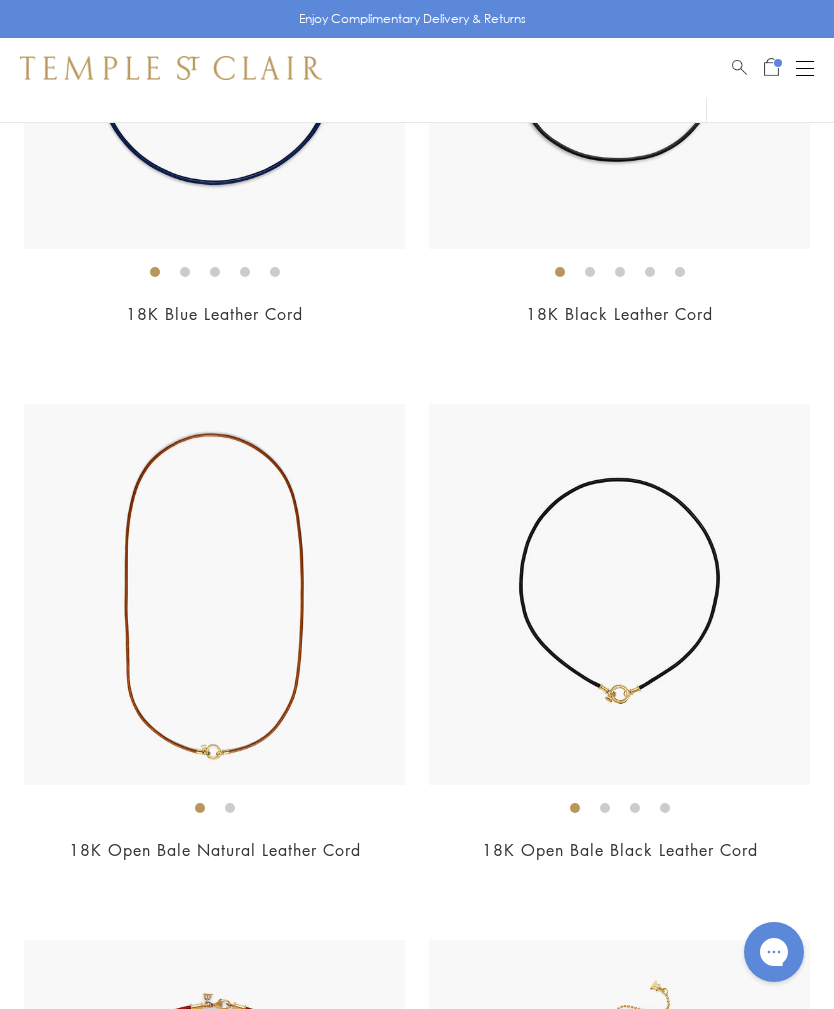 click at bounding box center (214, 594) 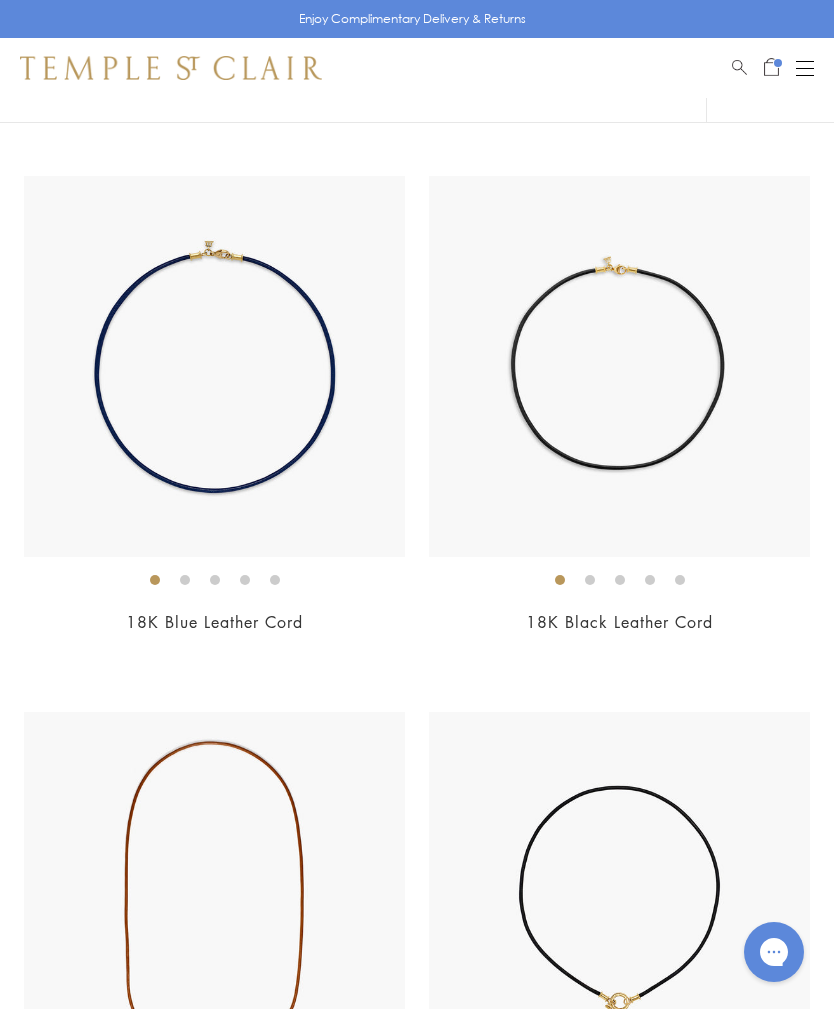 scroll, scrollTop: 1168, scrollLeft: 0, axis: vertical 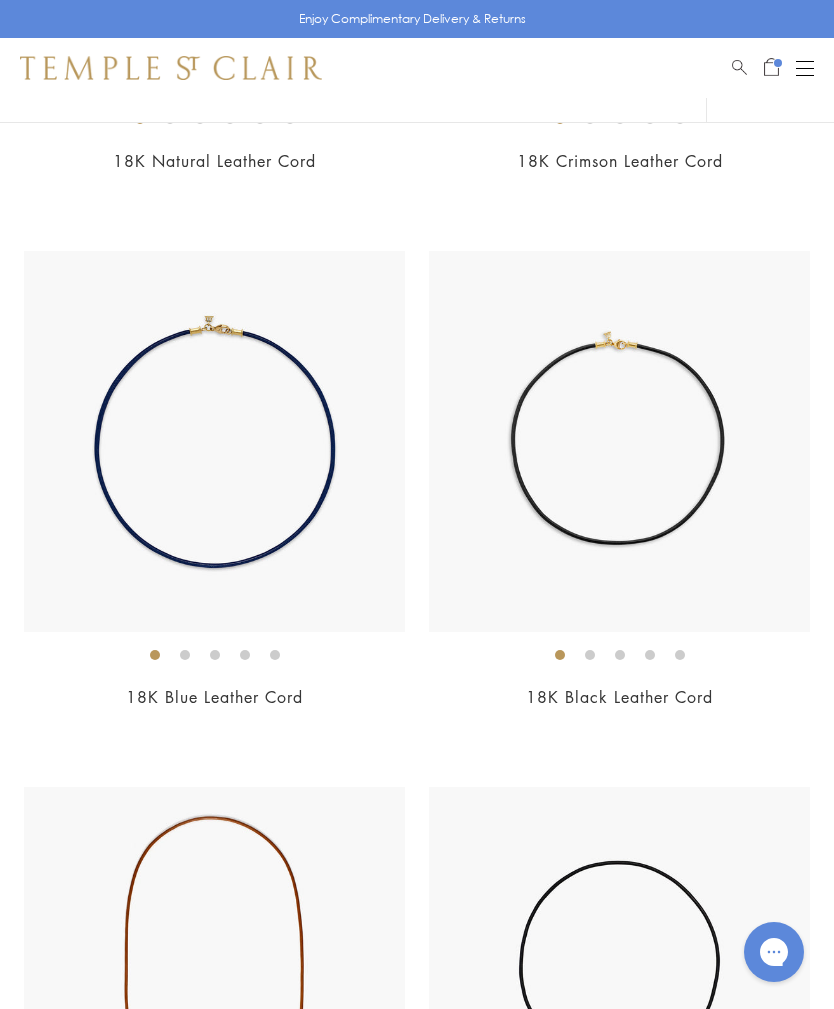 click at bounding box center [619, 441] 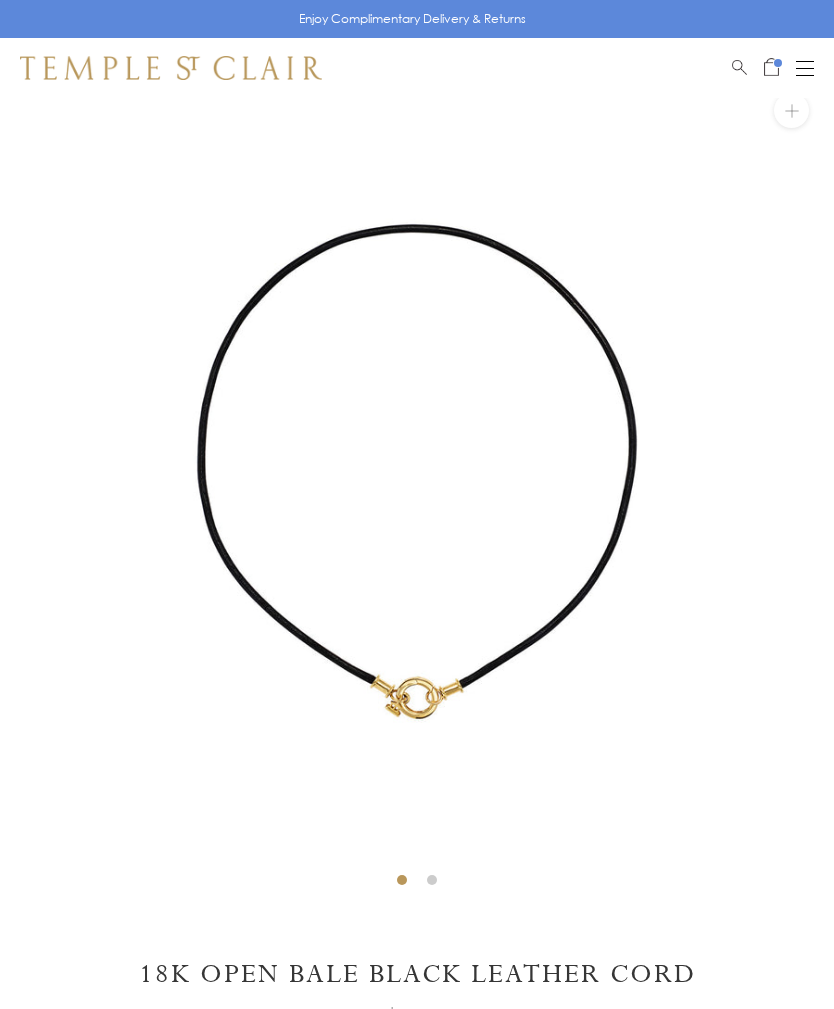 scroll, scrollTop: 98, scrollLeft: 0, axis: vertical 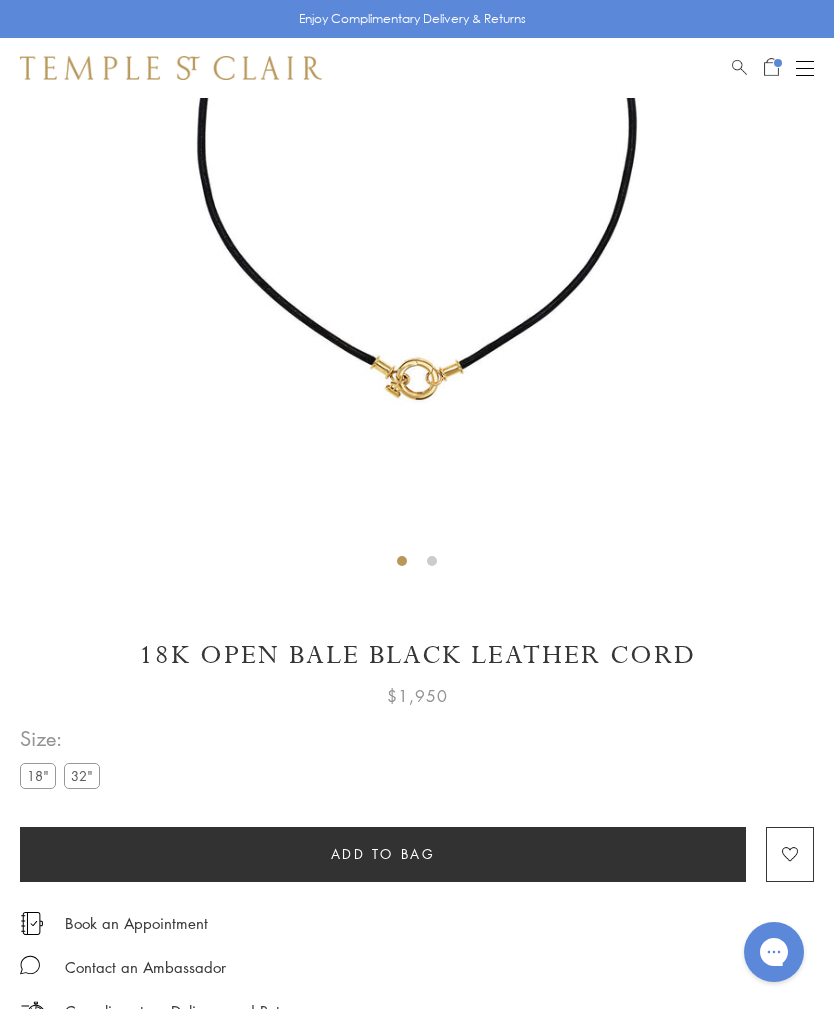click on "Add to bag" at bounding box center (383, 854) 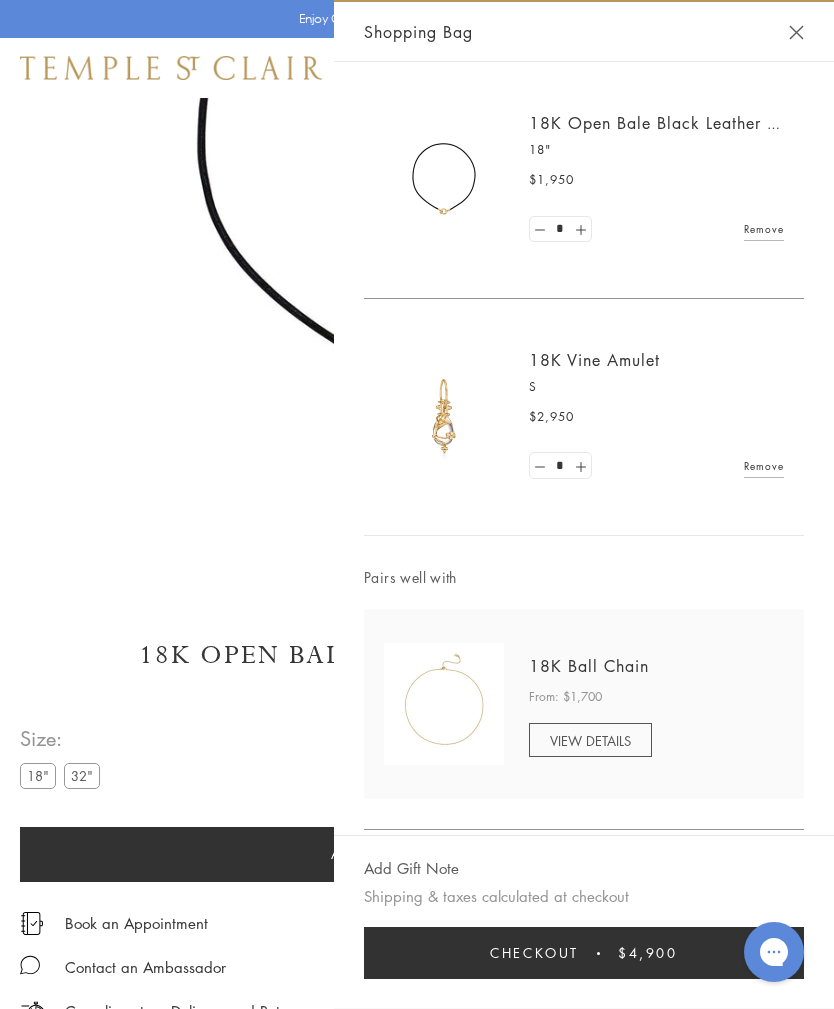 click on "Shopping Bag" at bounding box center (584, 32) 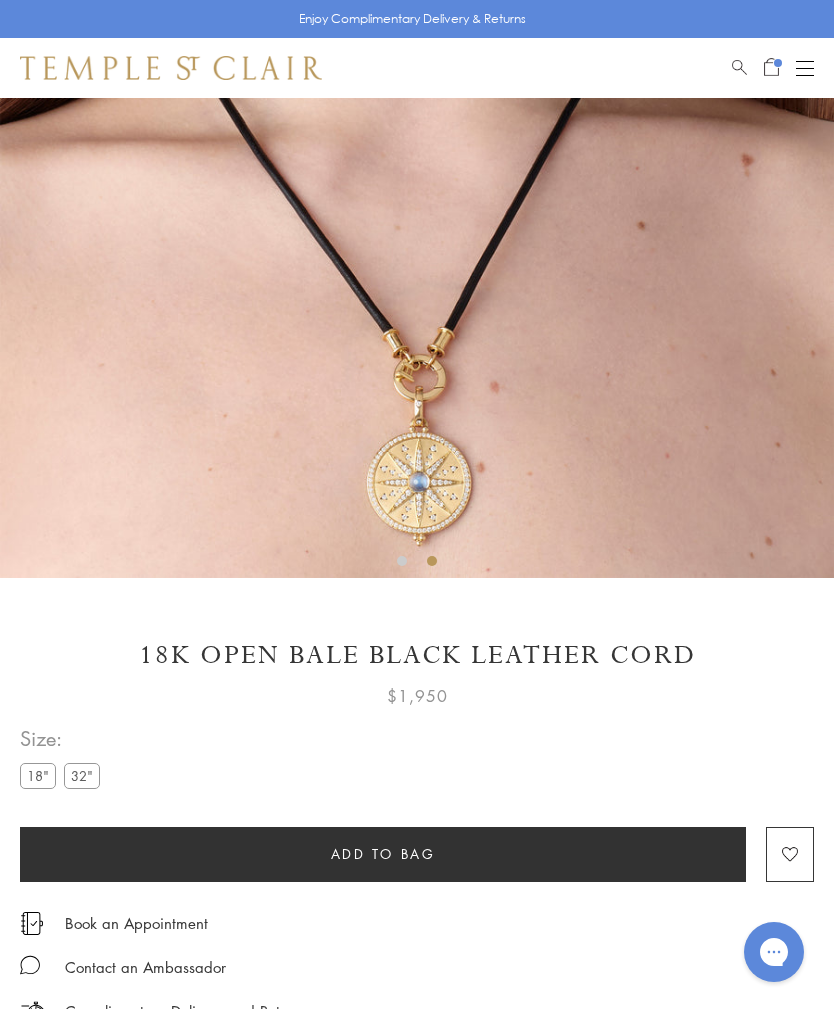 click on "32"" at bounding box center (82, 775) 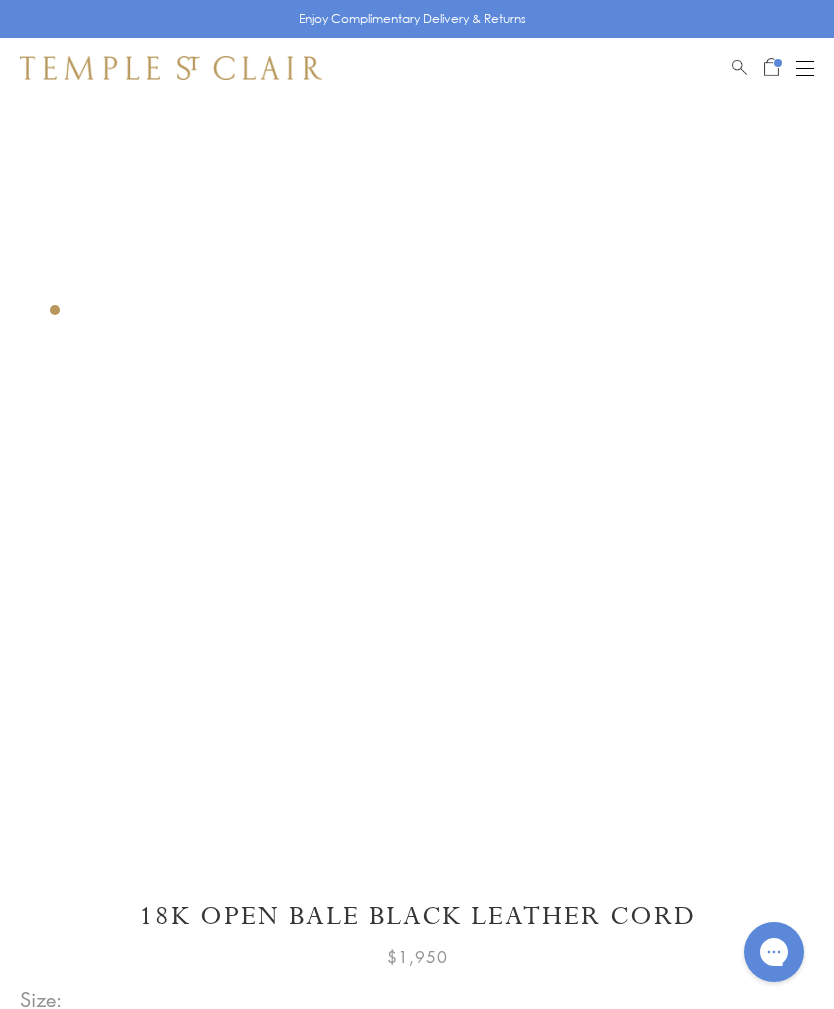 scroll, scrollTop: 0, scrollLeft: 0, axis: both 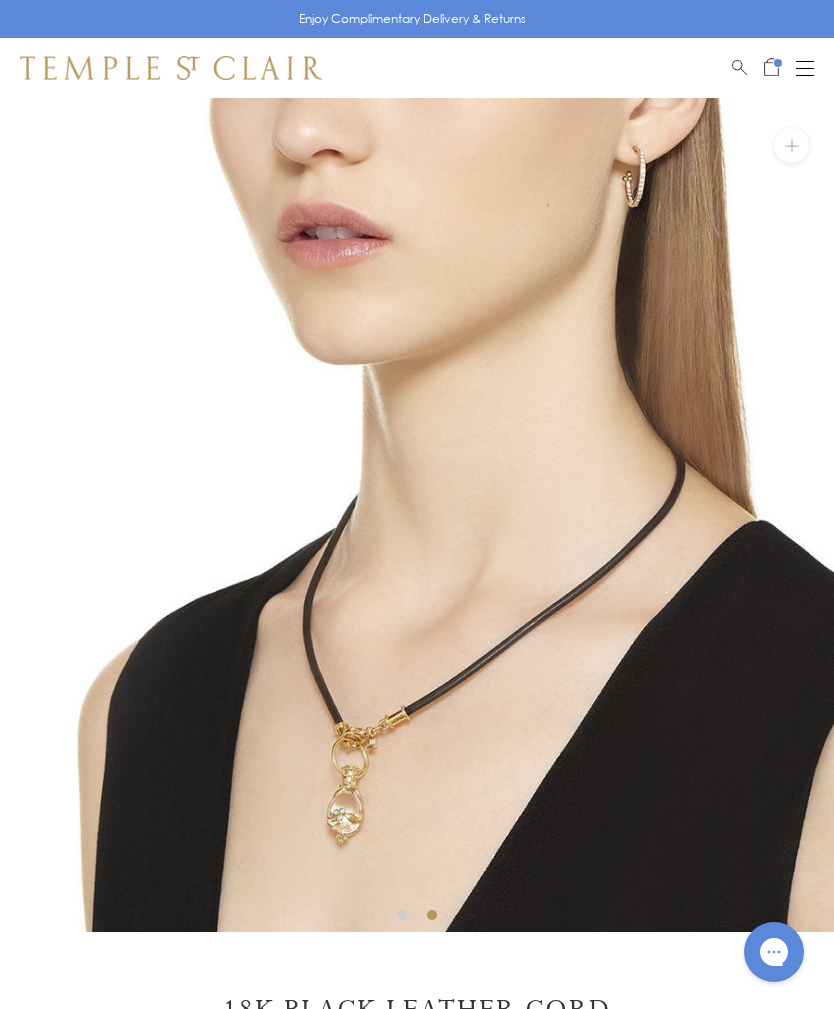 click at bounding box center (444, 515) 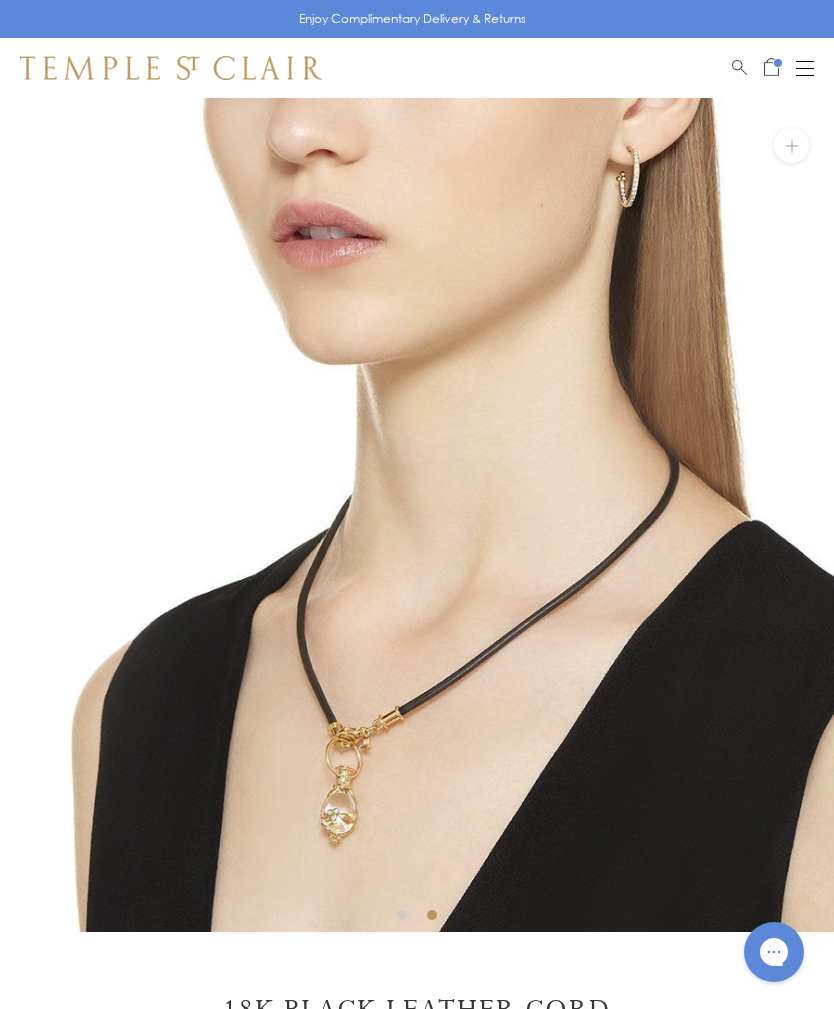 click at bounding box center (438, 515) 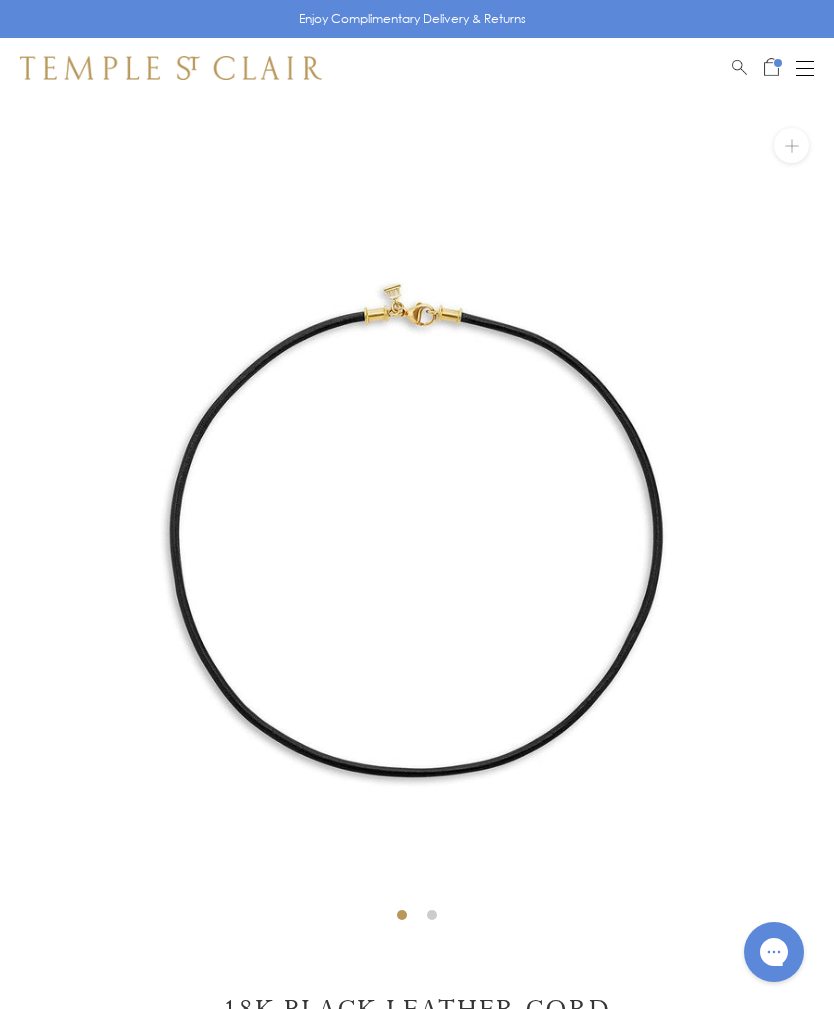 click at bounding box center [778, 63] 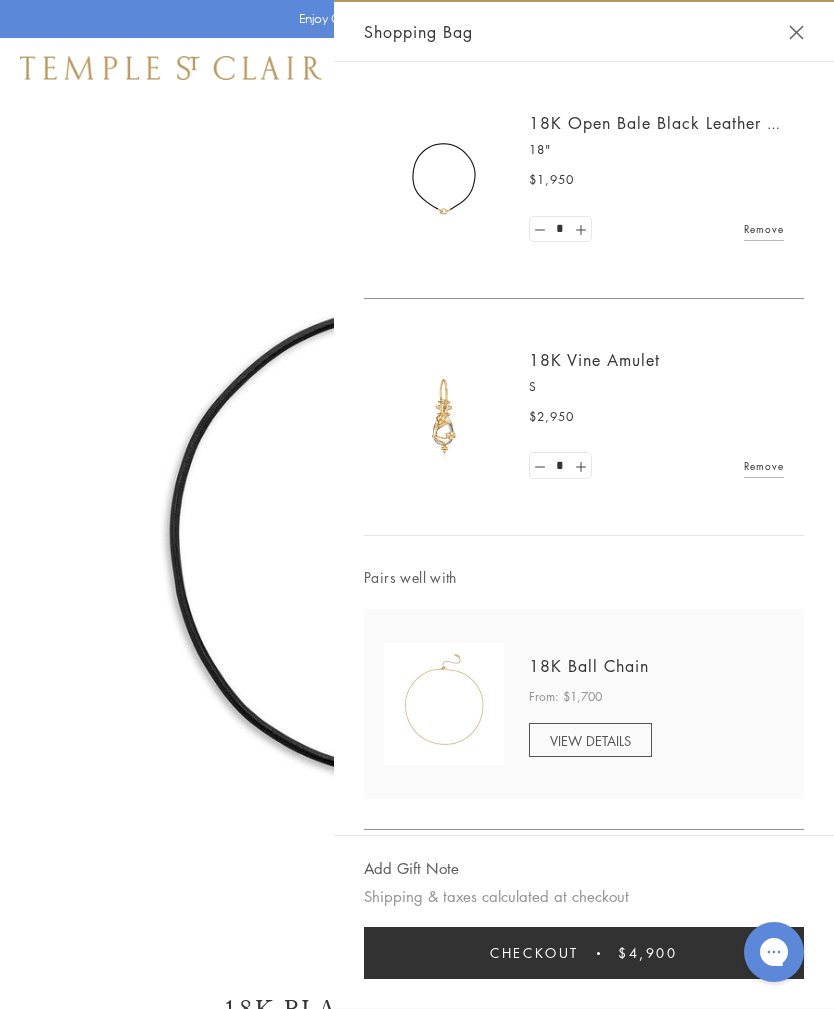 click on "18"" at bounding box center (656, 150) 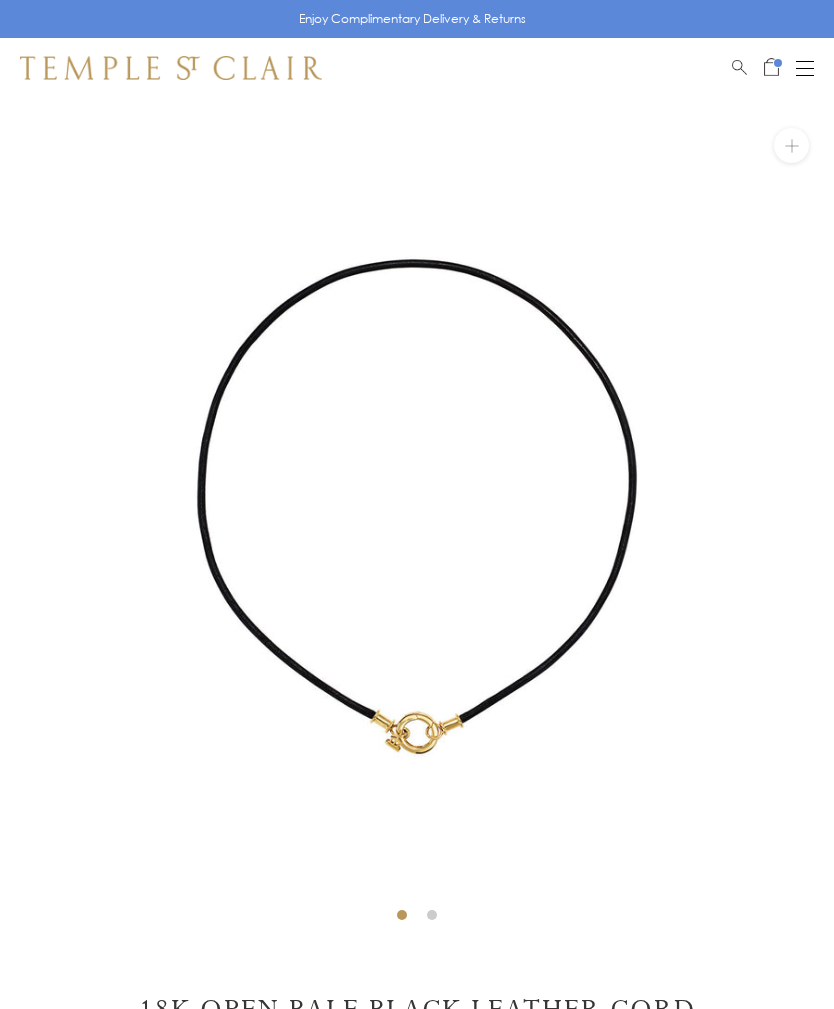 scroll, scrollTop: 98, scrollLeft: 0, axis: vertical 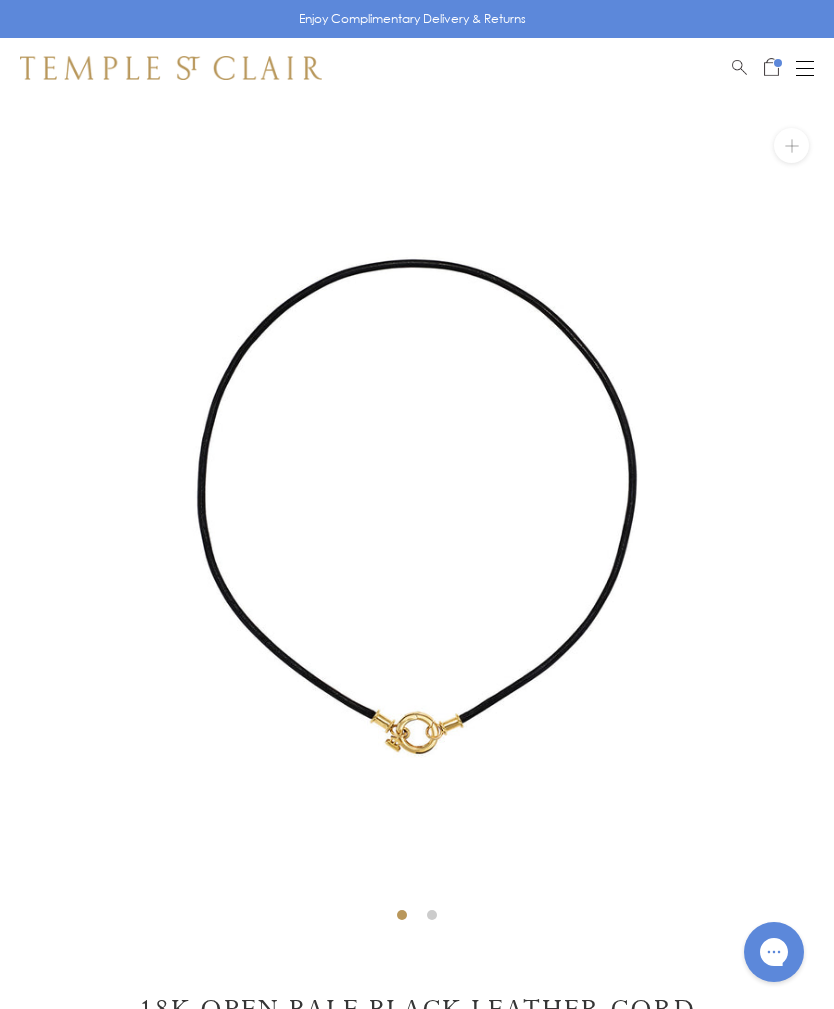 click at bounding box center (805, 68) 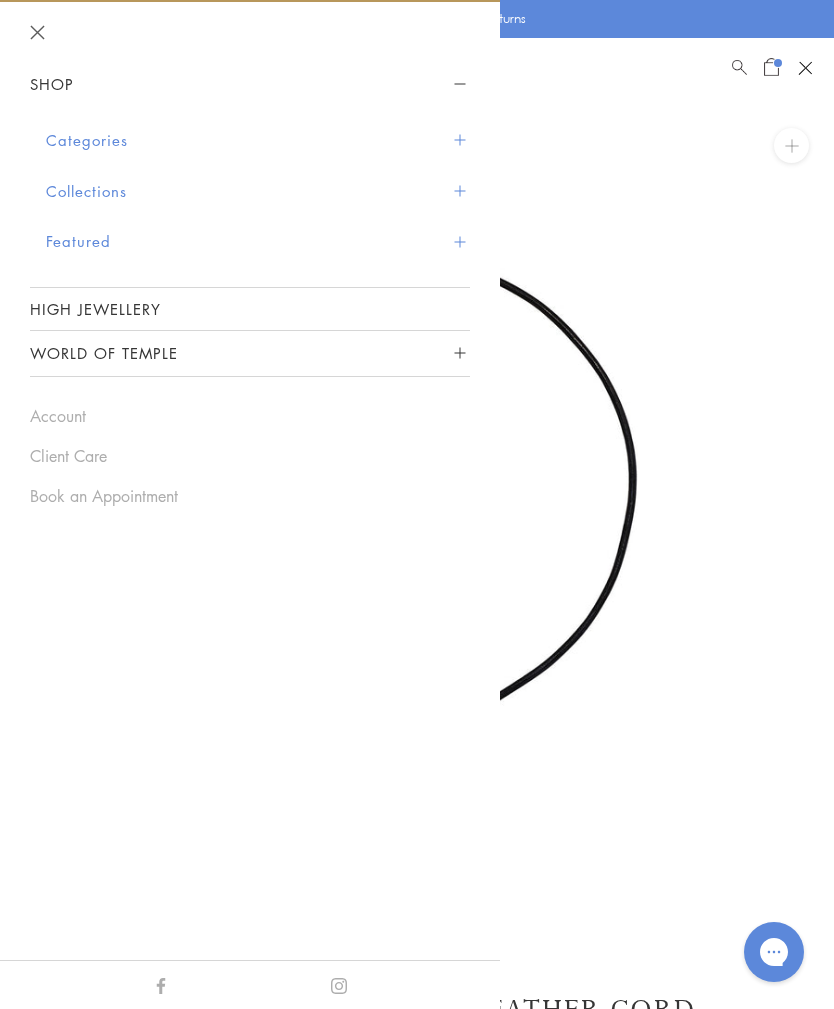 click on "Categories" at bounding box center (258, 140) 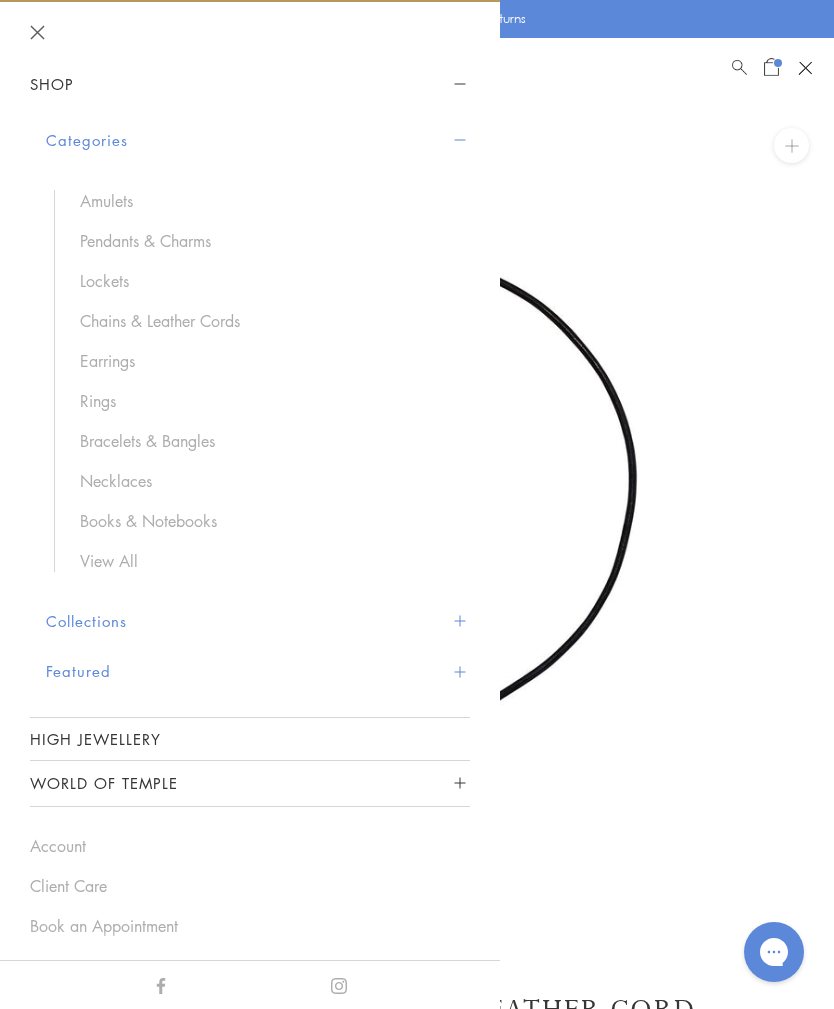 click on "Chains & Leather Cords" at bounding box center (265, 321) 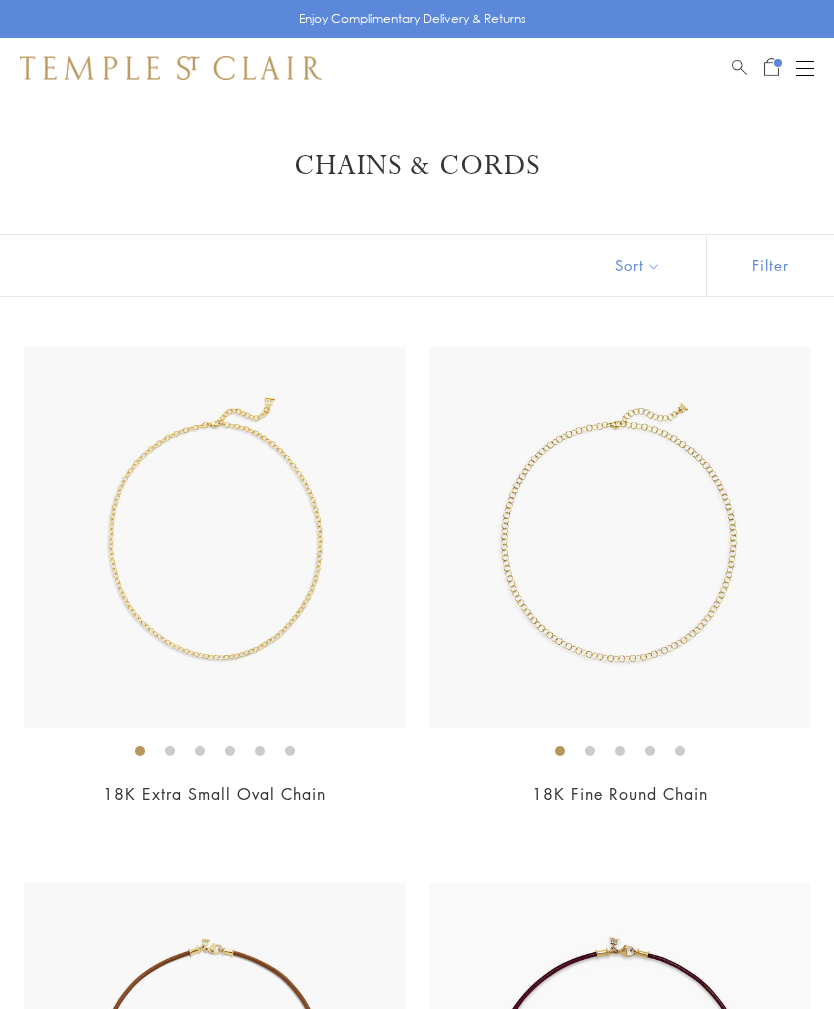 scroll, scrollTop: 358, scrollLeft: 0, axis: vertical 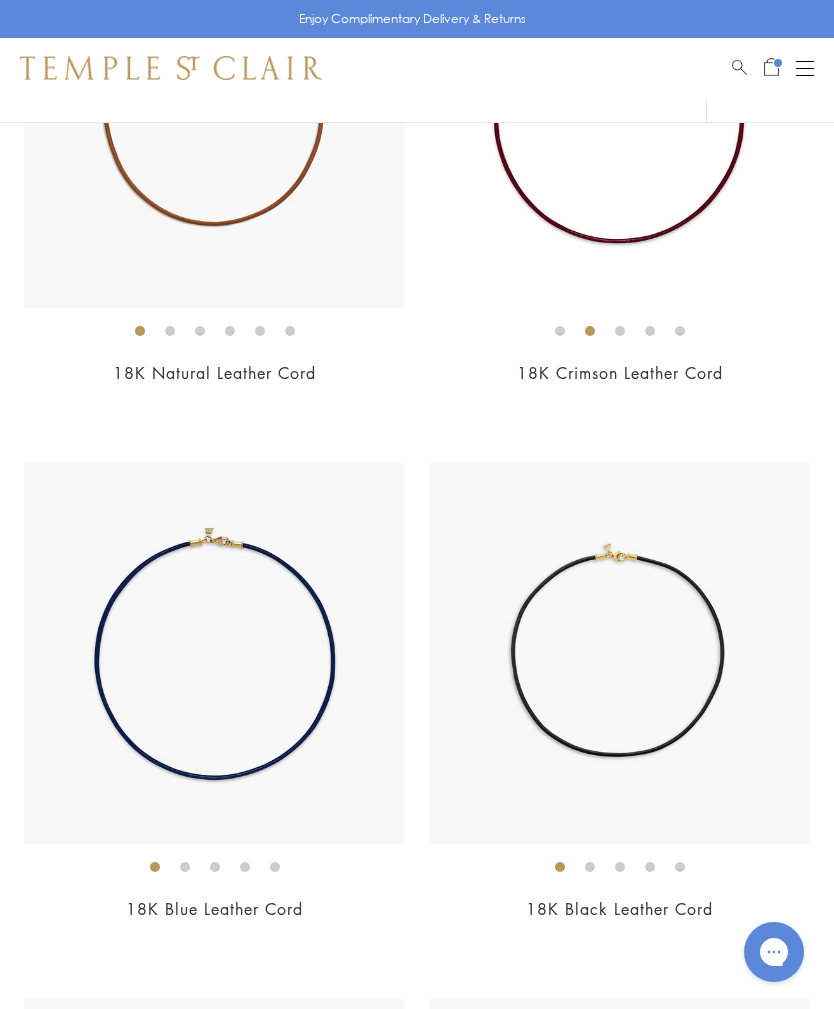 click at bounding box center [214, 117] 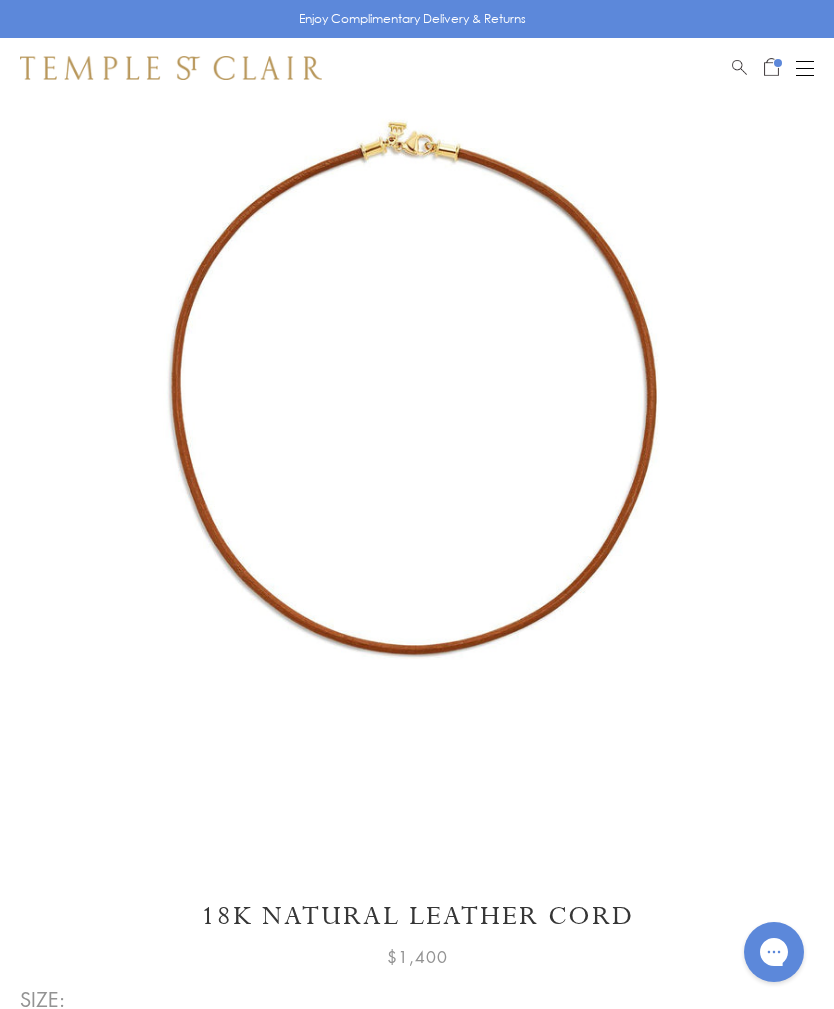 scroll, scrollTop: 98, scrollLeft: 0, axis: vertical 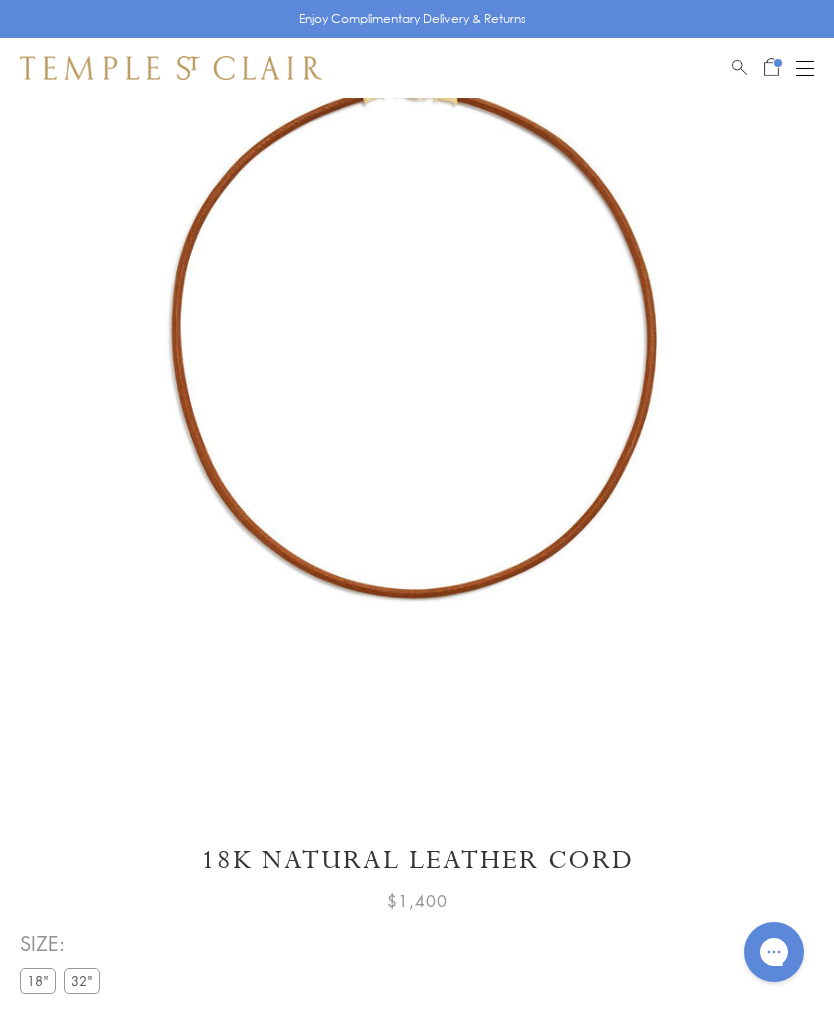 click on "32"" at bounding box center [82, 980] 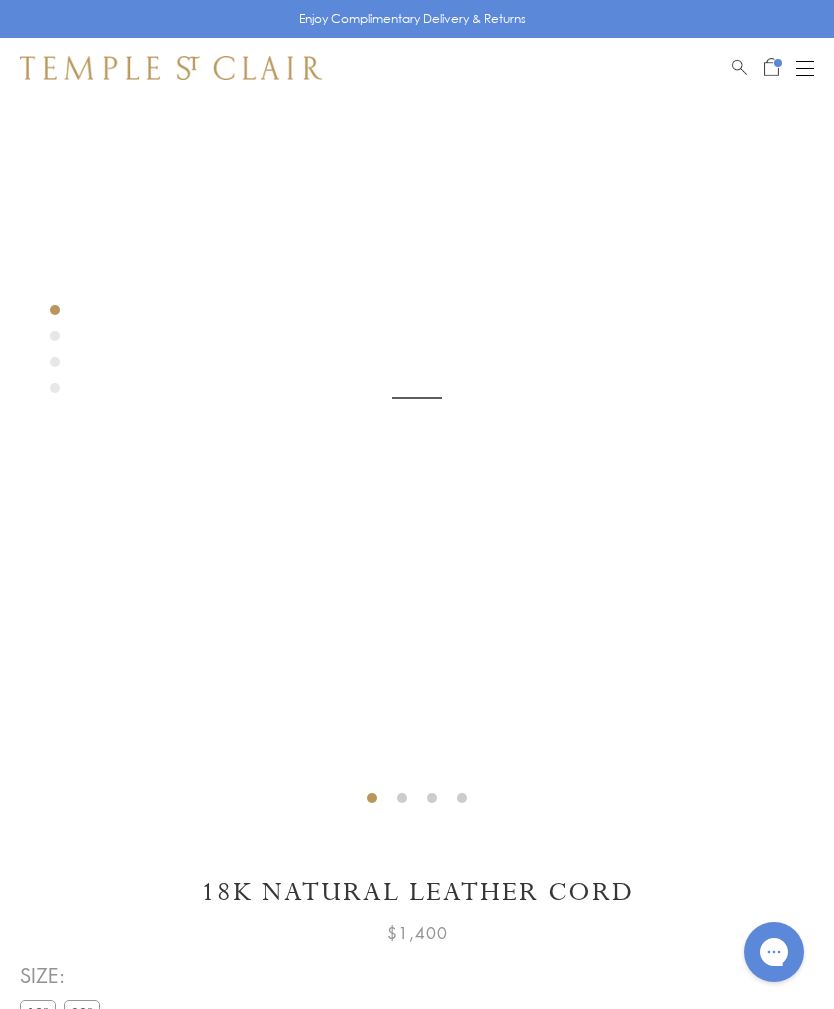 scroll, scrollTop: 98, scrollLeft: 0, axis: vertical 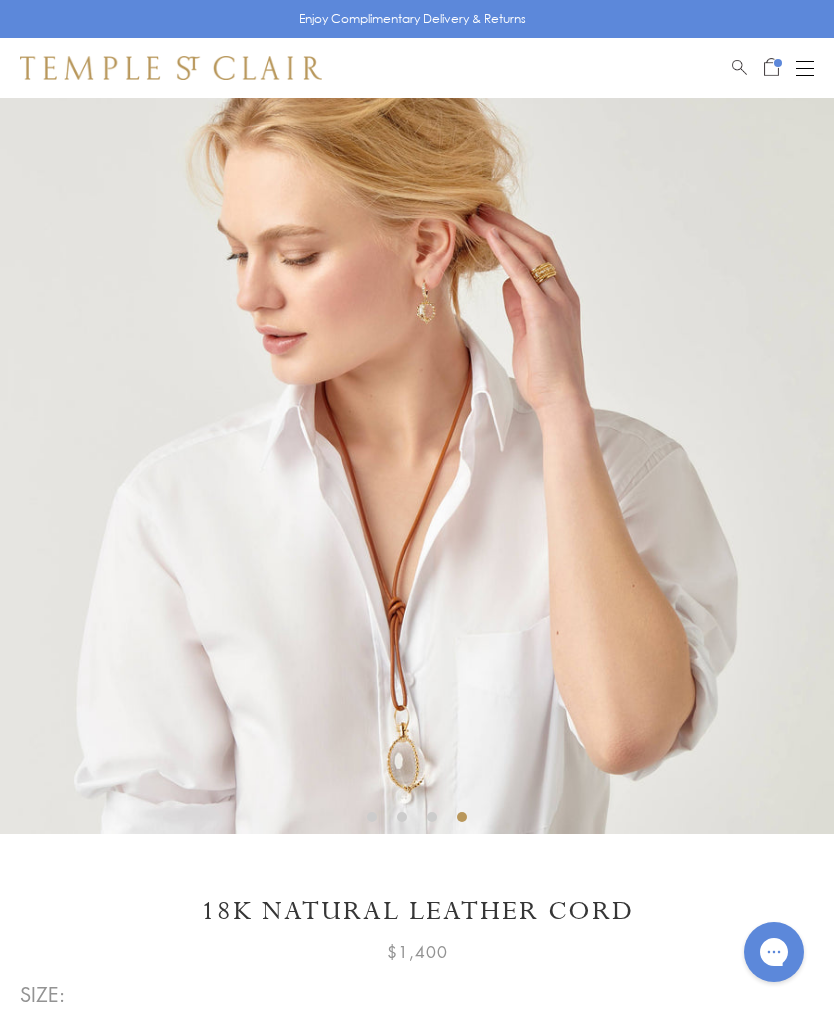 click at bounding box center (778, 63) 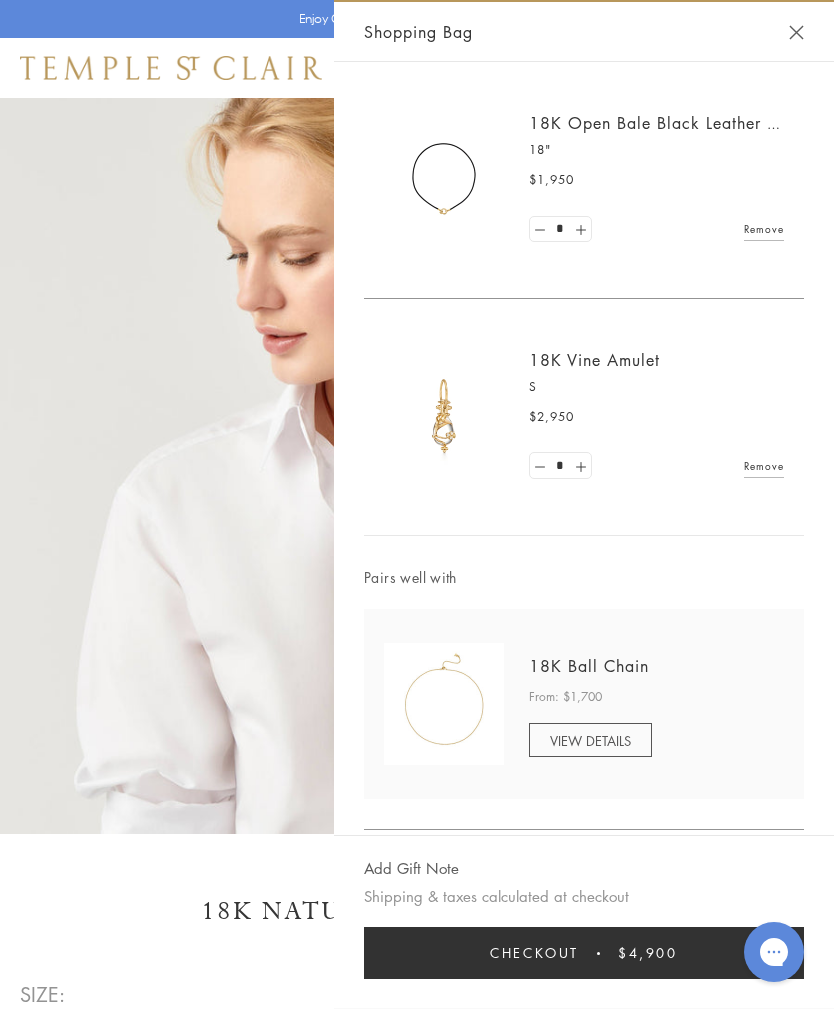 click on "VIEW DETAILS" at bounding box center (590, 740) 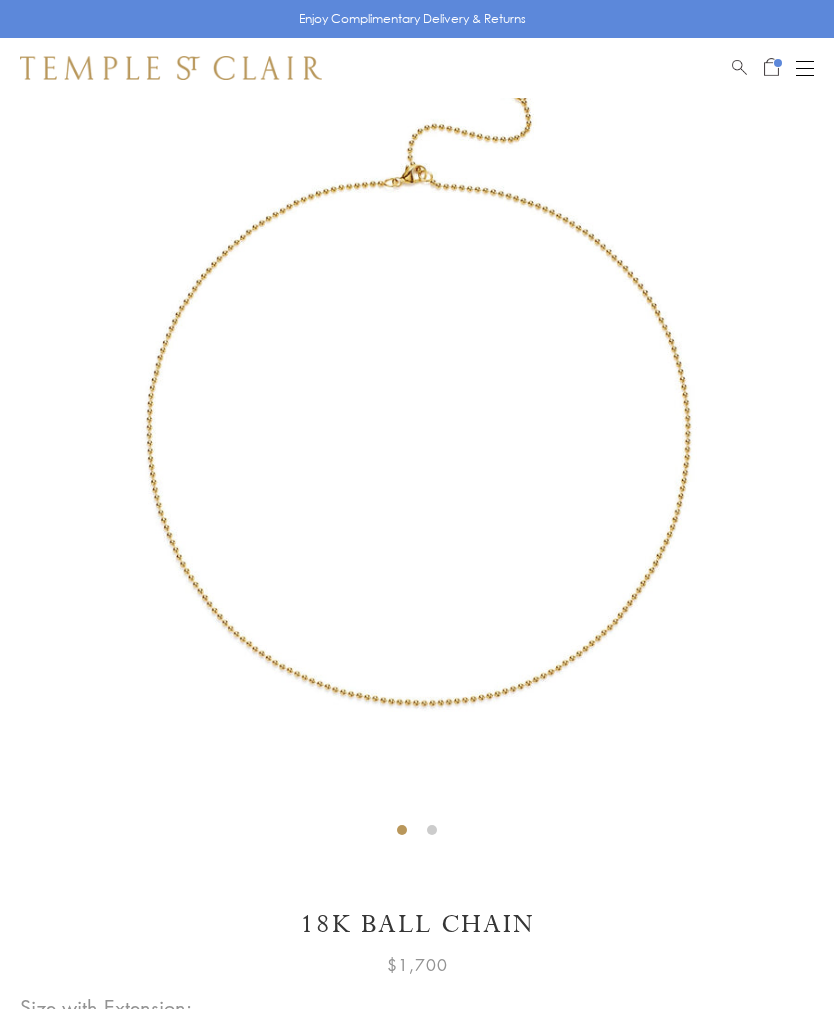 scroll, scrollTop: 98, scrollLeft: 0, axis: vertical 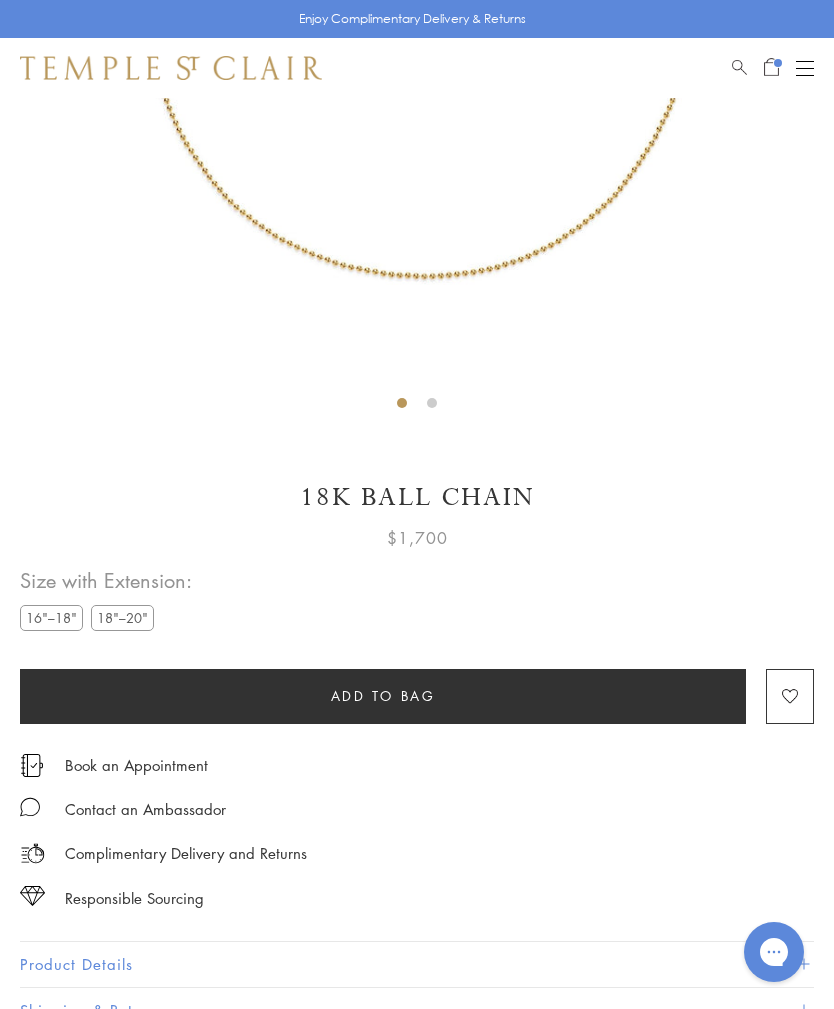 click on "18"–20"" at bounding box center [122, 617] 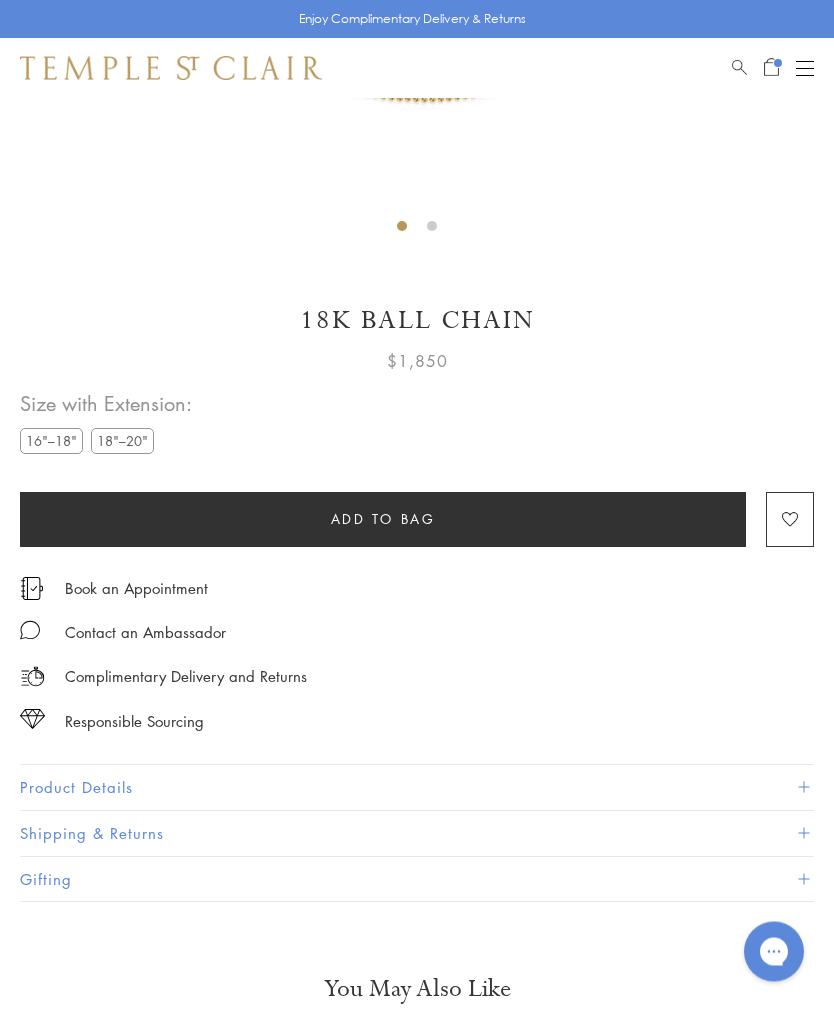 scroll, scrollTop: 702, scrollLeft: 0, axis: vertical 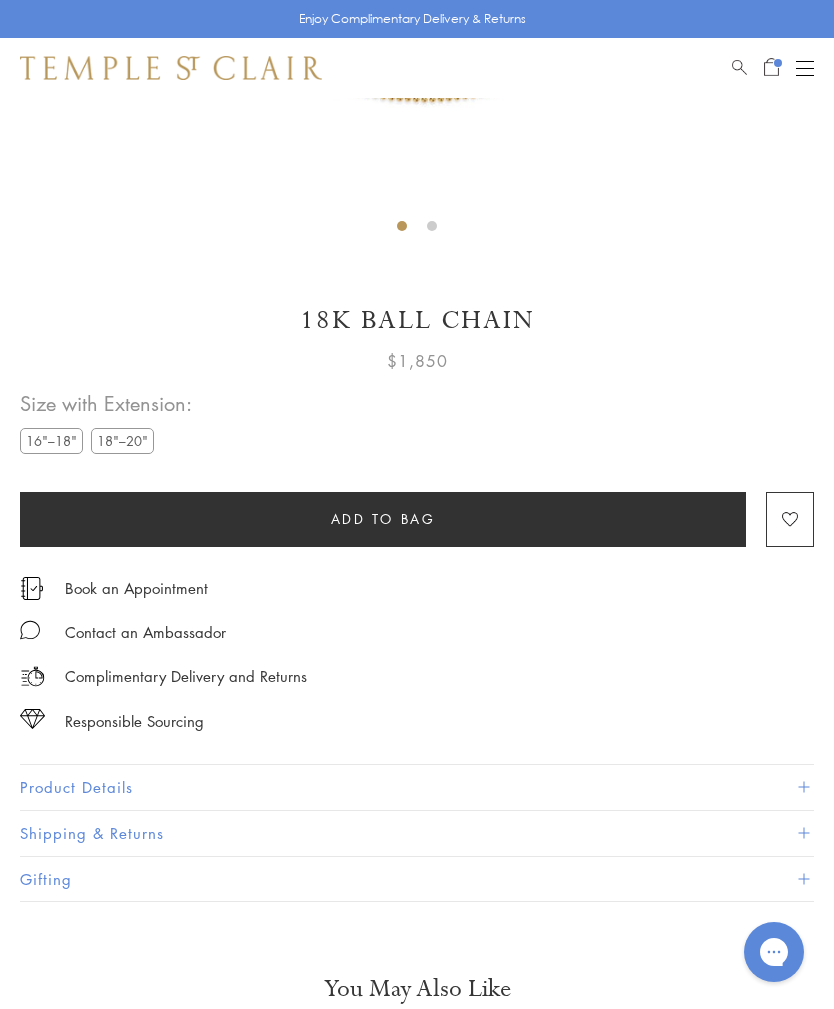 click on "Add to bag" at bounding box center (383, 519) 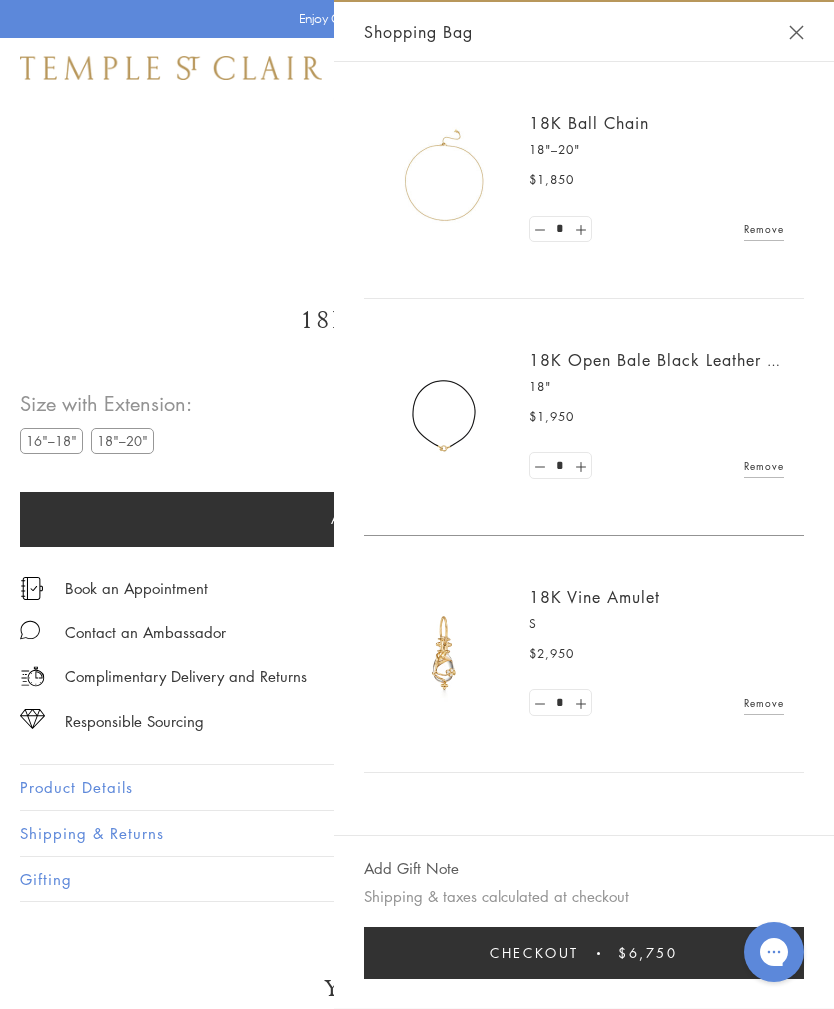 click on "18K Vine Amulet" at bounding box center (594, 597) 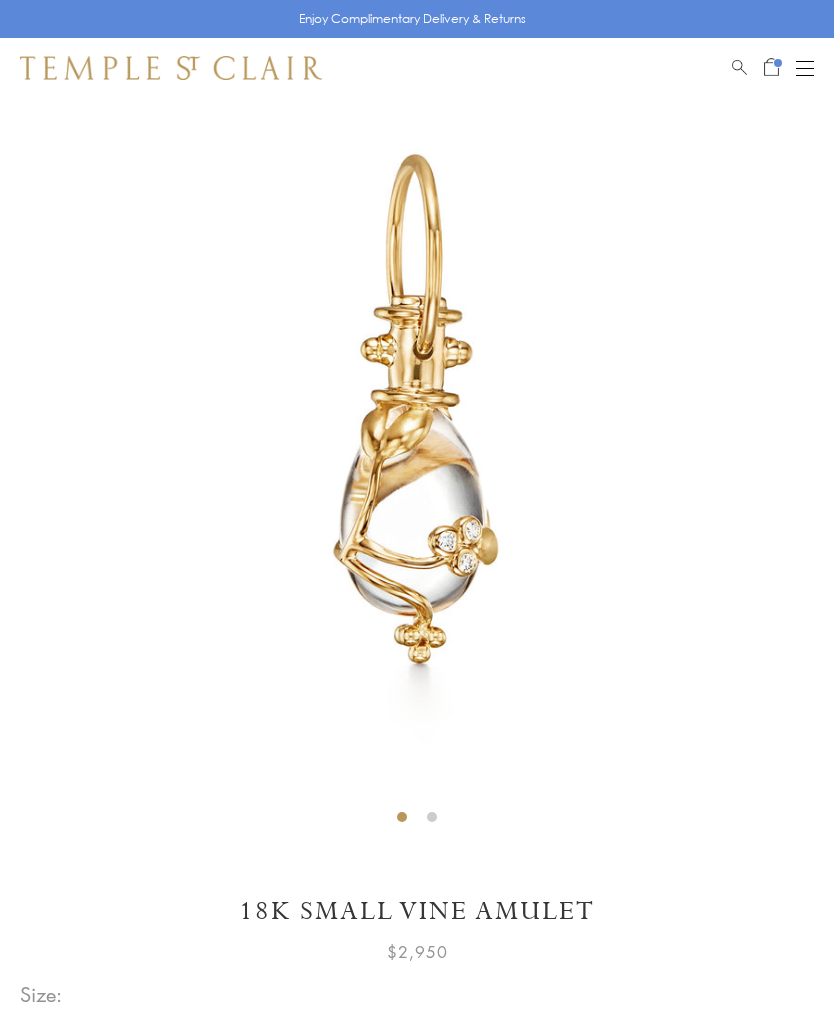 scroll, scrollTop: 98, scrollLeft: 0, axis: vertical 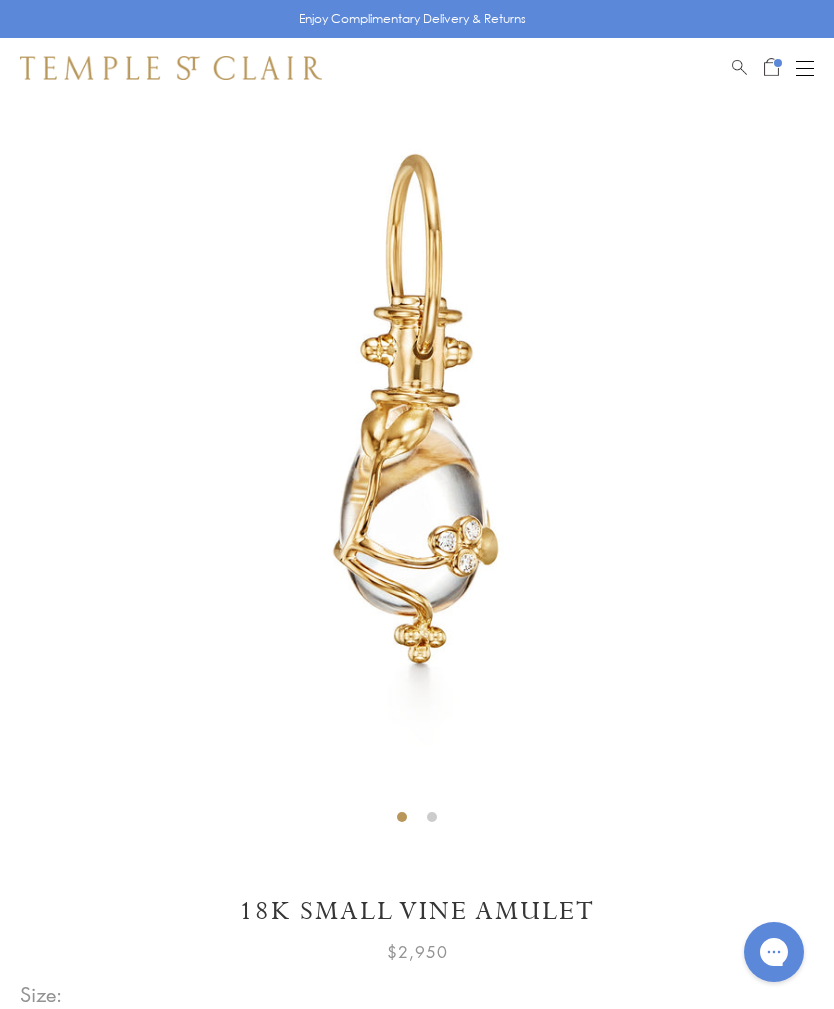 click at bounding box center (805, 75) 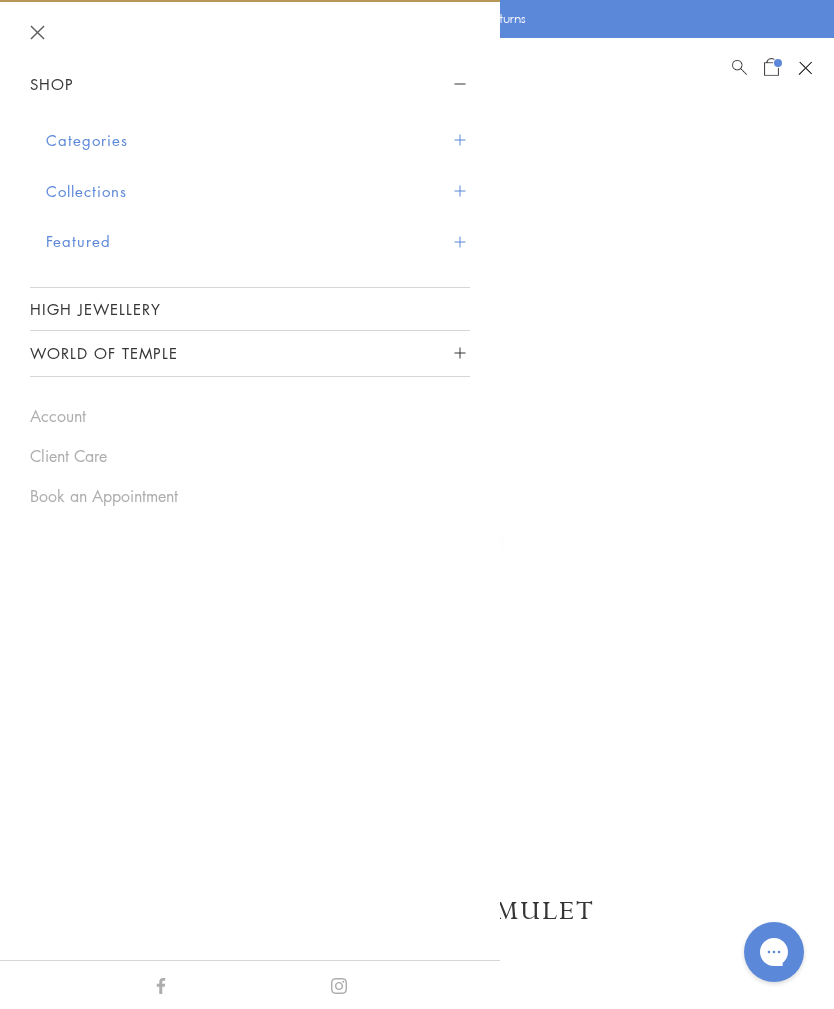 click on "Categories" at bounding box center [258, 140] 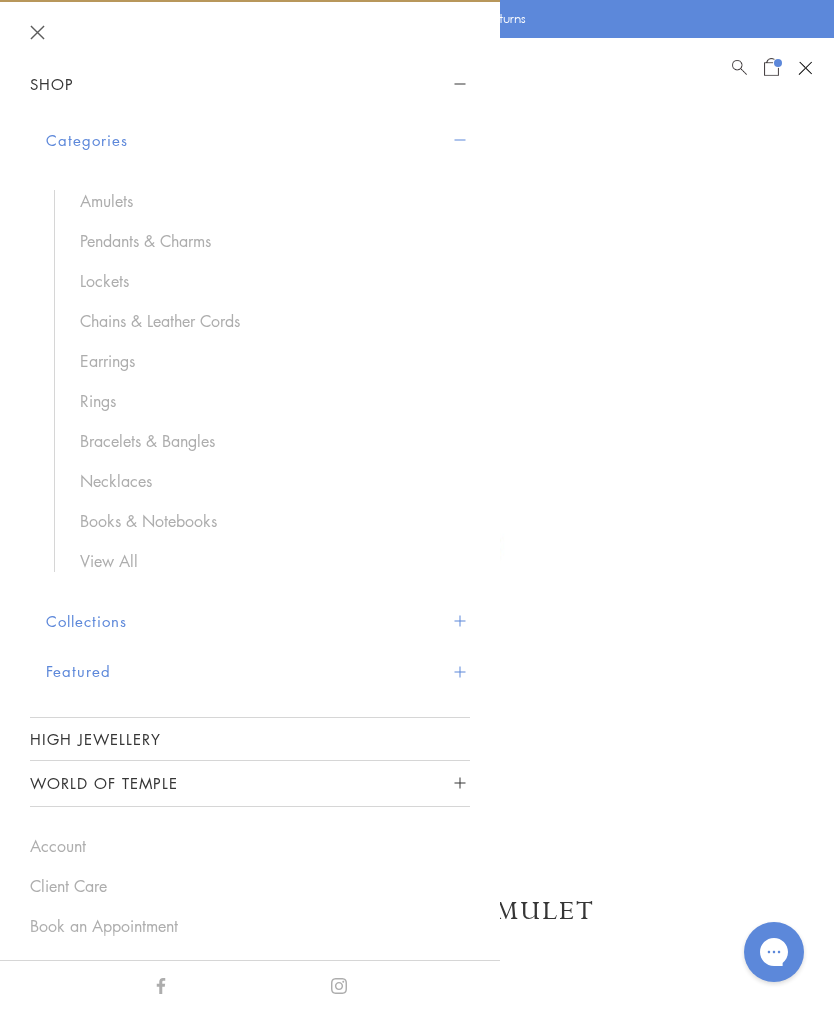 click on "Amulets" at bounding box center (265, 201) 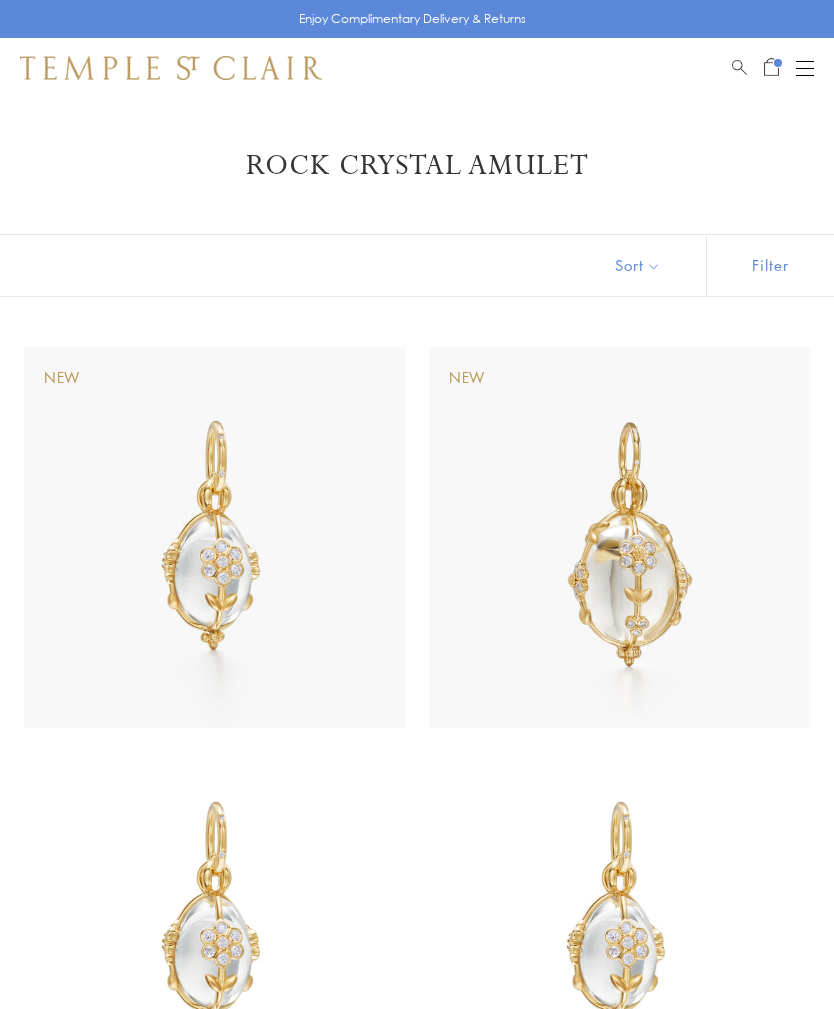 scroll, scrollTop: 0, scrollLeft: 0, axis: both 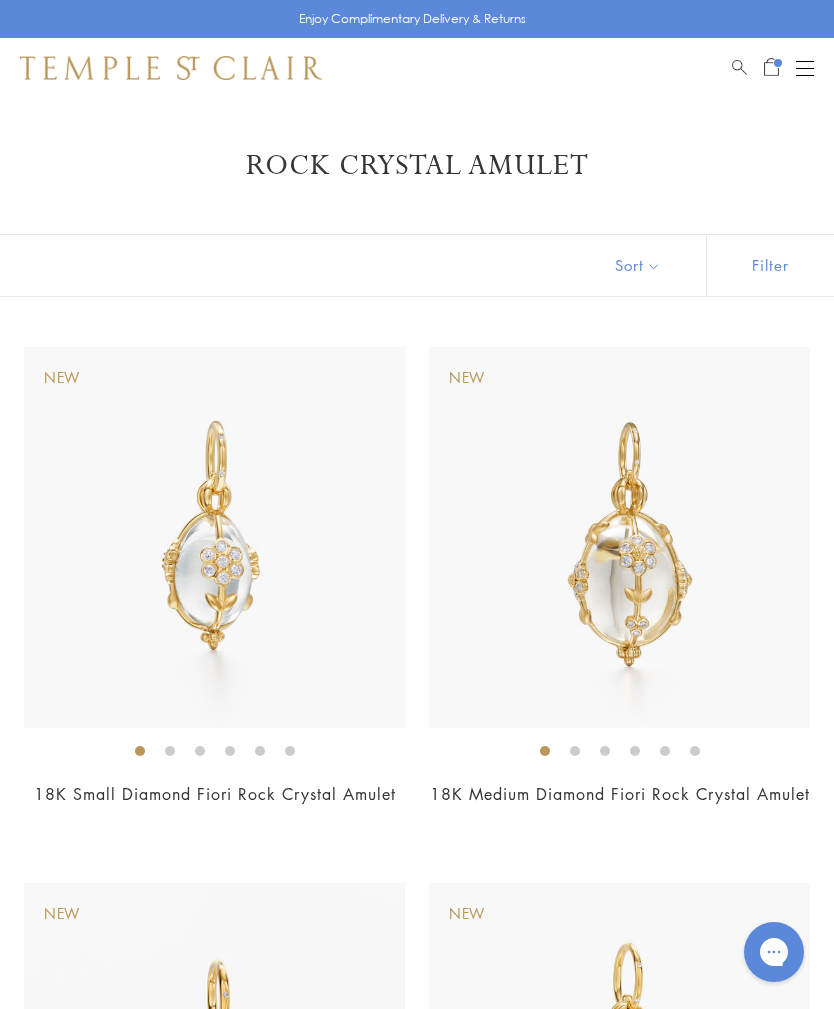 click on "Sort" at bounding box center [638, 265] 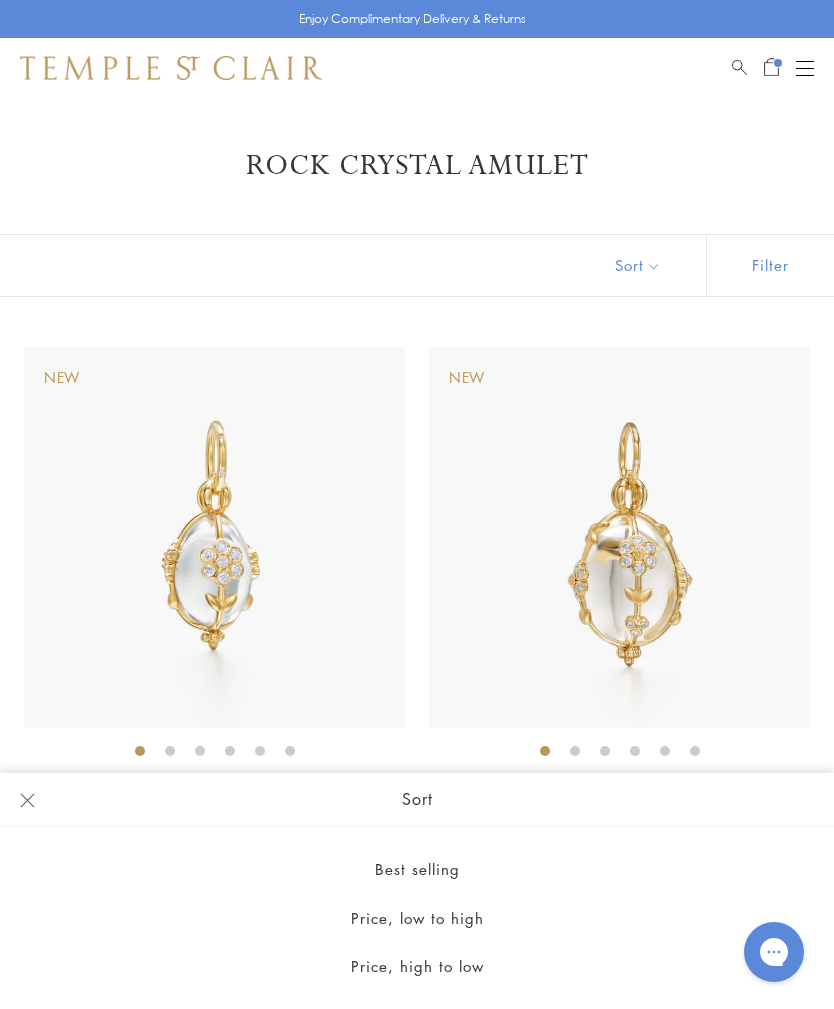click on "Price, low to high" at bounding box center (417, 918) 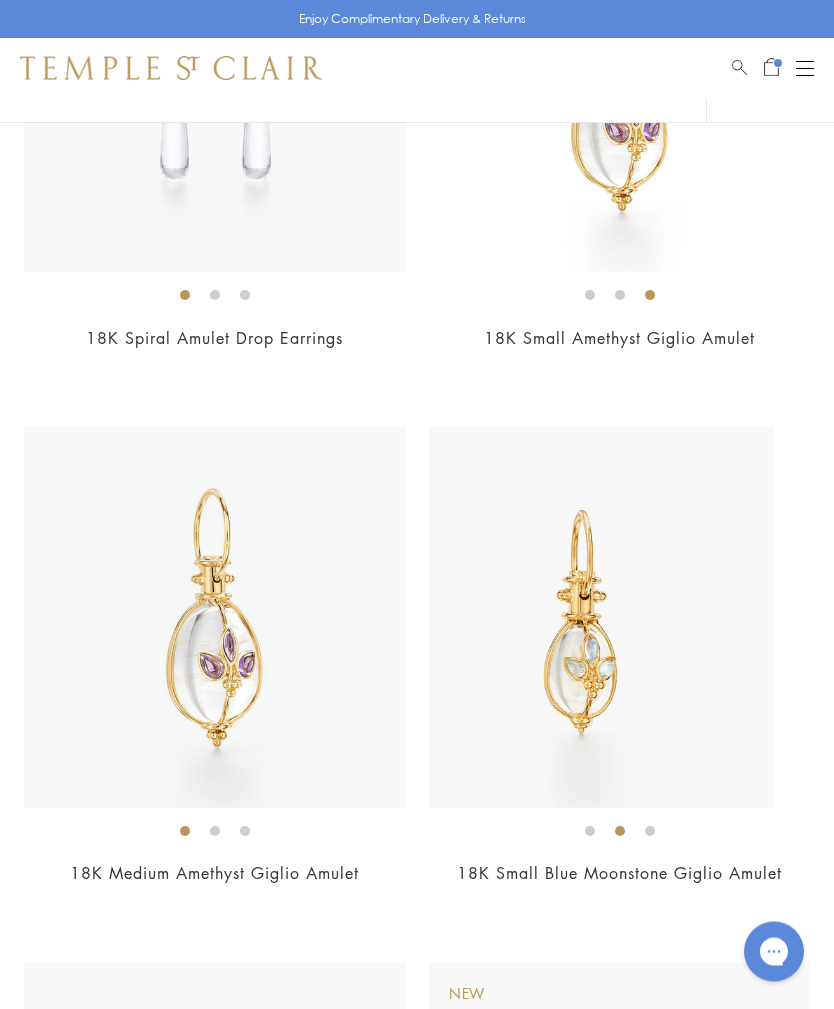 scroll, scrollTop: 9031, scrollLeft: 0, axis: vertical 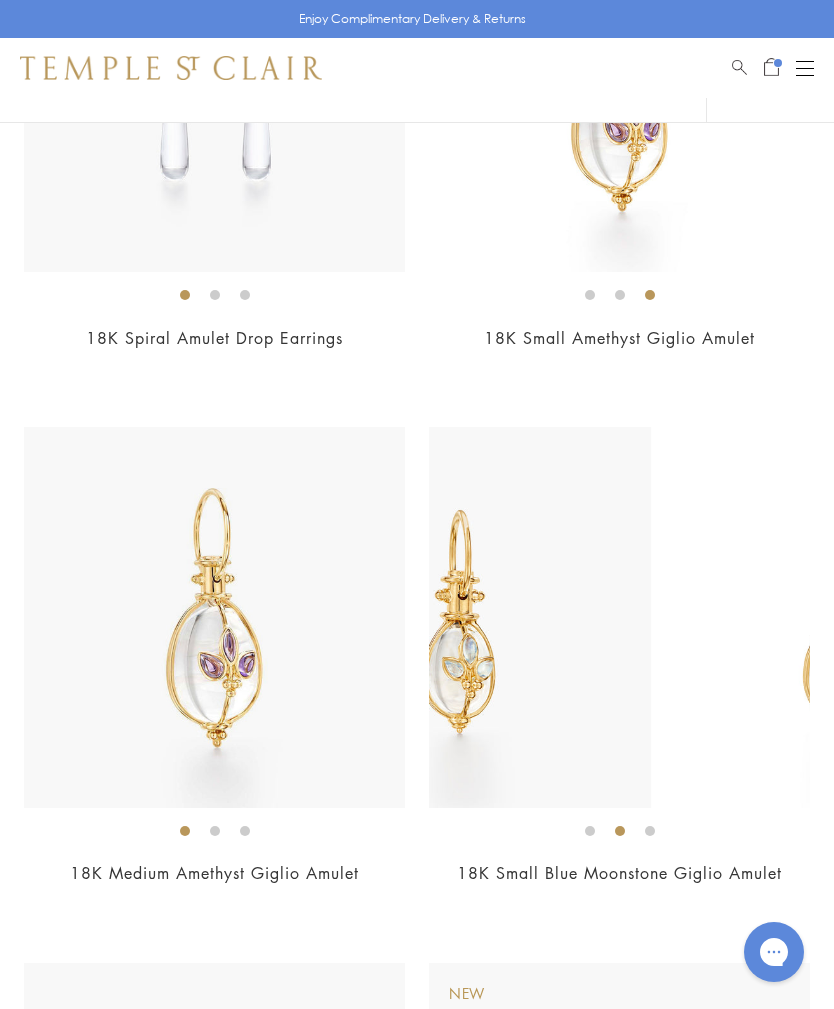 click at bounding box center [841, 617] 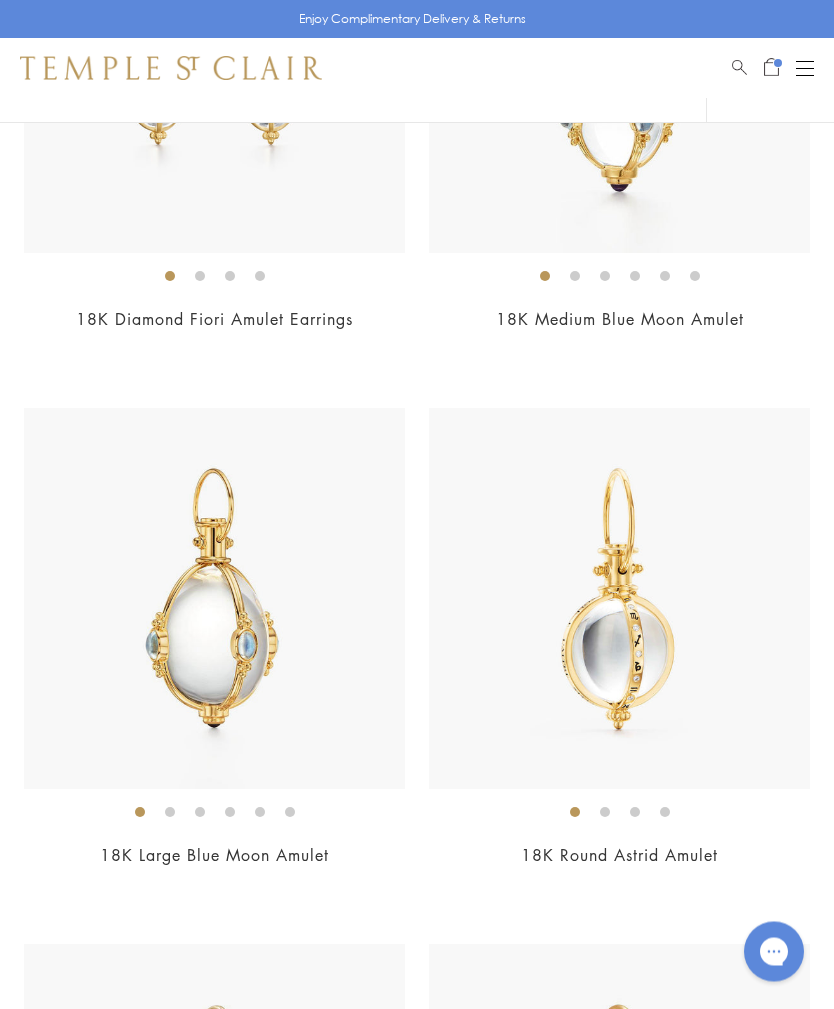 scroll, scrollTop: 15109, scrollLeft: 0, axis: vertical 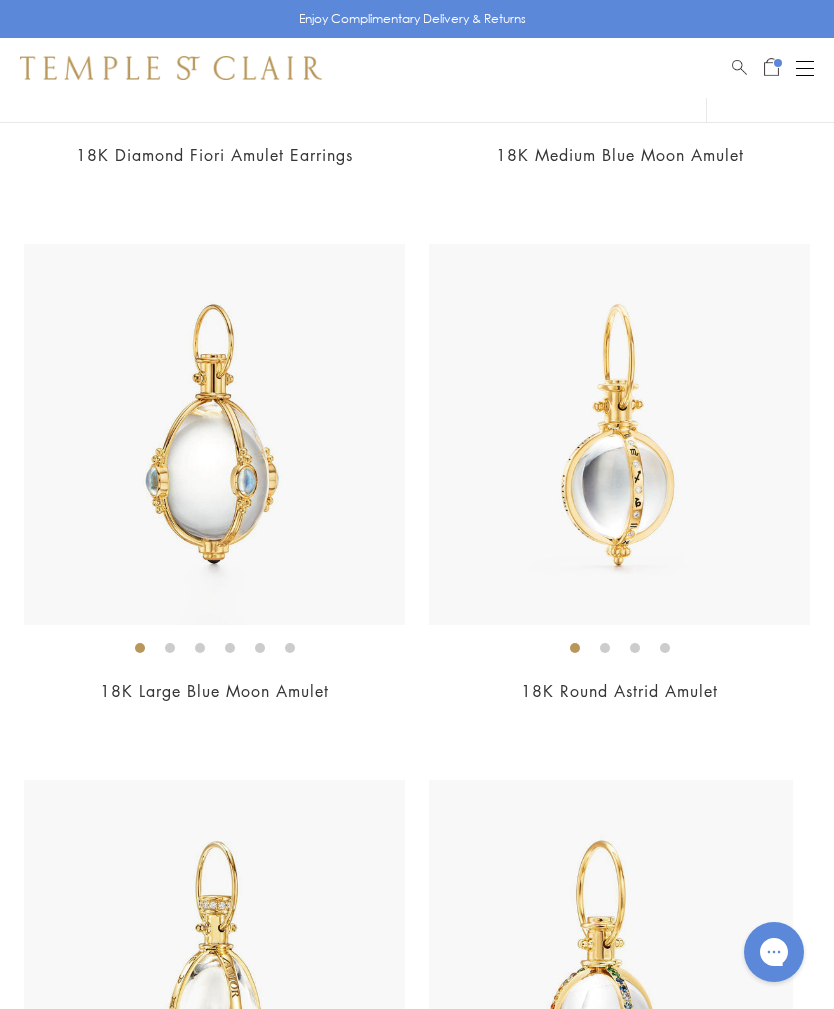 click on "$6,800" at bounding box center [619, 718] 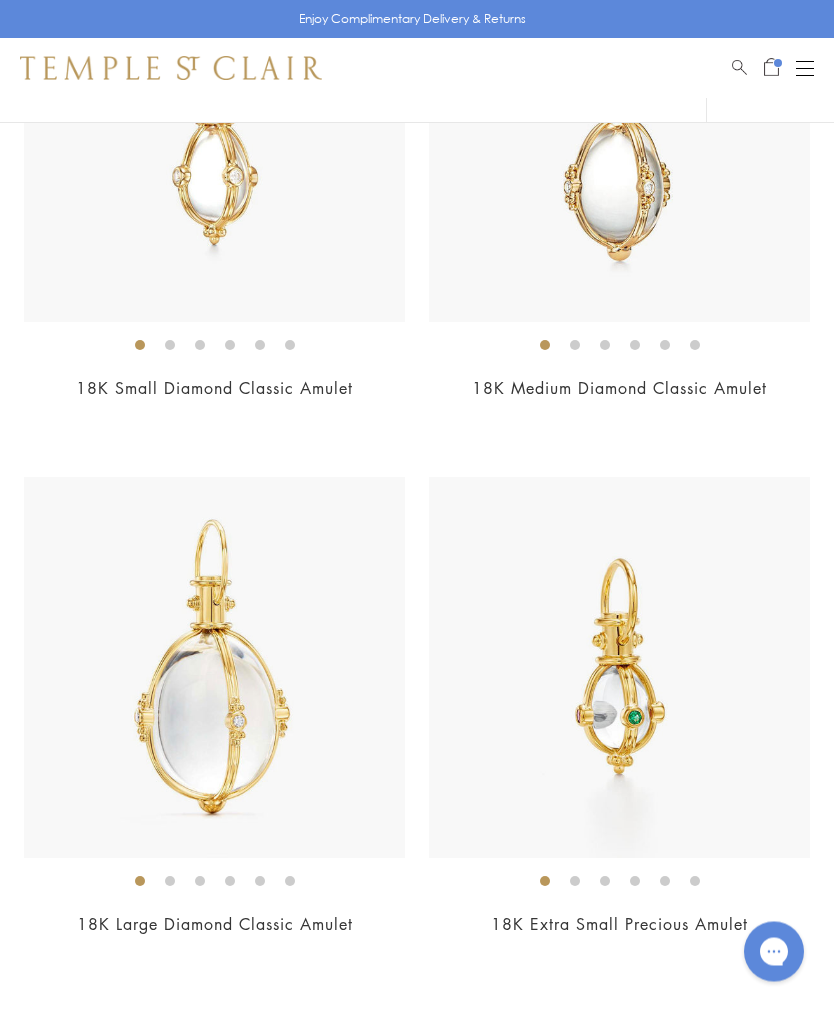 scroll, scrollTop: 0, scrollLeft: 0, axis: both 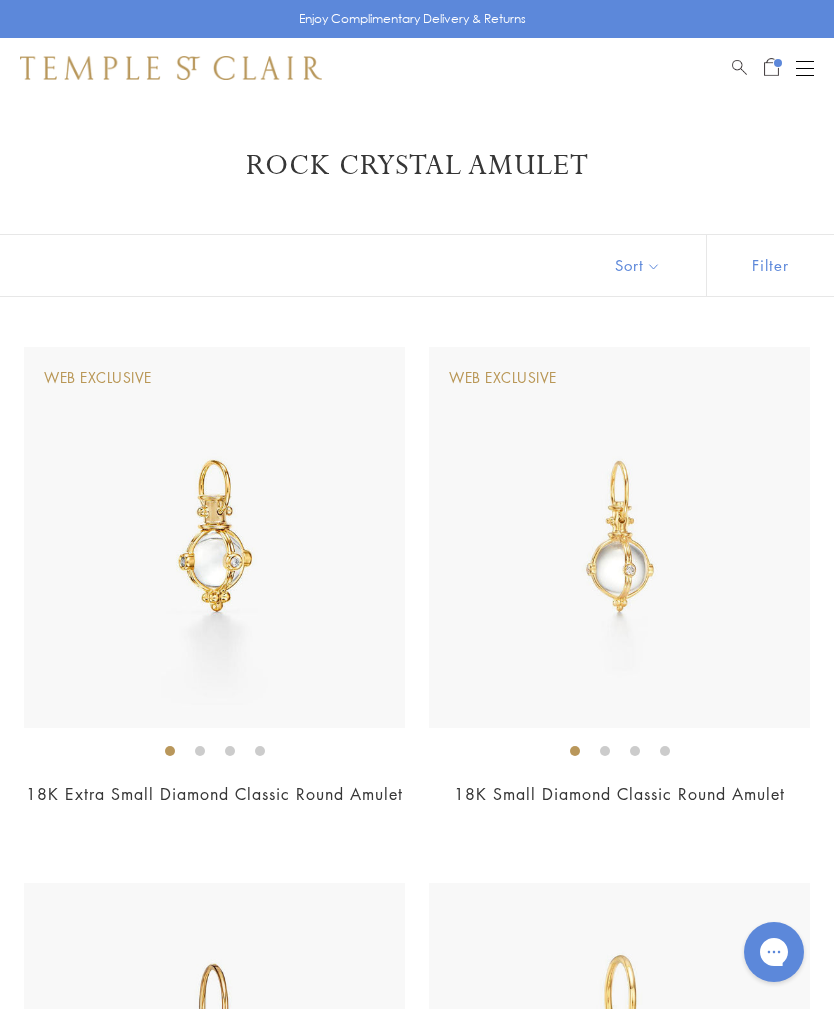 click at bounding box center (771, 65) 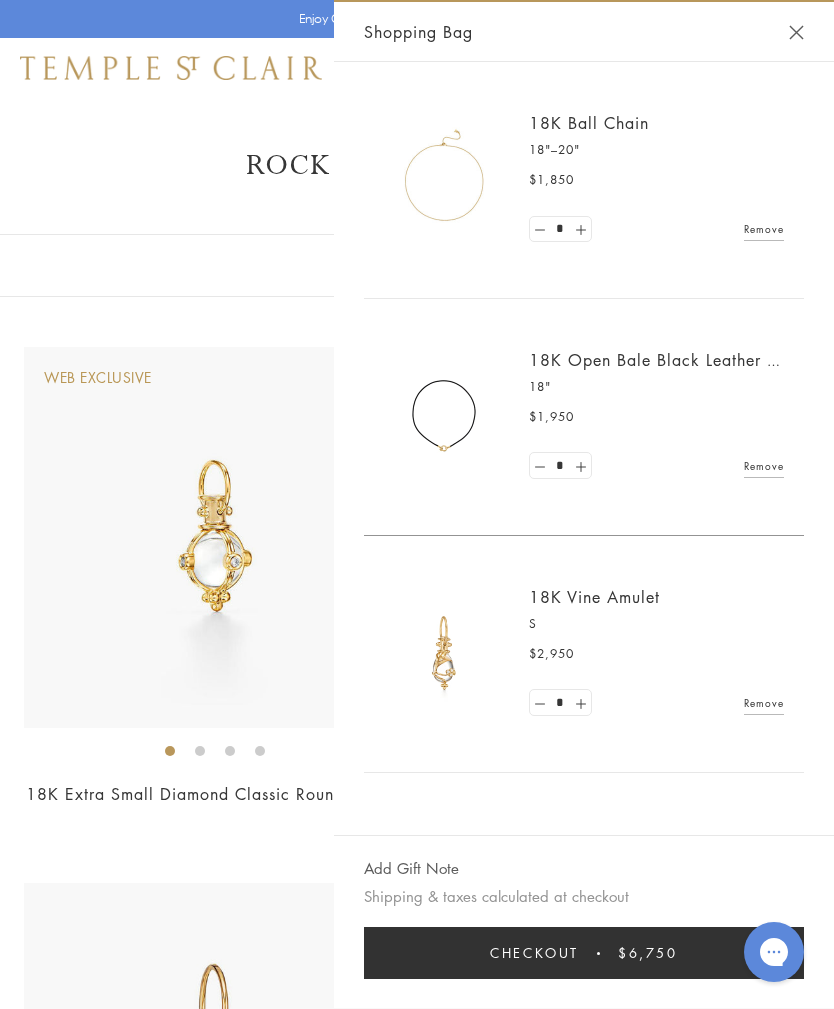 click on "Remove" at bounding box center (764, 466) 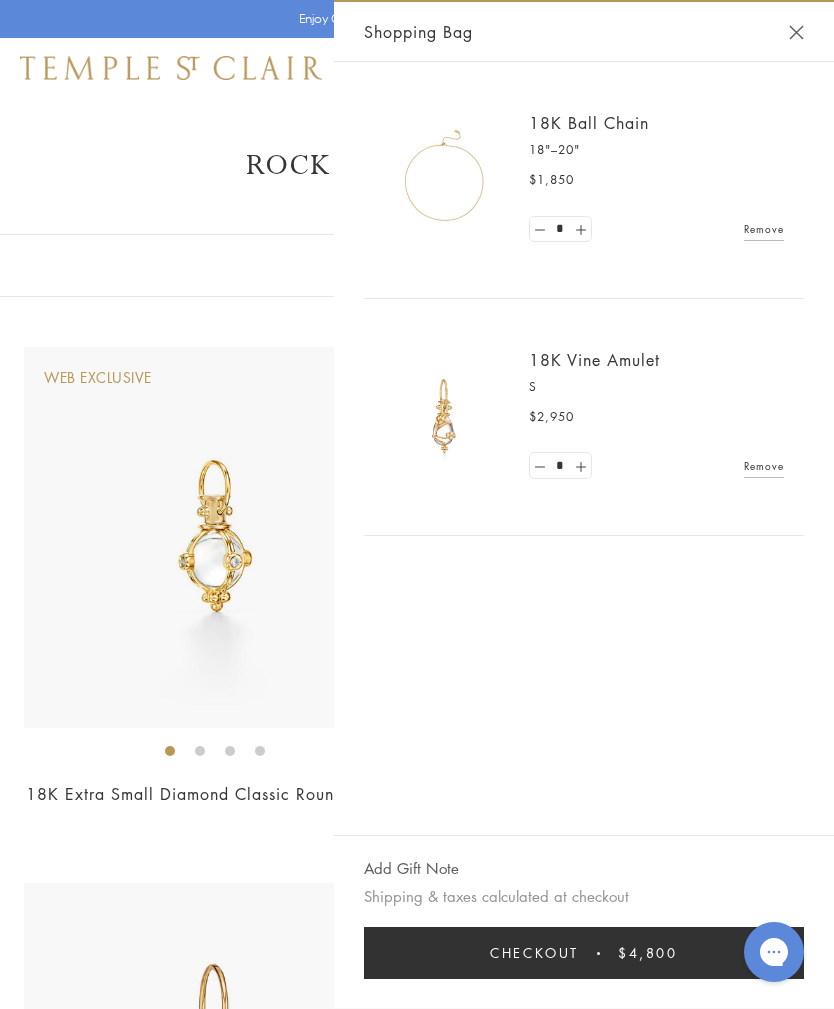 click on "$2,950" at bounding box center (656, 417) 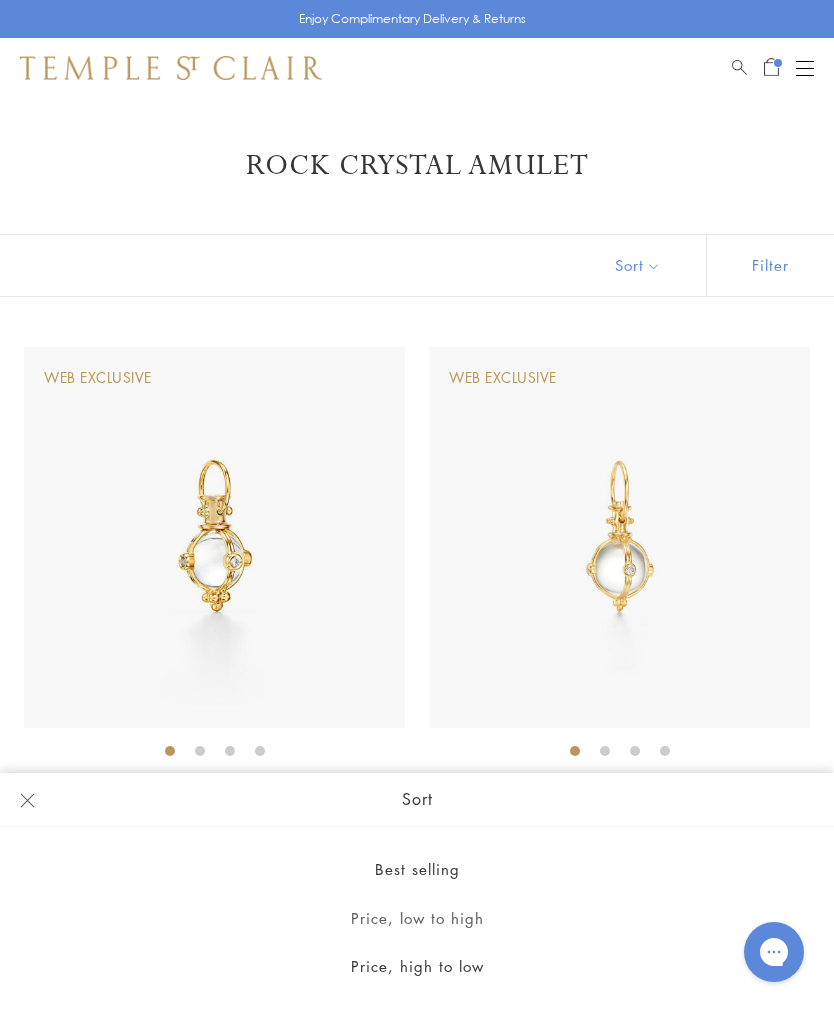 click on "Sort" at bounding box center (638, 265) 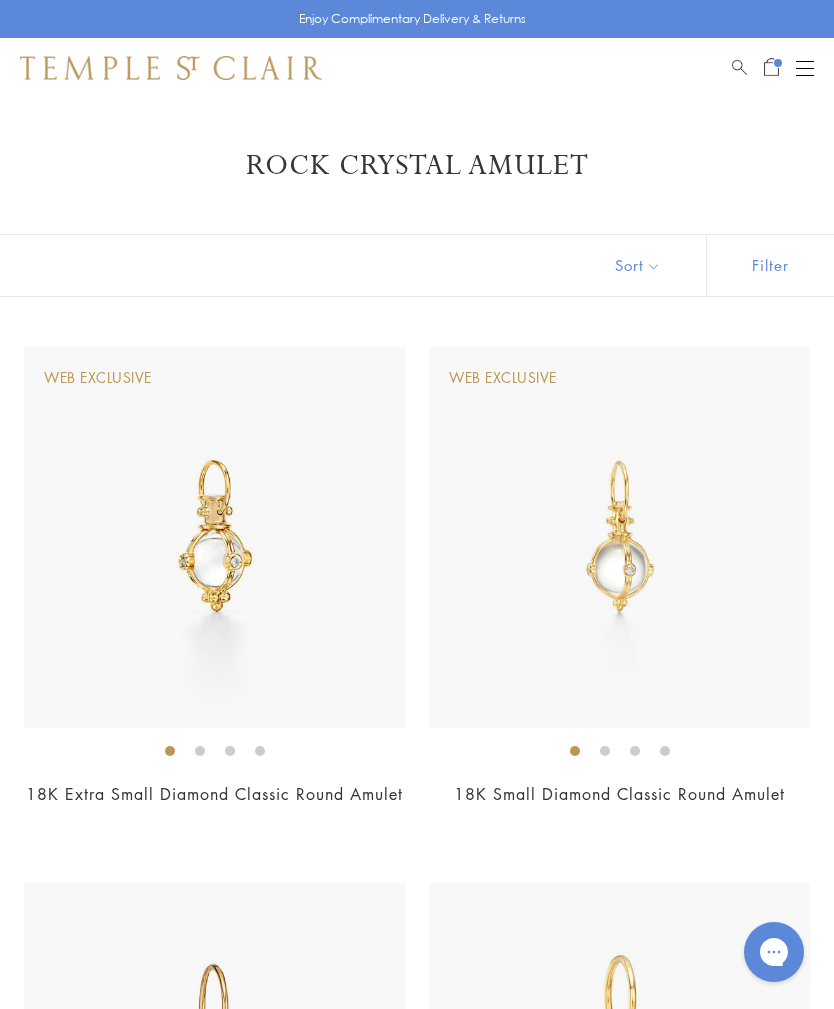 click on "Sort" at bounding box center (638, 265) 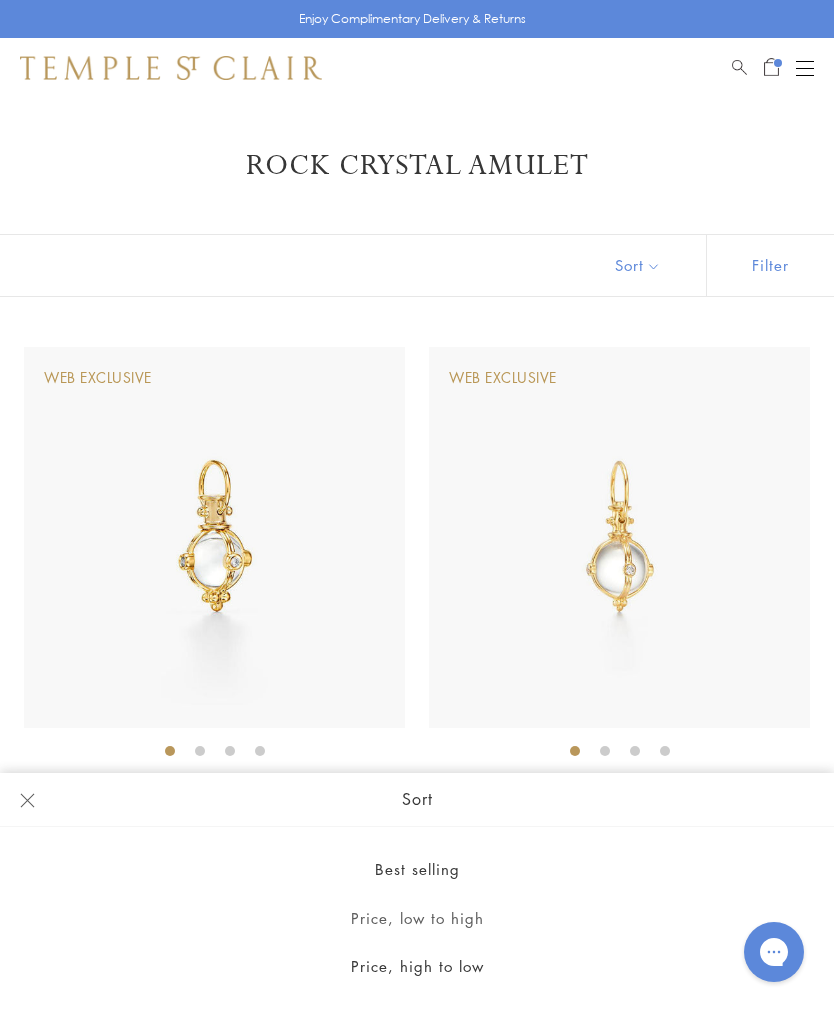 click on "Price, low to high" at bounding box center [417, 918] 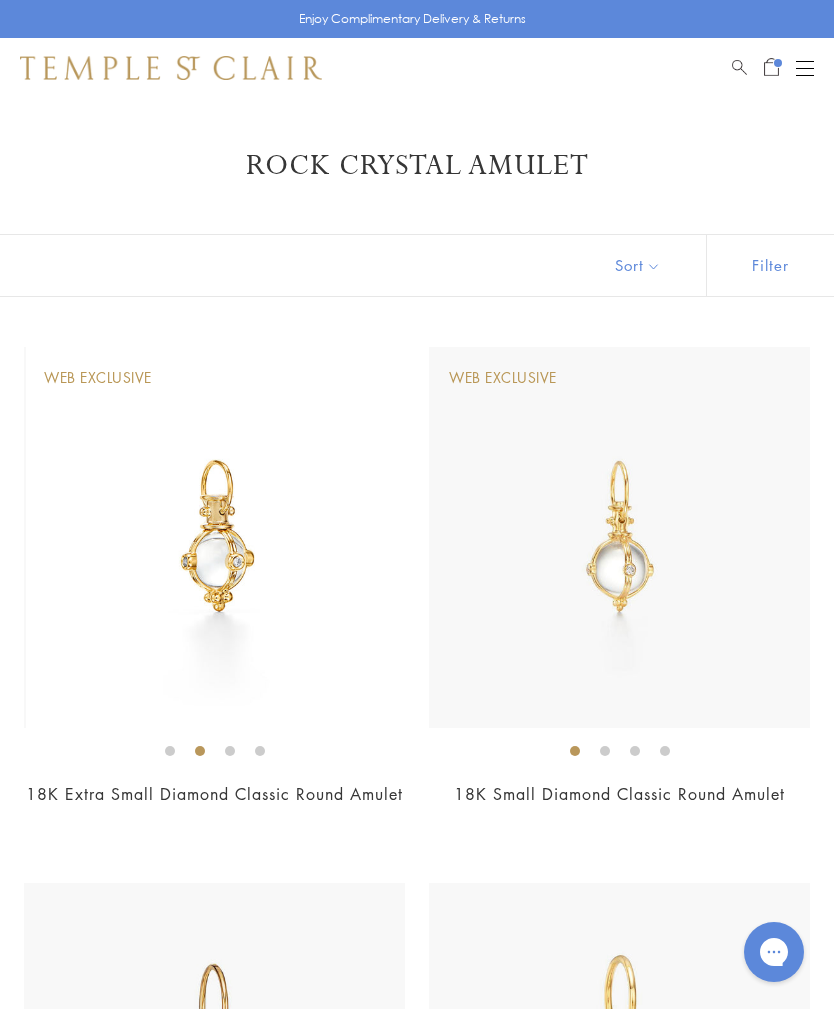 click on "18K Extra Small Diamond Classic Round Amulet" at bounding box center (214, 794) 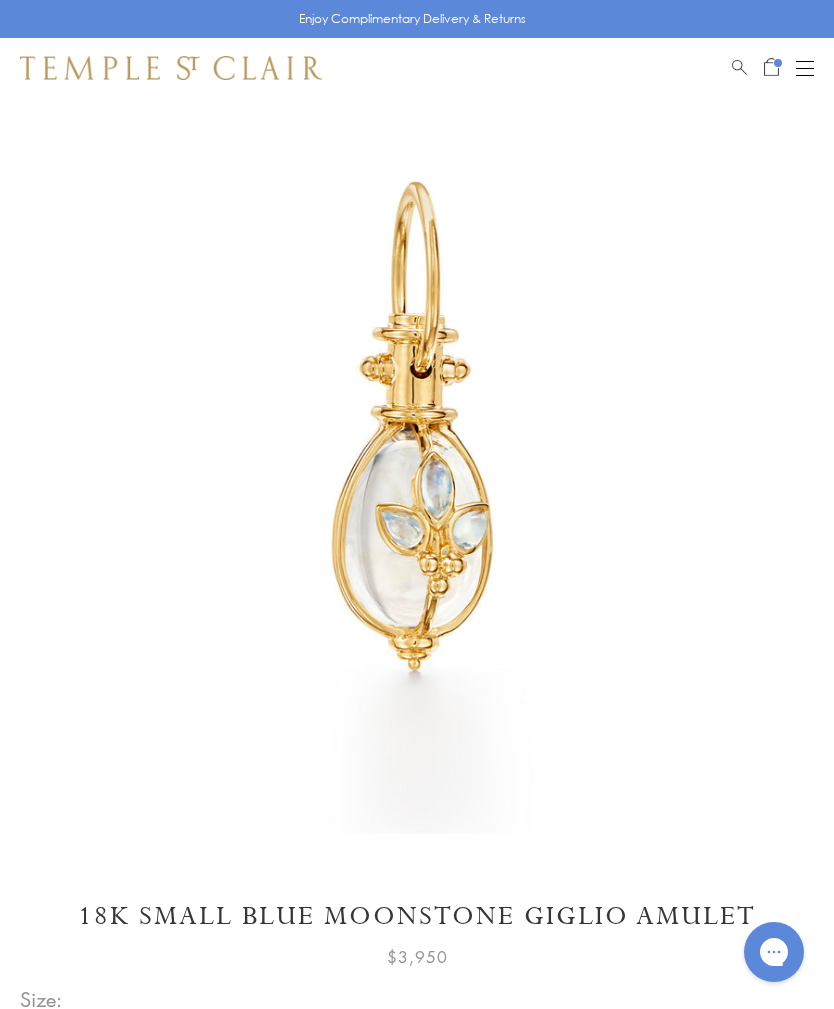 scroll, scrollTop: 0, scrollLeft: 0, axis: both 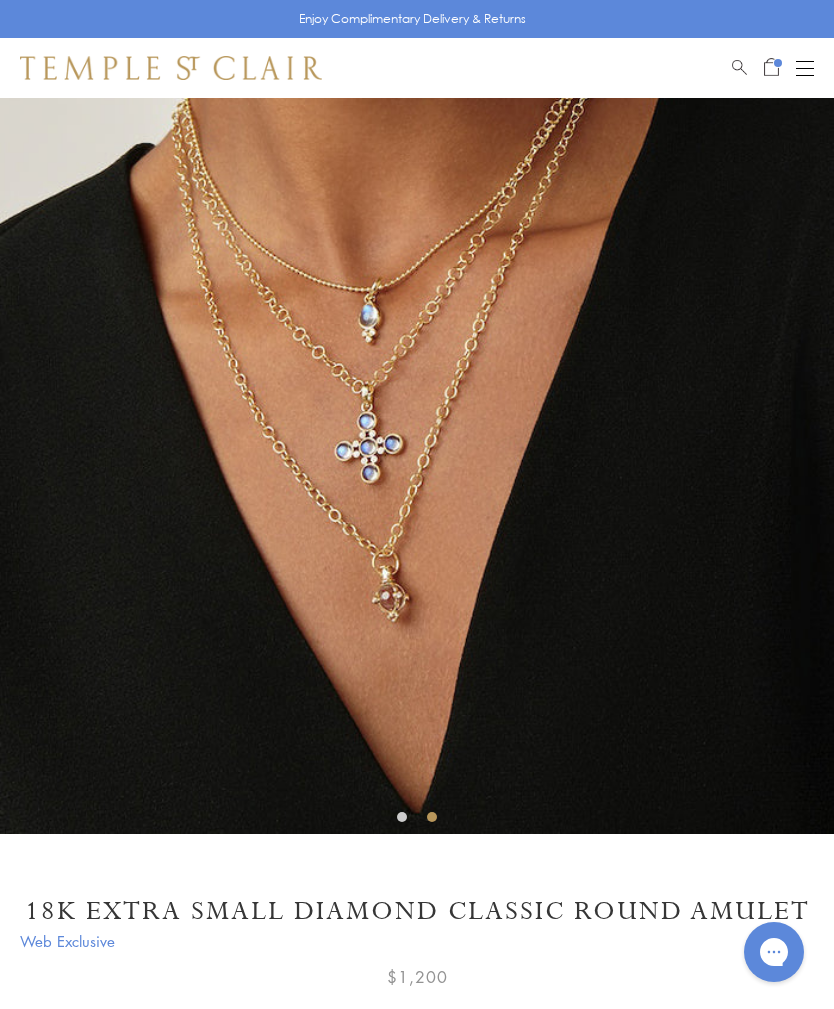 click on "S" at bounding box center (82, 1056) 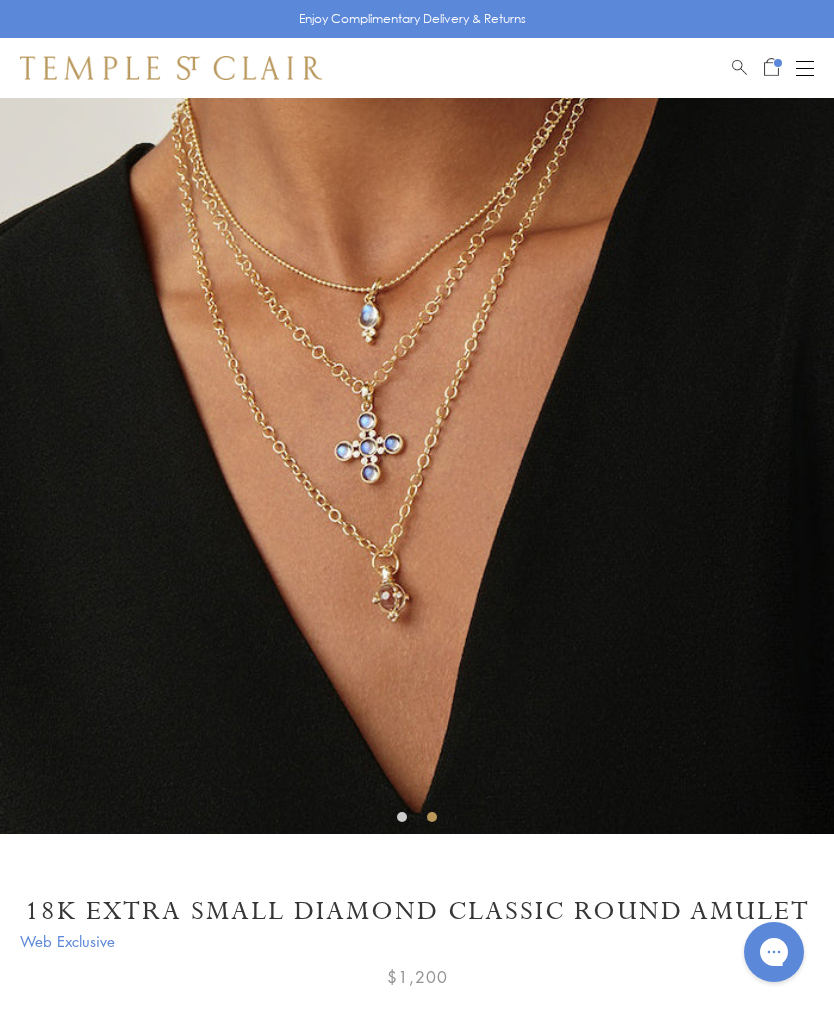 click on "S" at bounding box center (82, 1056) 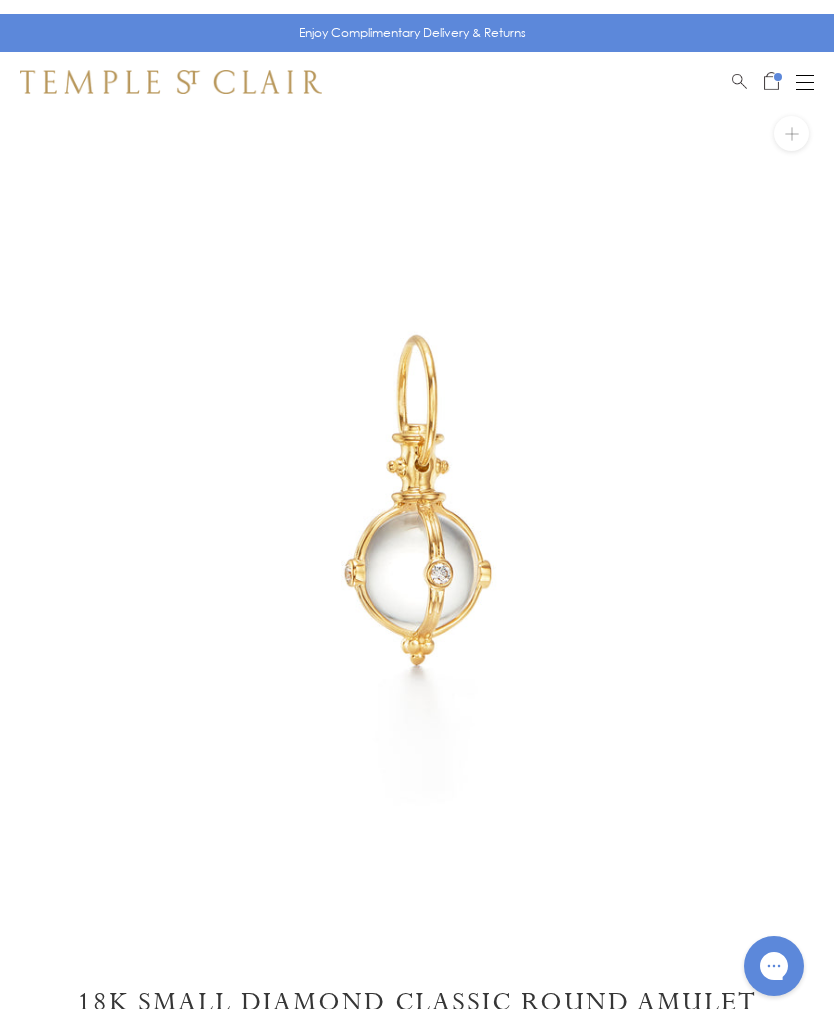 scroll, scrollTop: 0, scrollLeft: 0, axis: both 